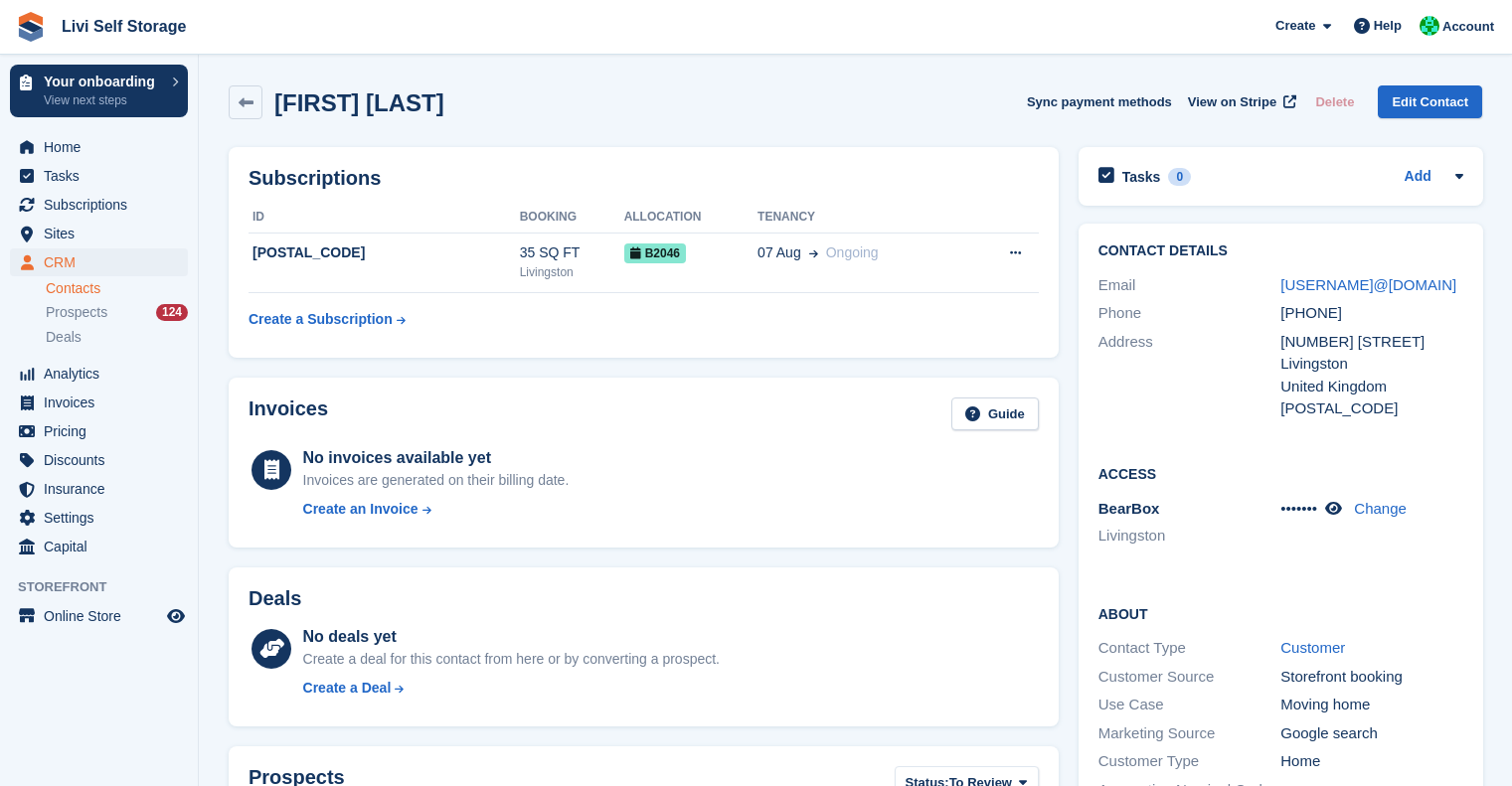scroll, scrollTop: 238, scrollLeft: 0, axis: vertical 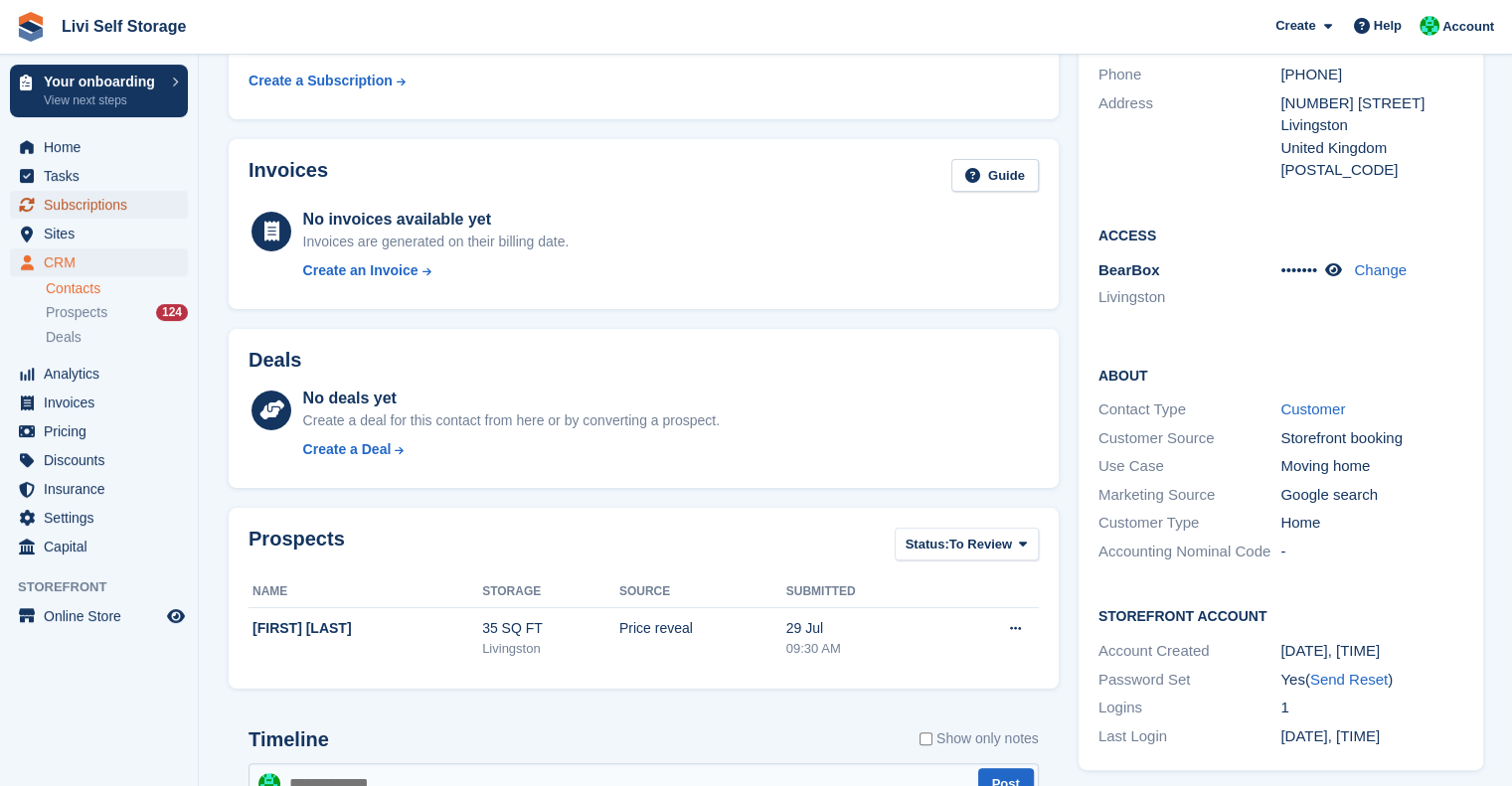 click on "Subscriptions" at bounding box center [103, 205] 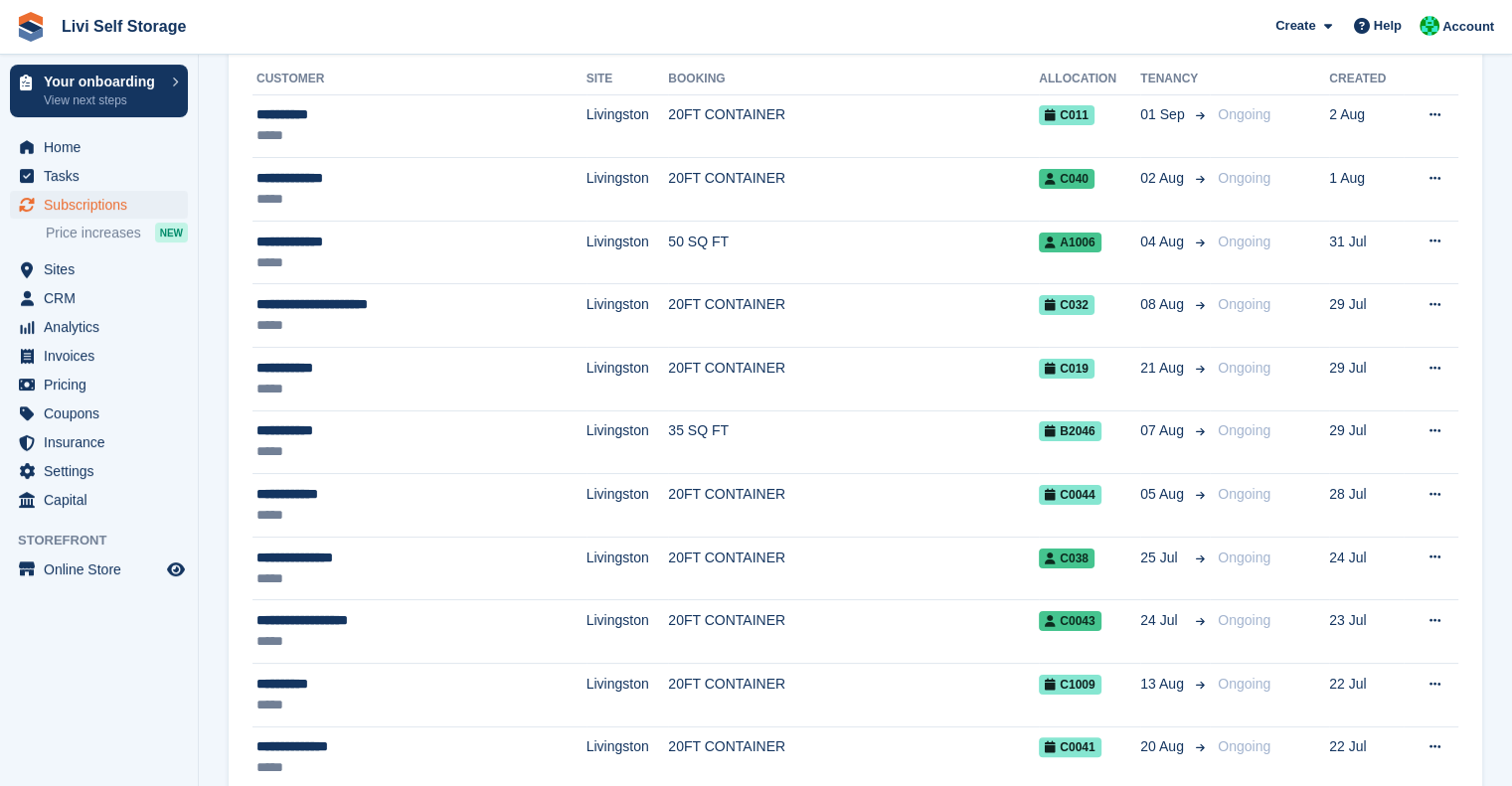 scroll, scrollTop: 0, scrollLeft: 0, axis: both 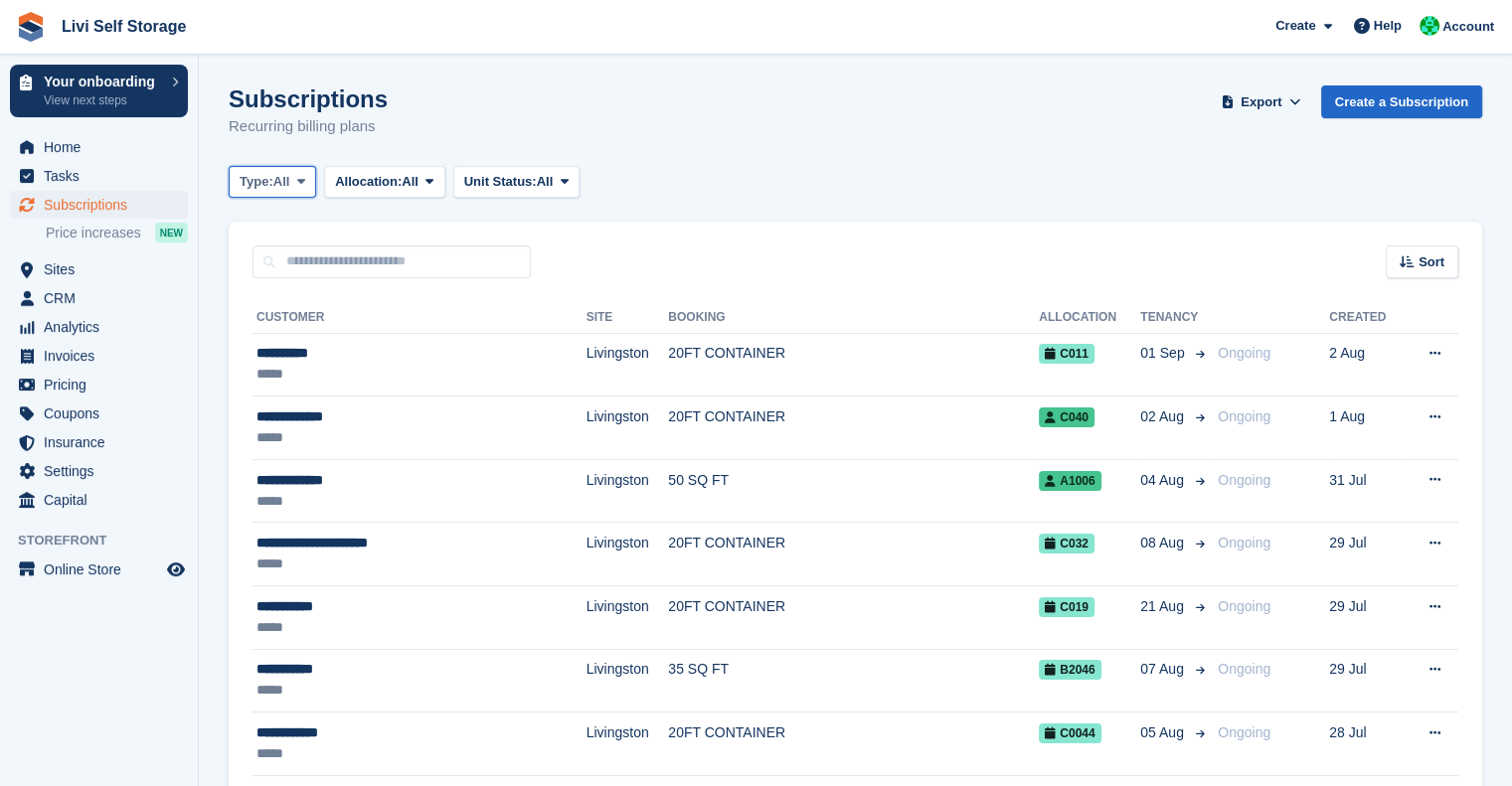 click at bounding box center [301, 181] 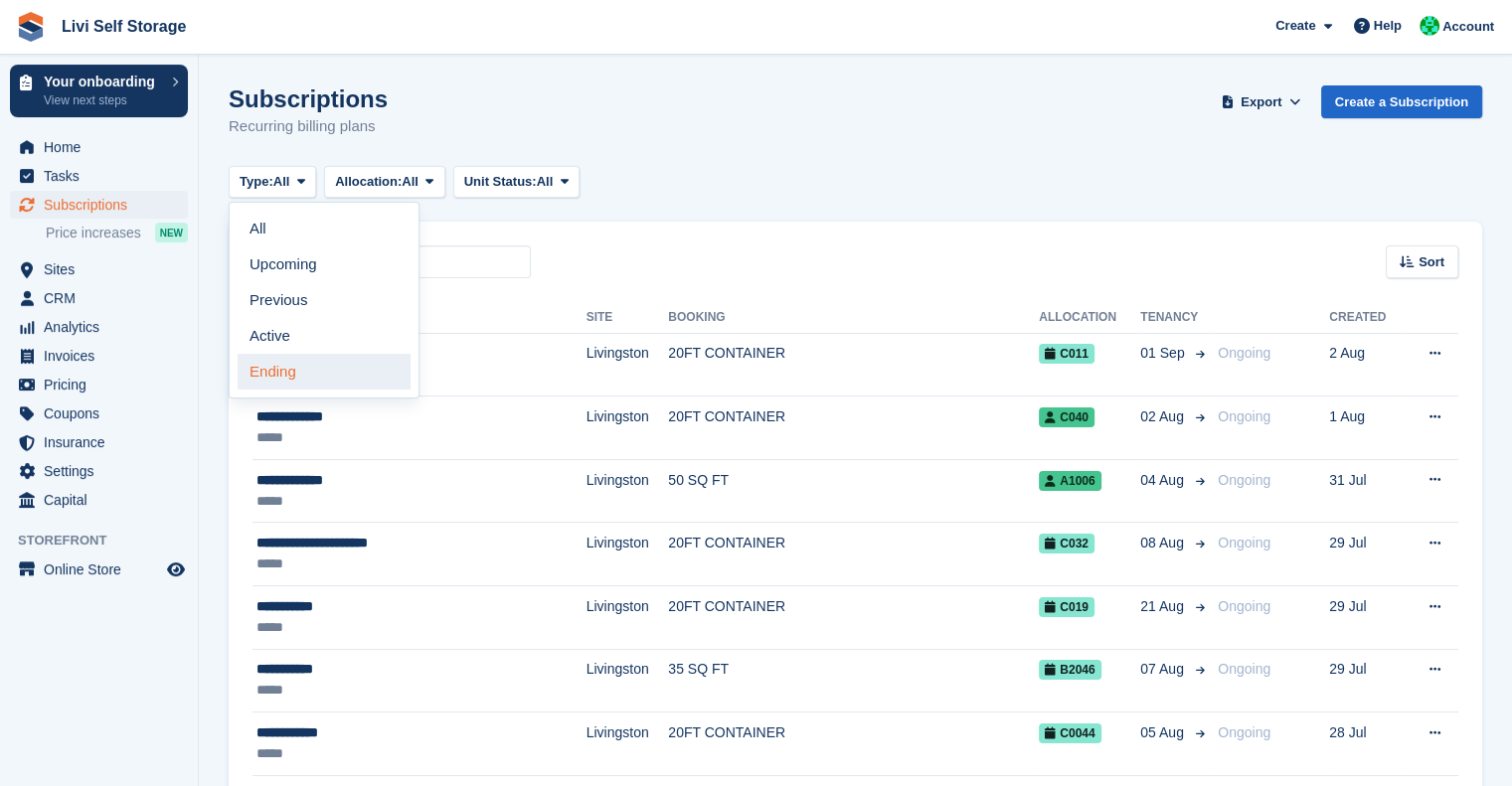 click on "Ending" at bounding box center [324, 372] 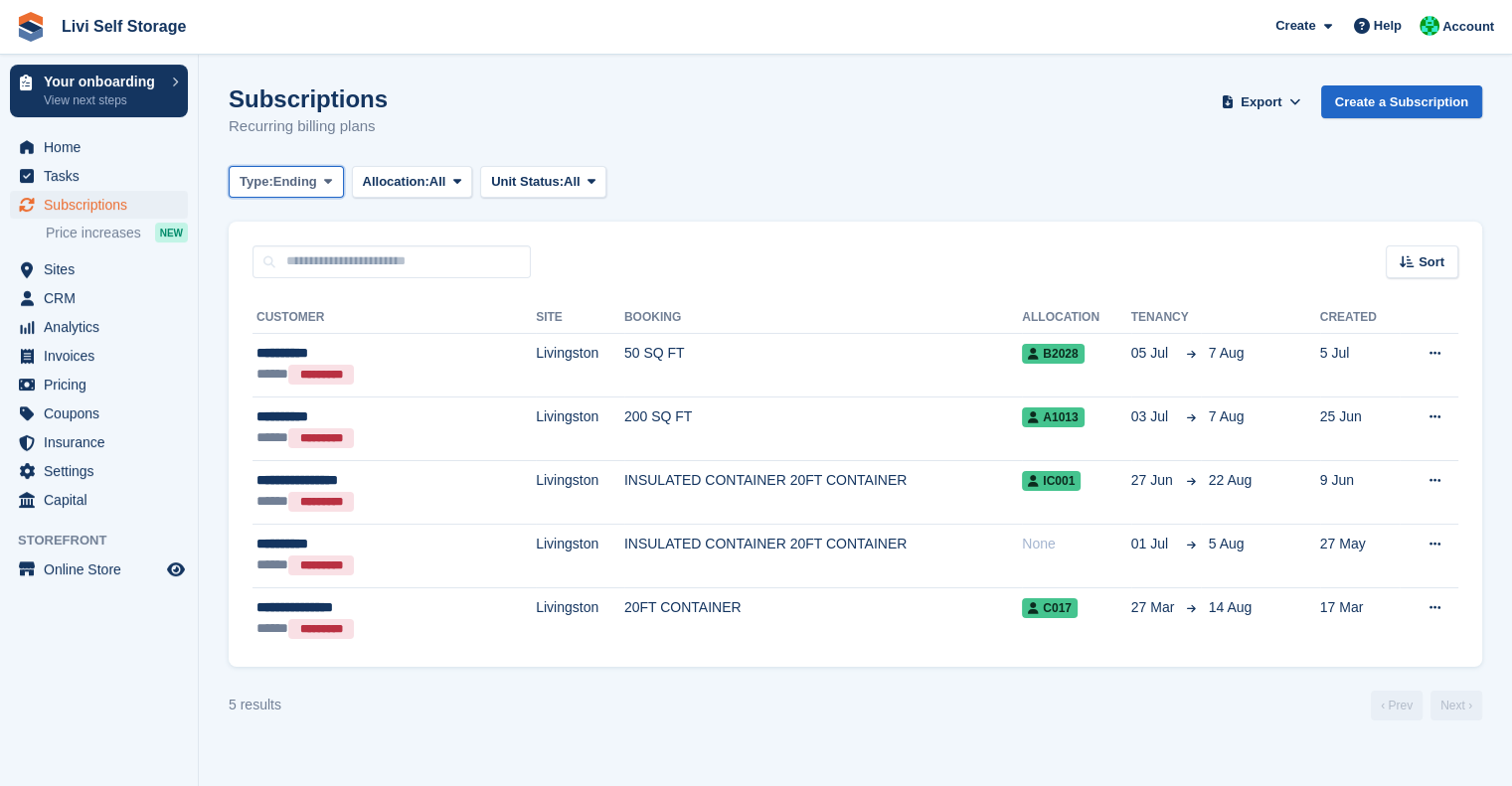 click on "Type:
Ending" at bounding box center (286, 182) 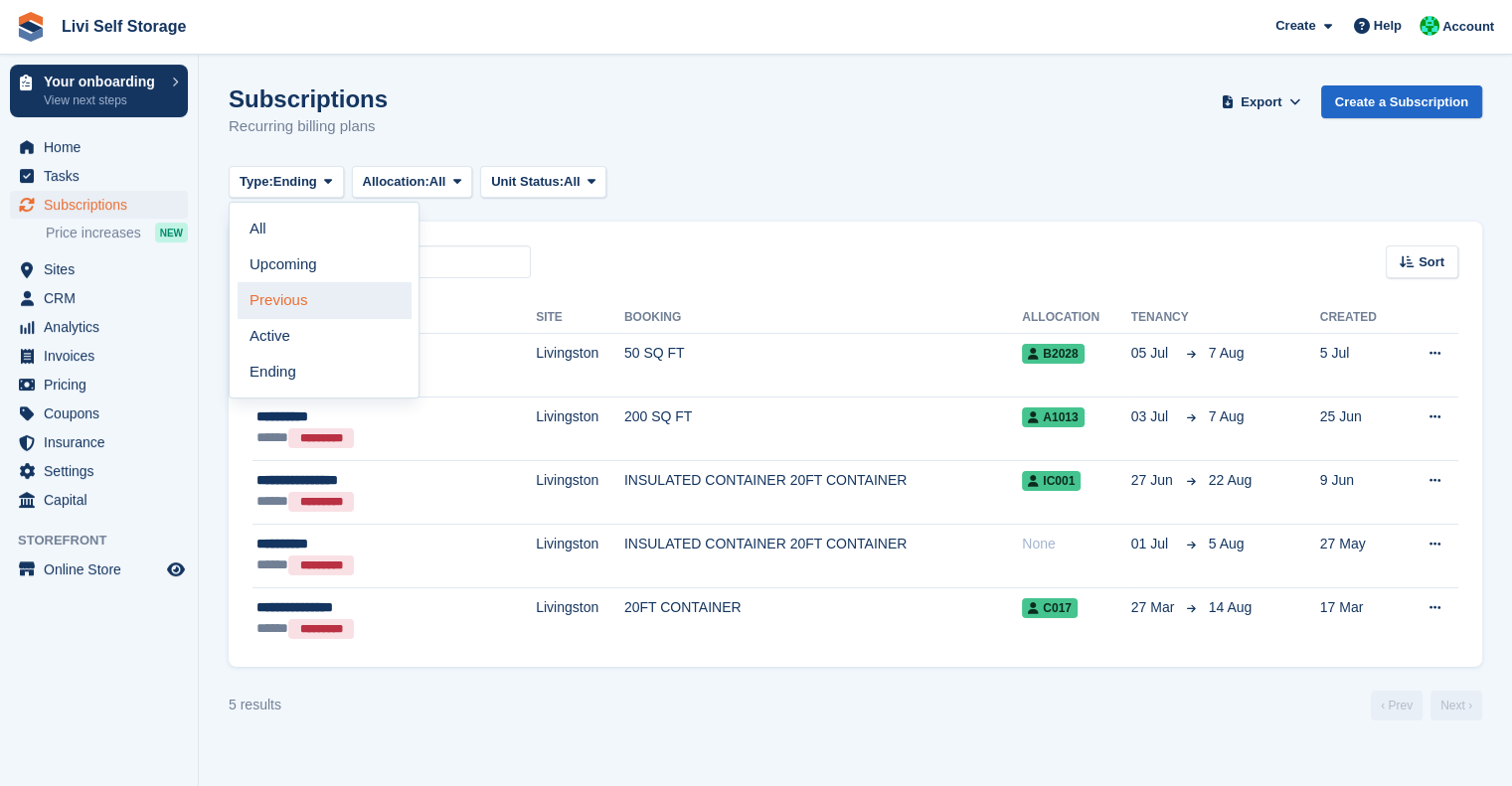 click on "Previous" at bounding box center (324, 300) 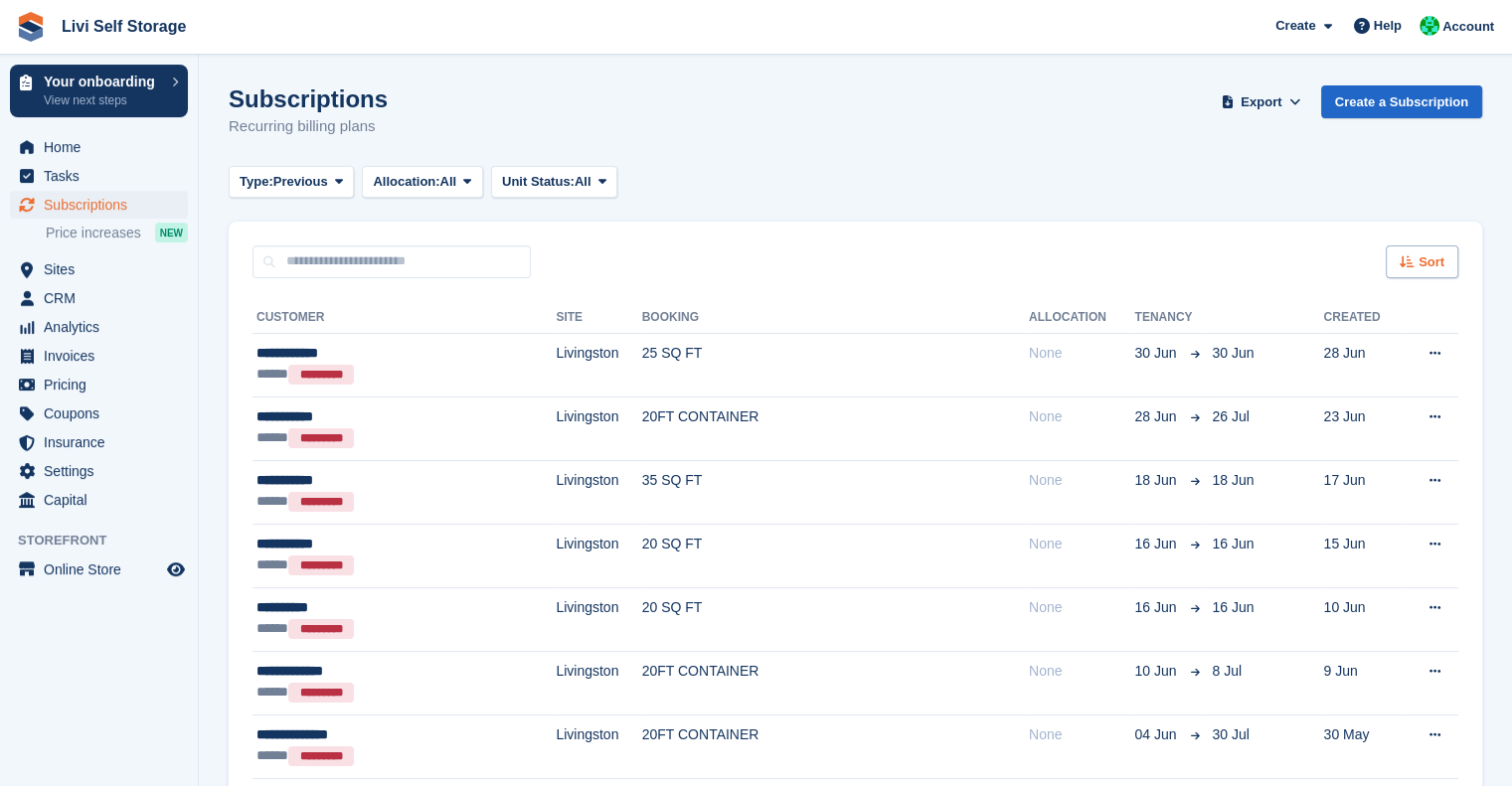 click on "Sort" at bounding box center (1422, 261) 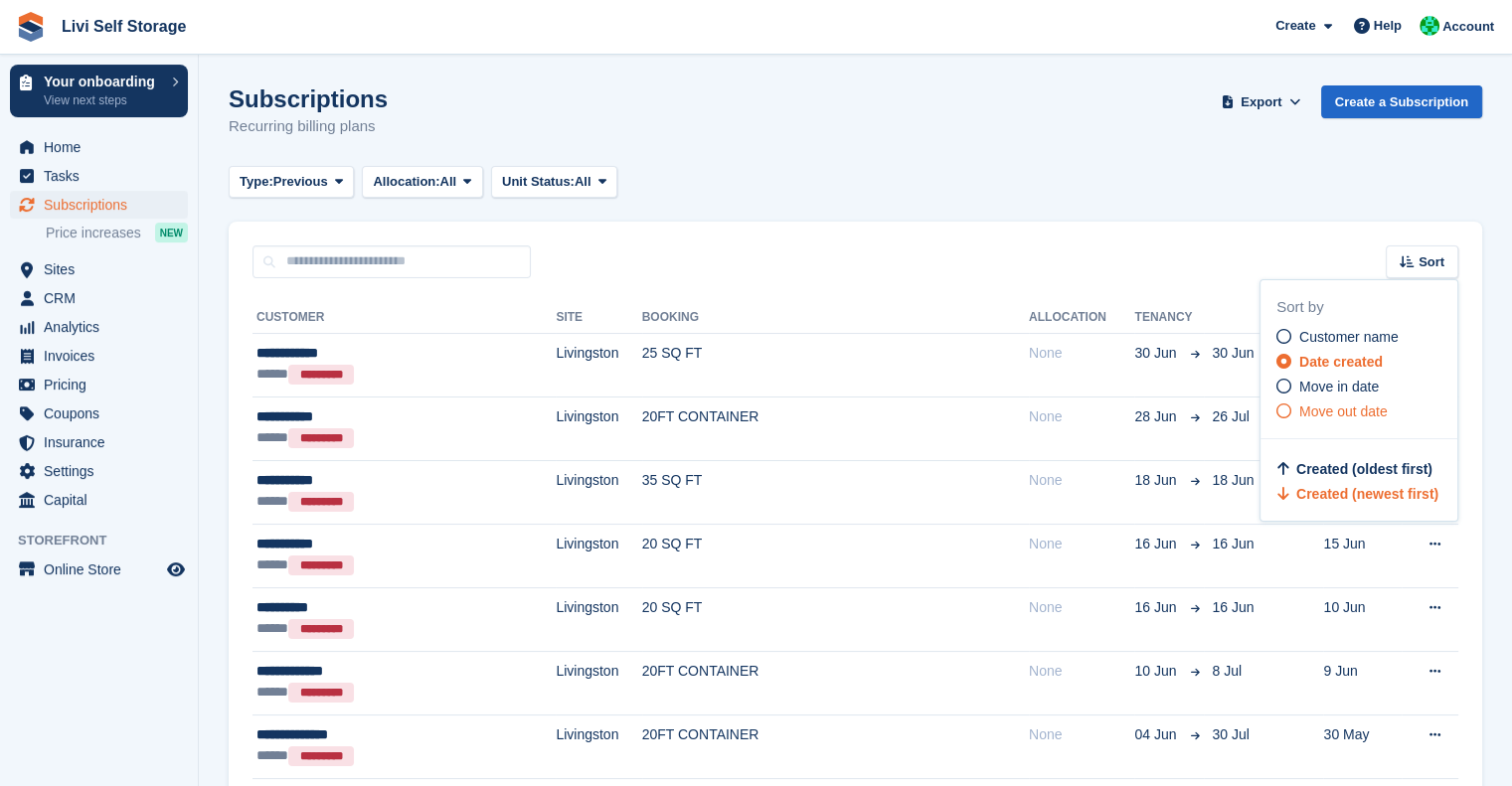 click on "Move out date" at bounding box center (1343, 411) 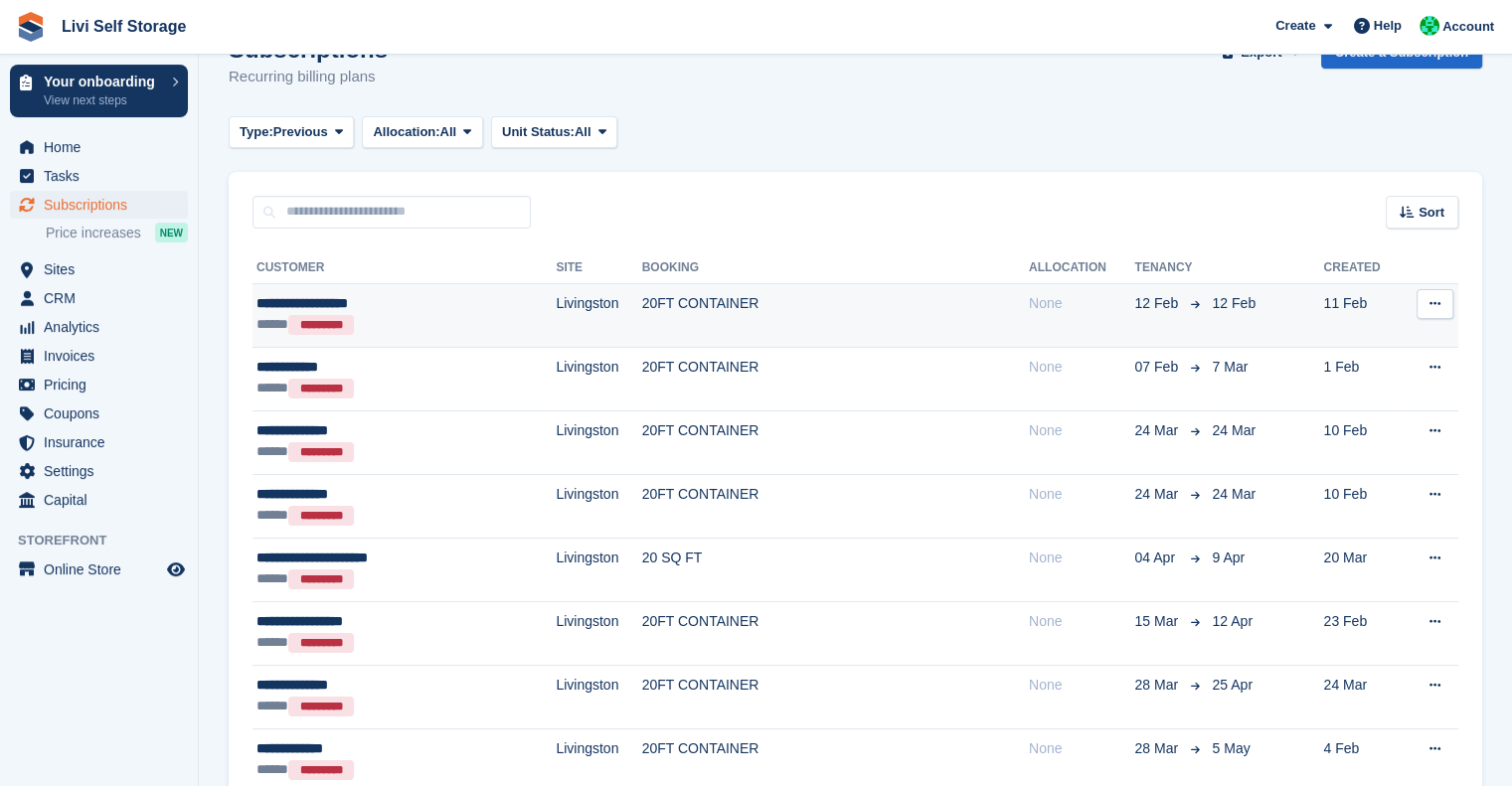 scroll, scrollTop: 0, scrollLeft: 0, axis: both 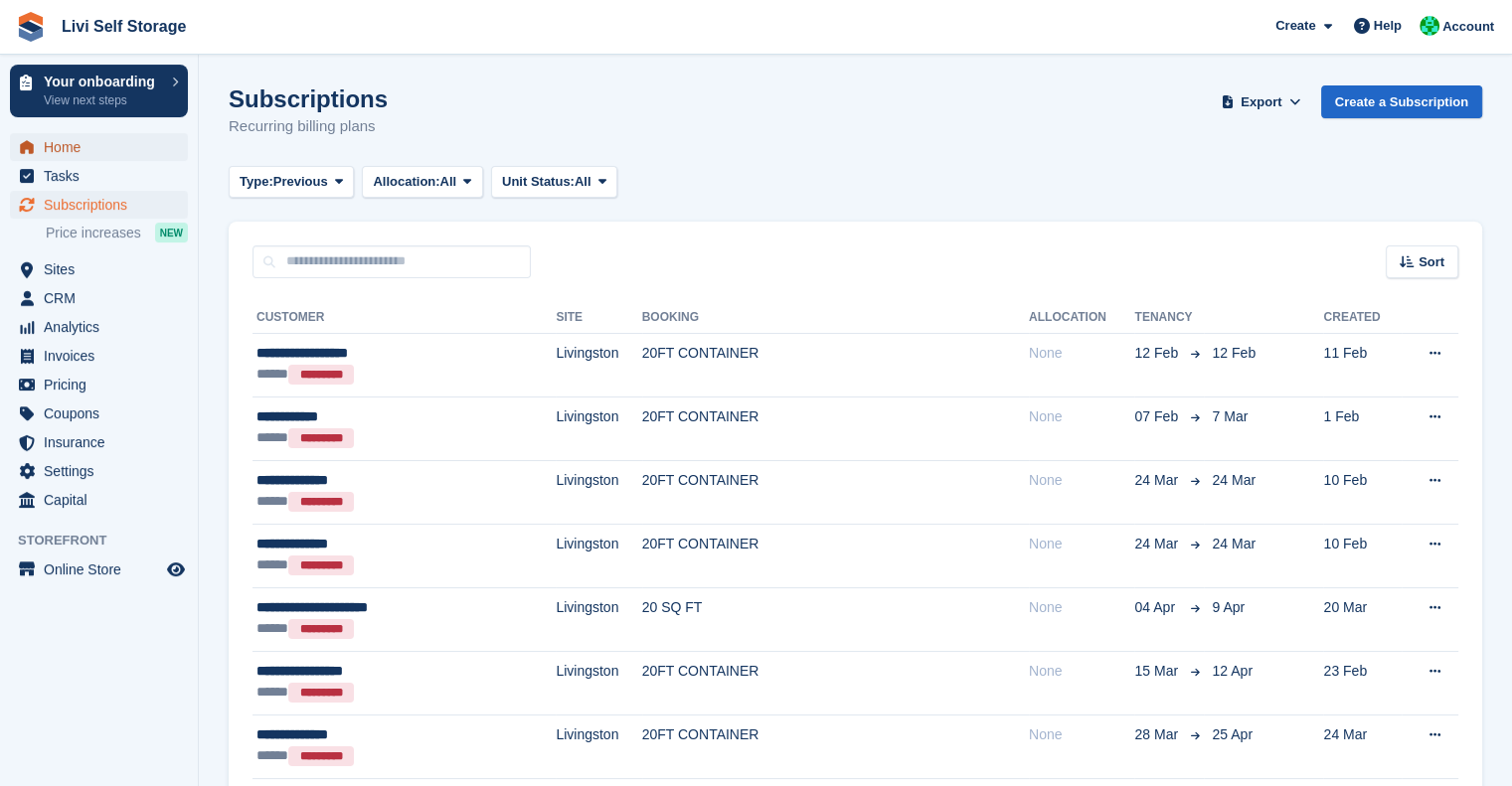 click on "Home" at bounding box center [103, 147] 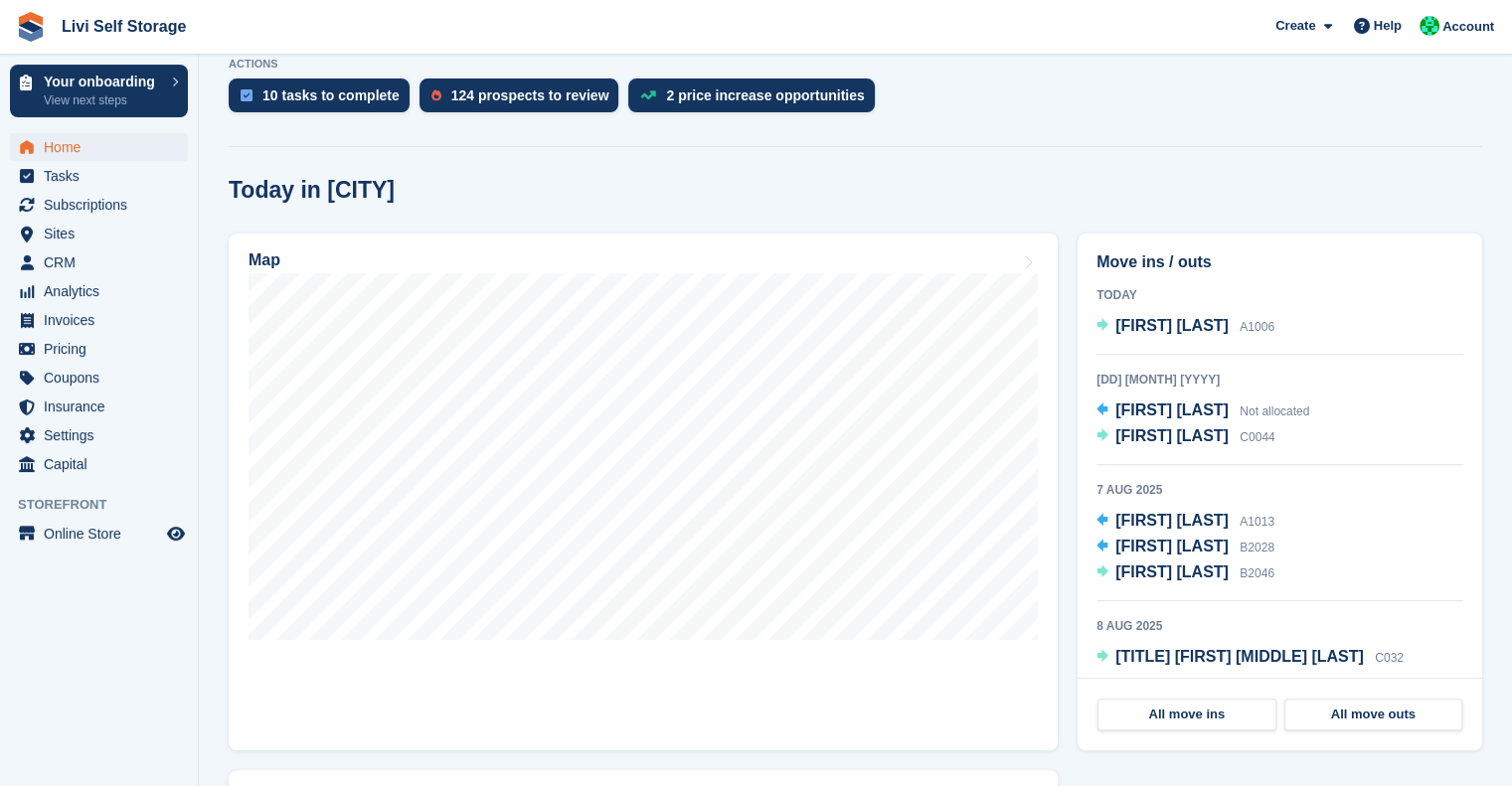 scroll, scrollTop: 476, scrollLeft: 0, axis: vertical 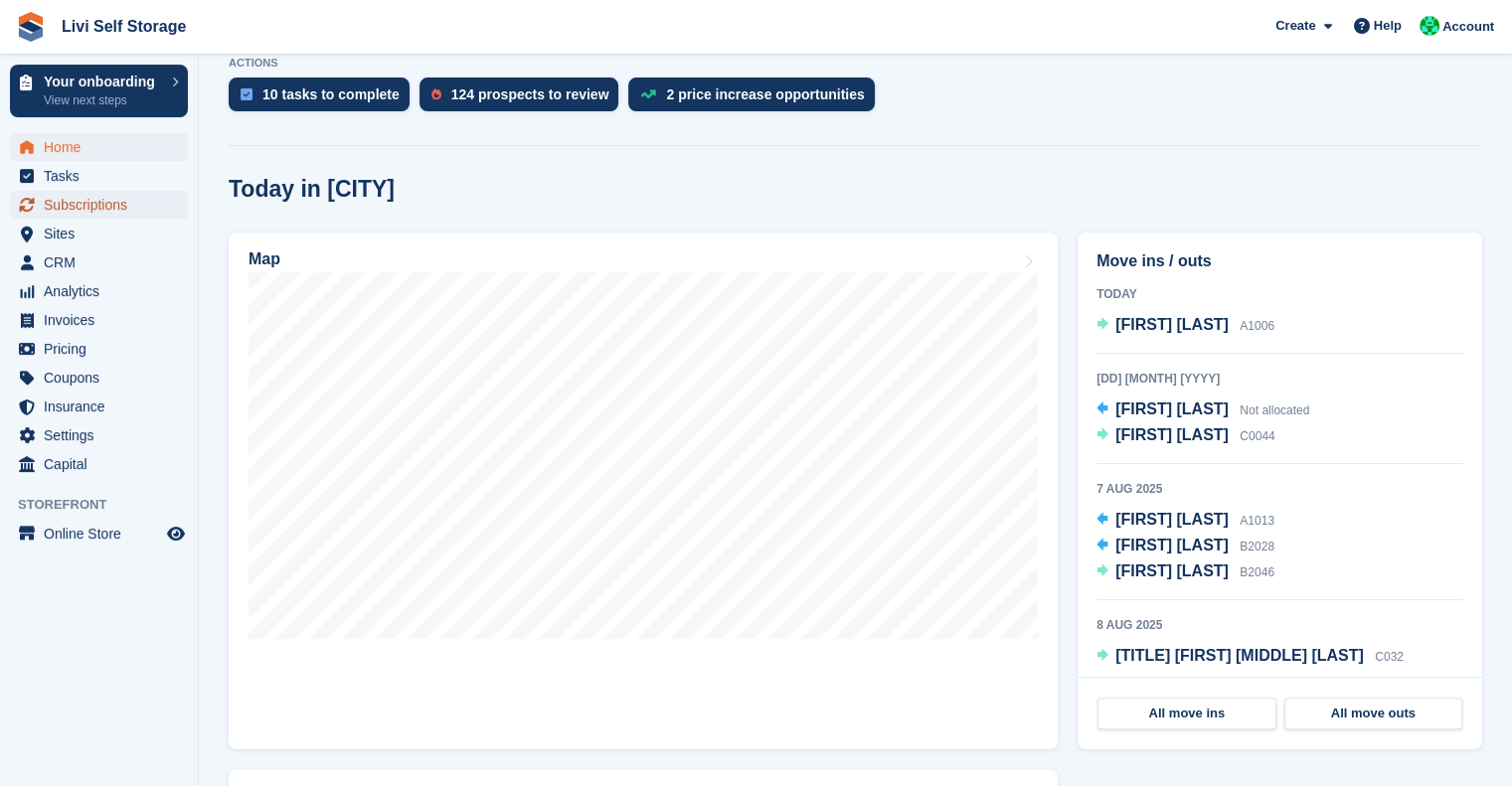 click on "Subscriptions" at bounding box center (103, 205) 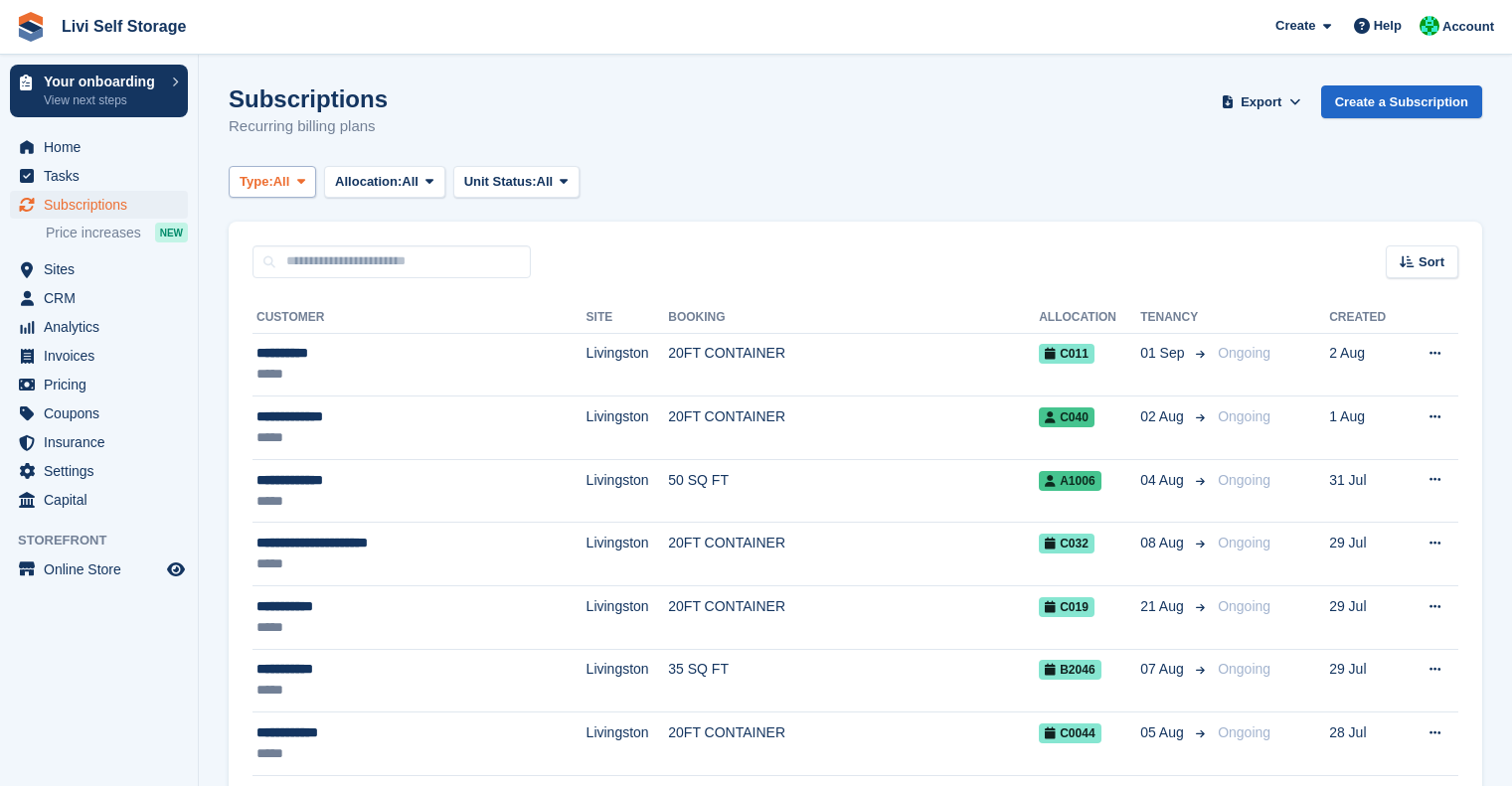 scroll, scrollTop: 0, scrollLeft: 0, axis: both 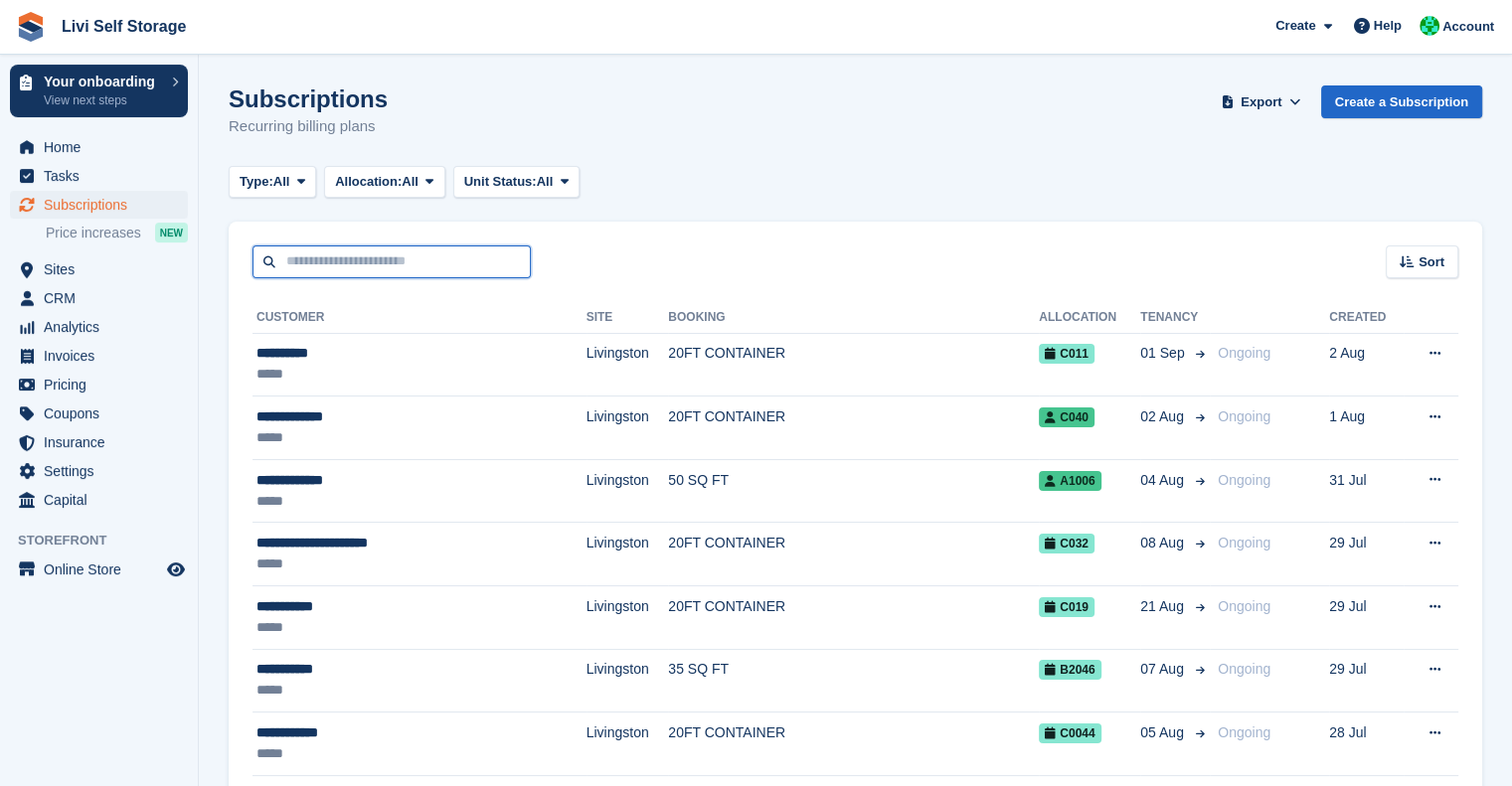 click at bounding box center (392, 261) 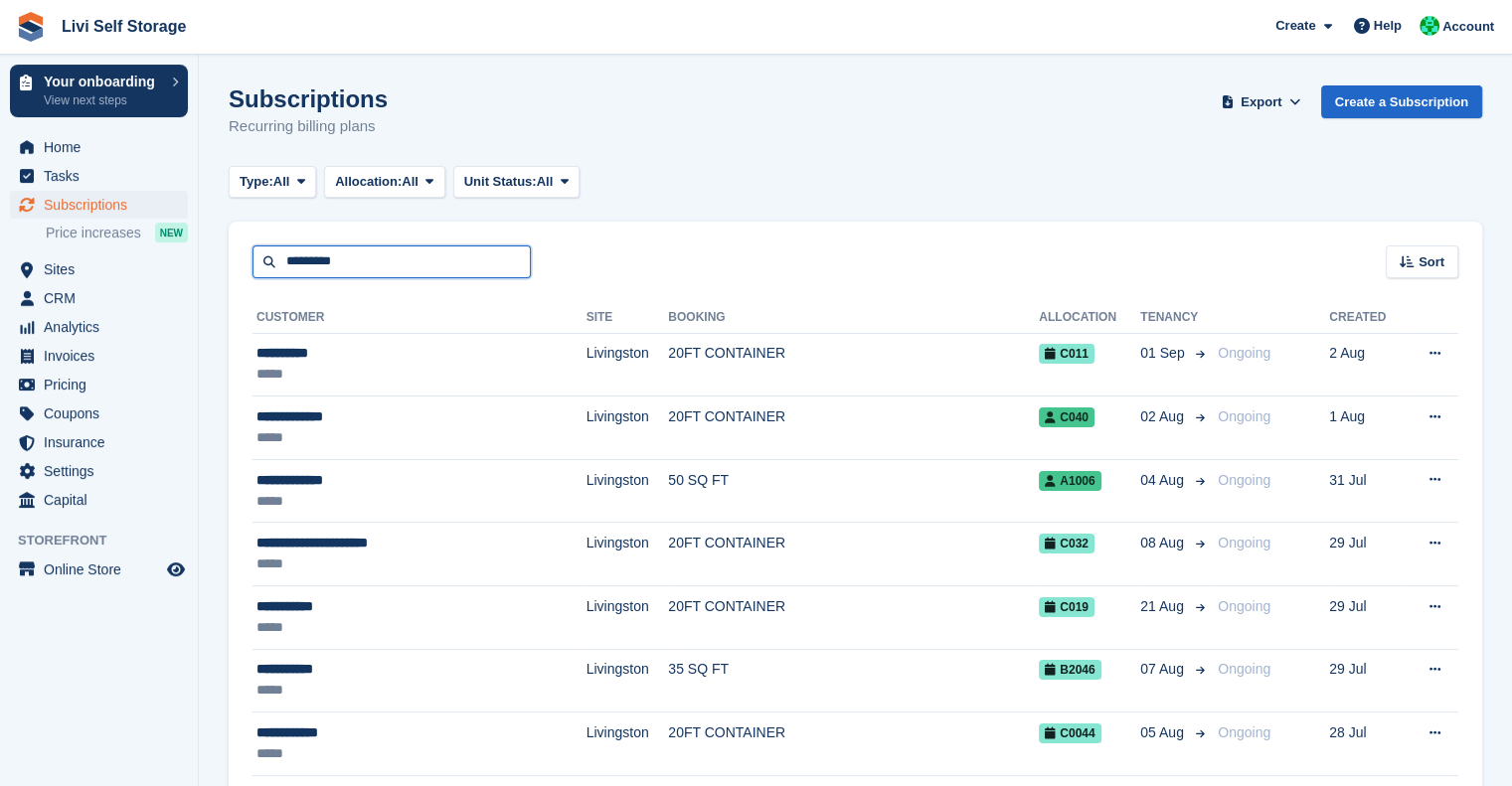 type on "*********" 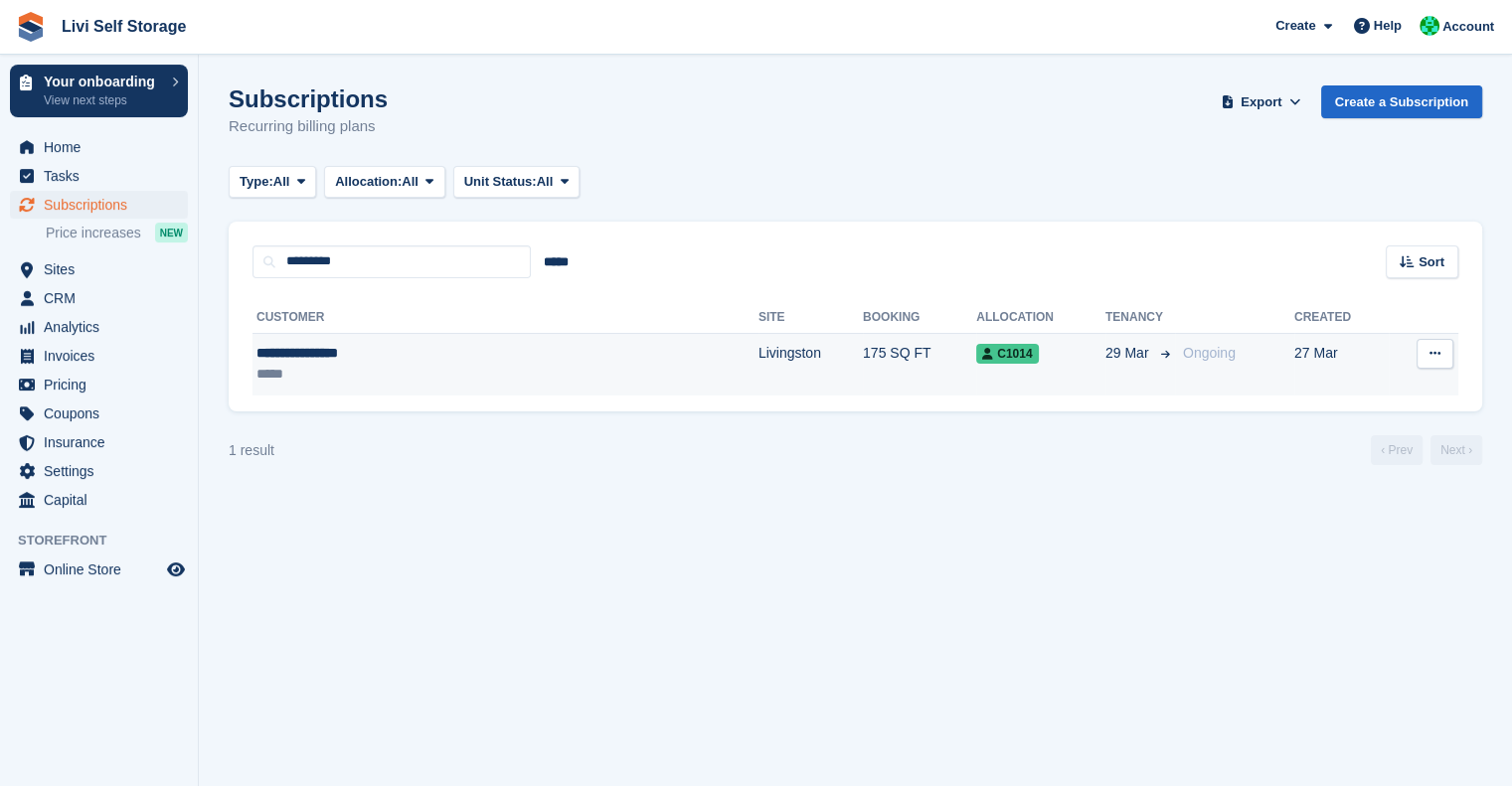 click on "**********" at bounding box center (406, 353) 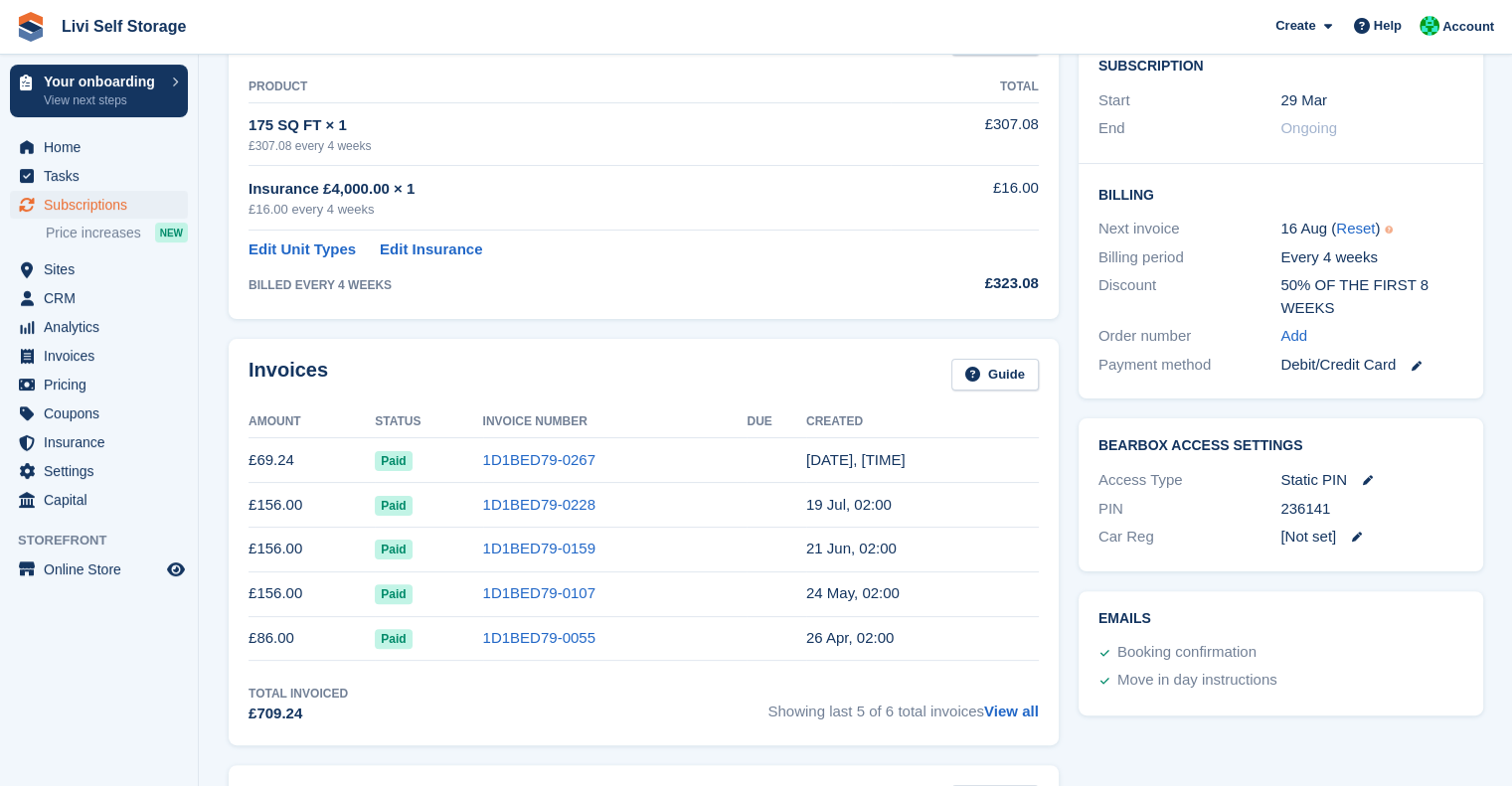 scroll, scrollTop: 362, scrollLeft: 0, axis: vertical 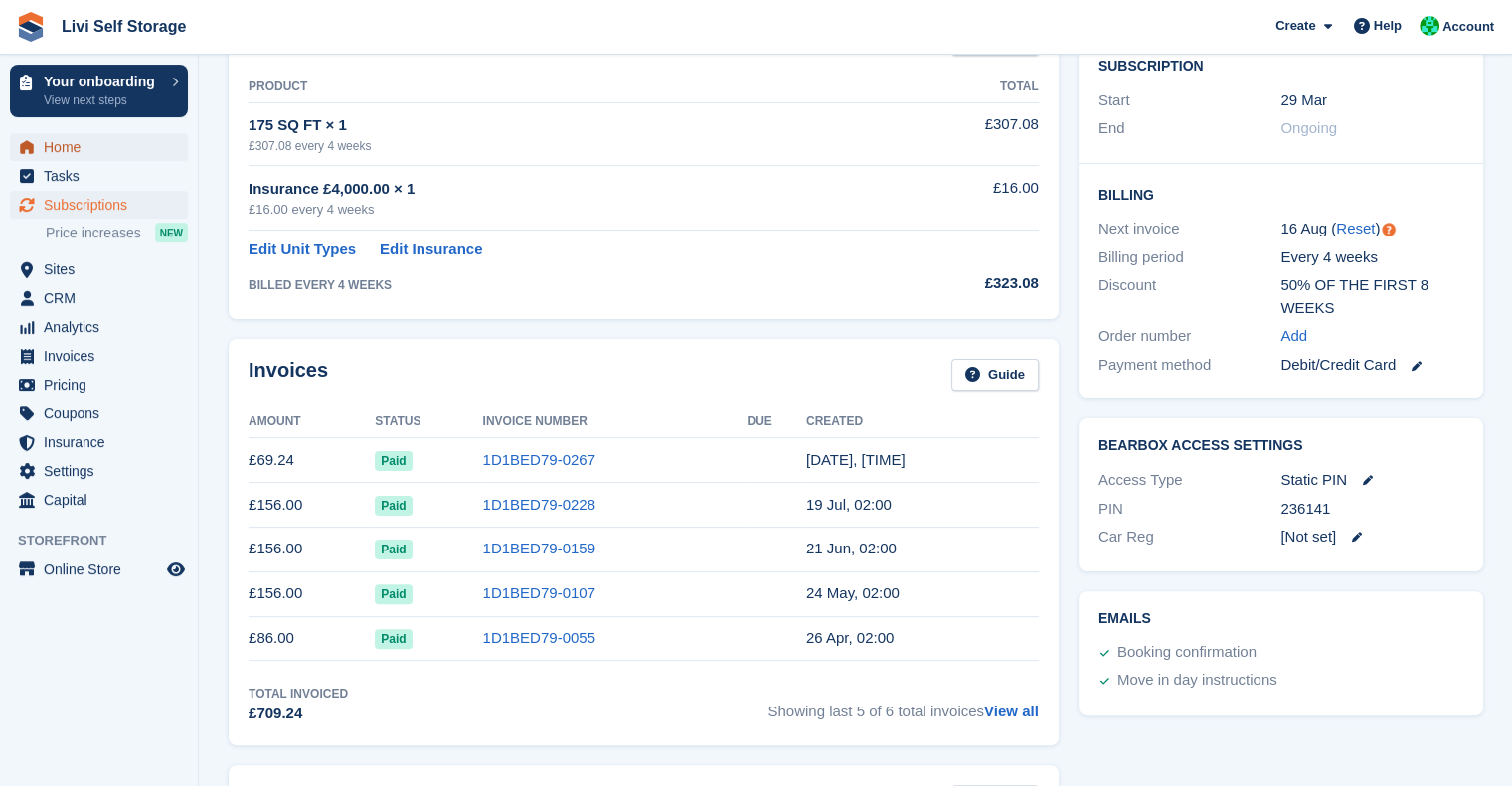 click on "Home" at bounding box center (103, 147) 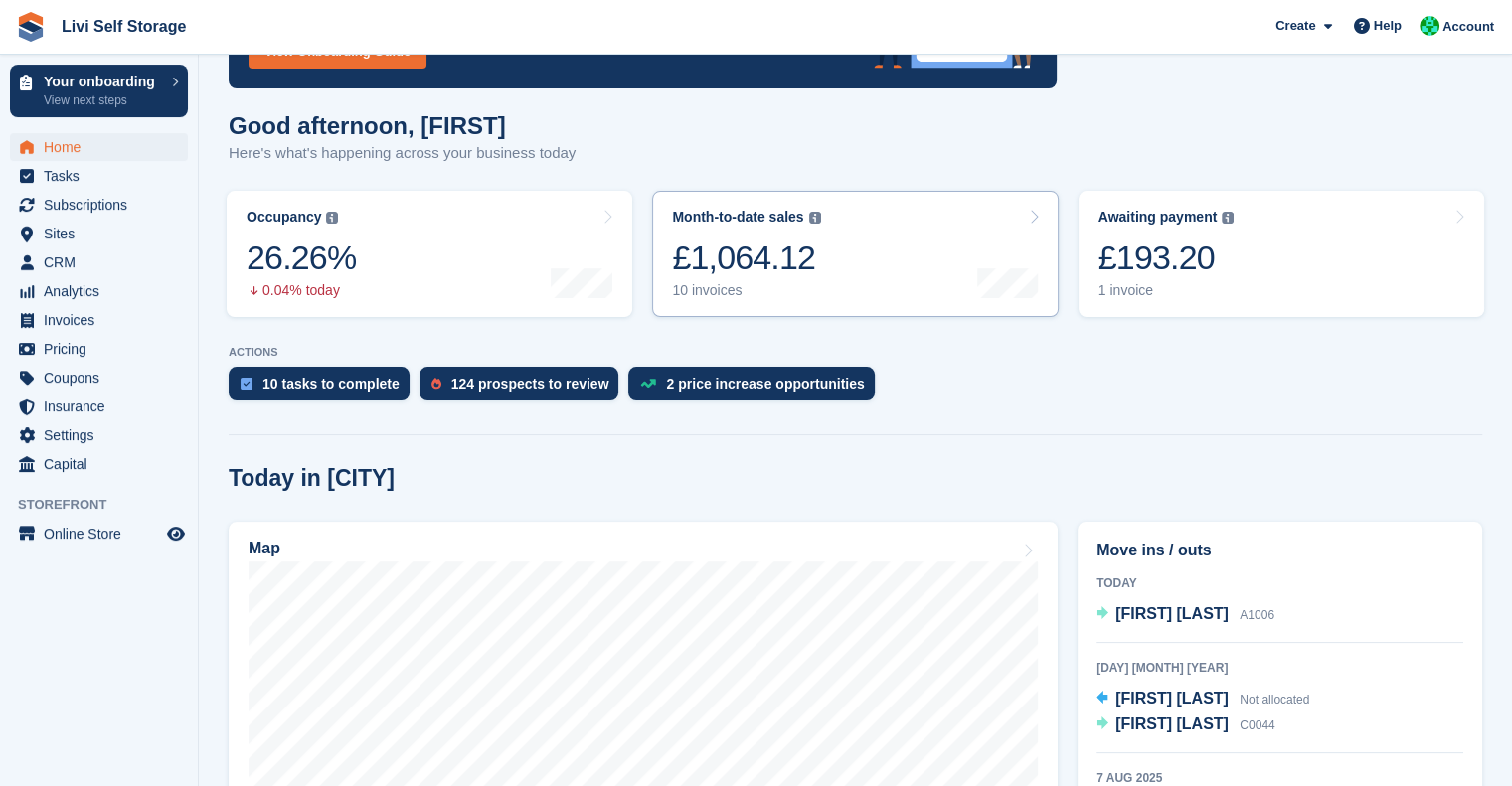 scroll, scrollTop: 264, scrollLeft: 0, axis: vertical 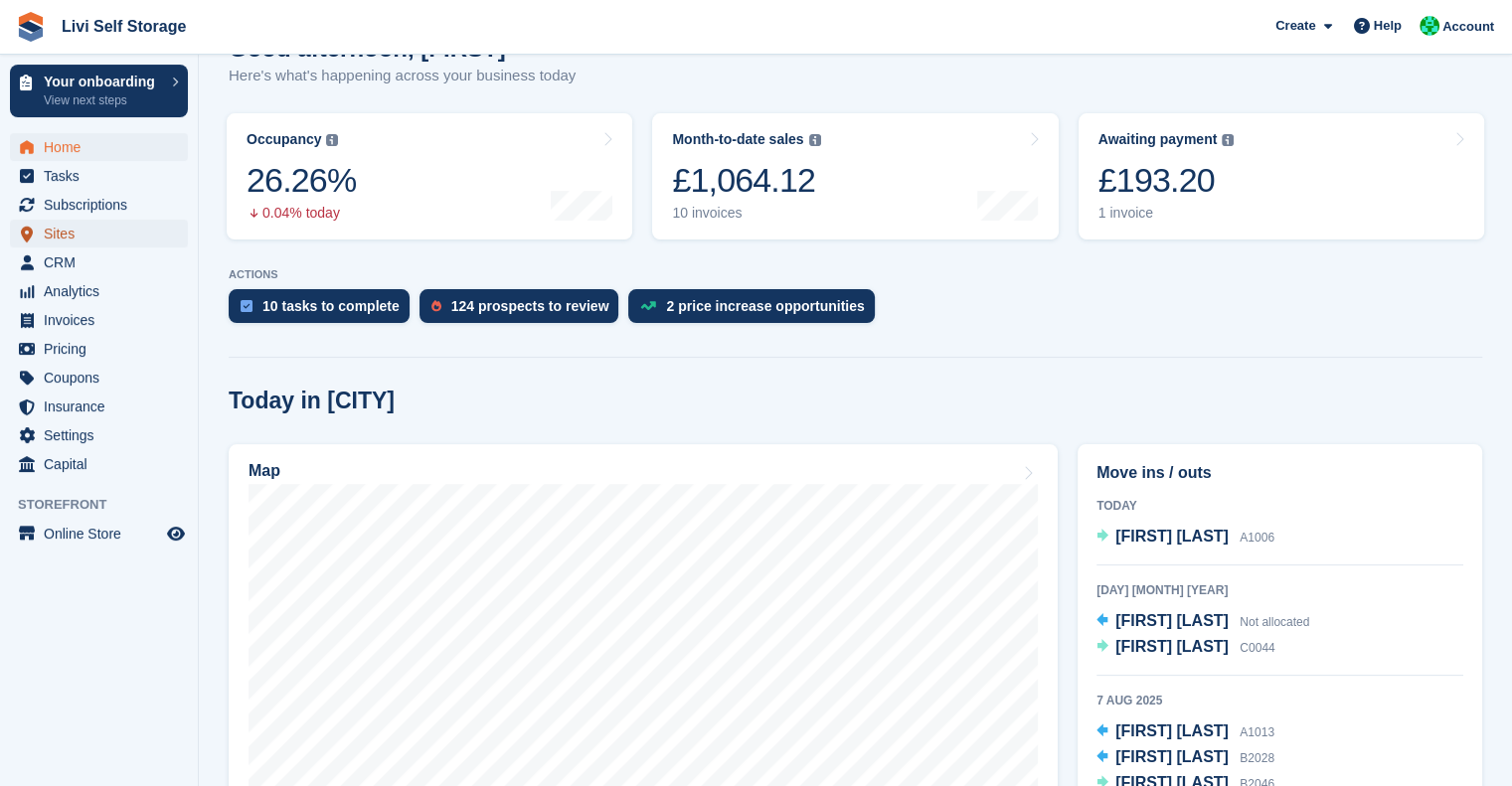 click on "Sites" at bounding box center [103, 234] 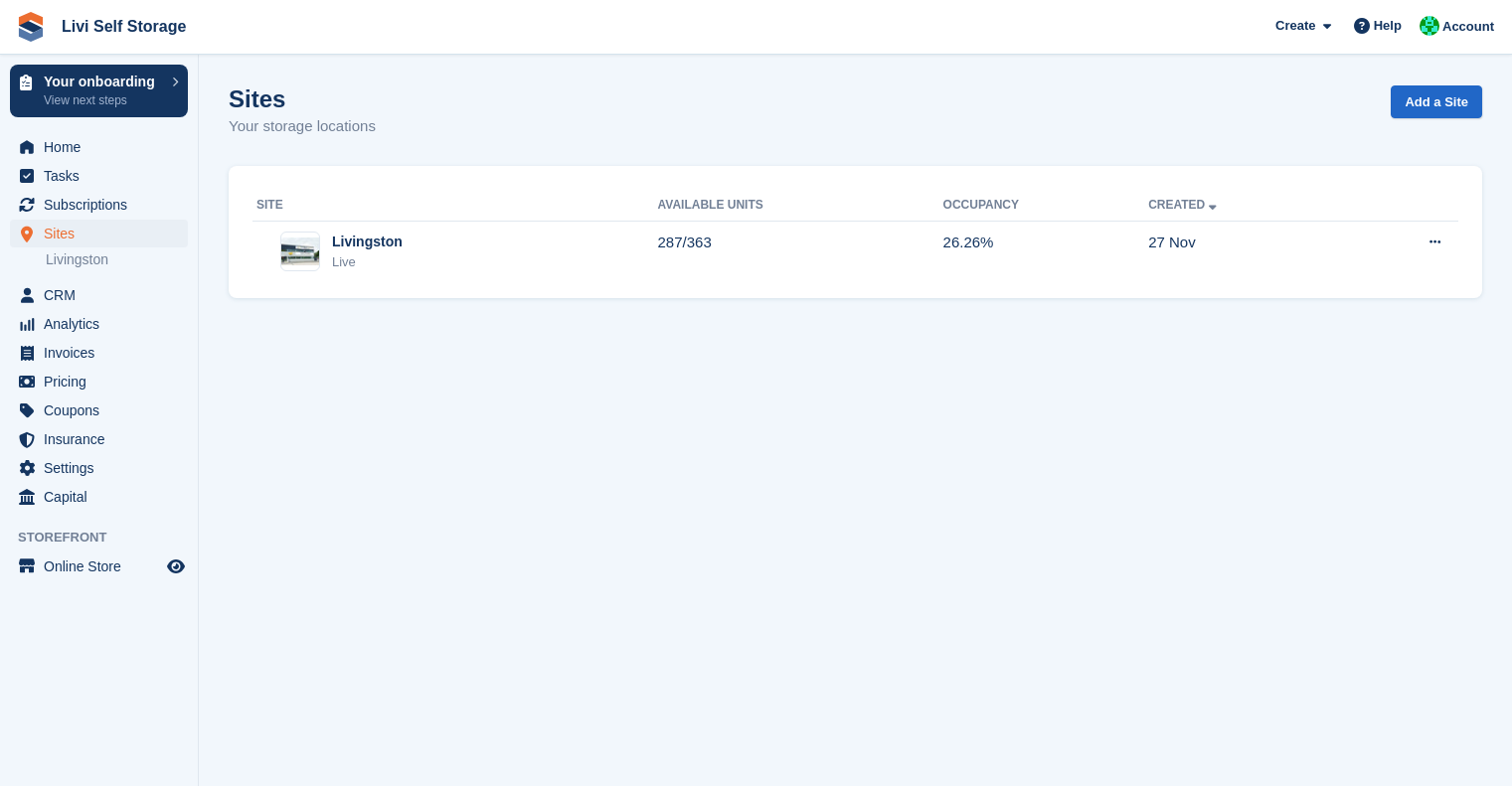 scroll, scrollTop: 0, scrollLeft: 0, axis: both 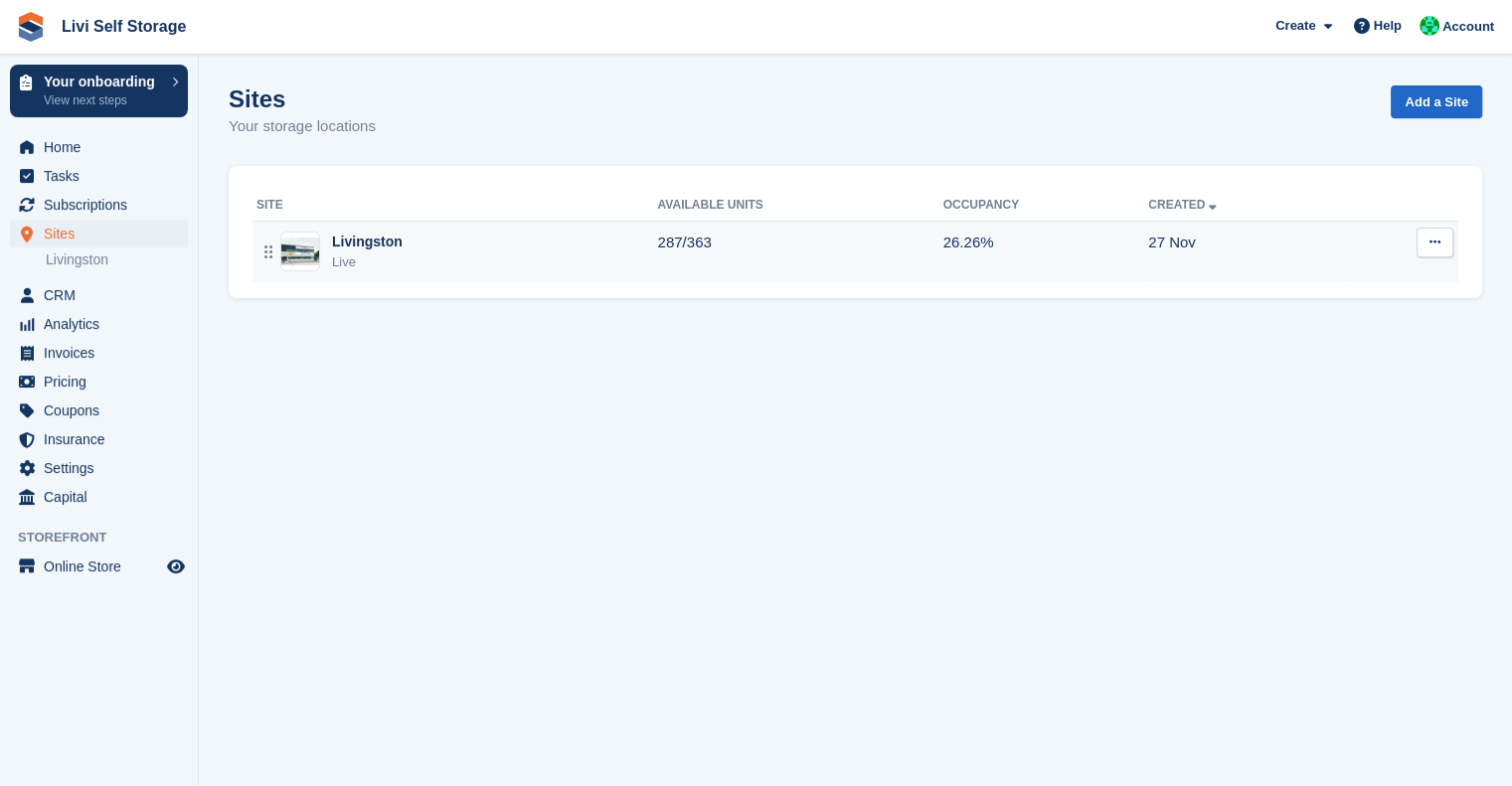 click at bounding box center (300, 251) 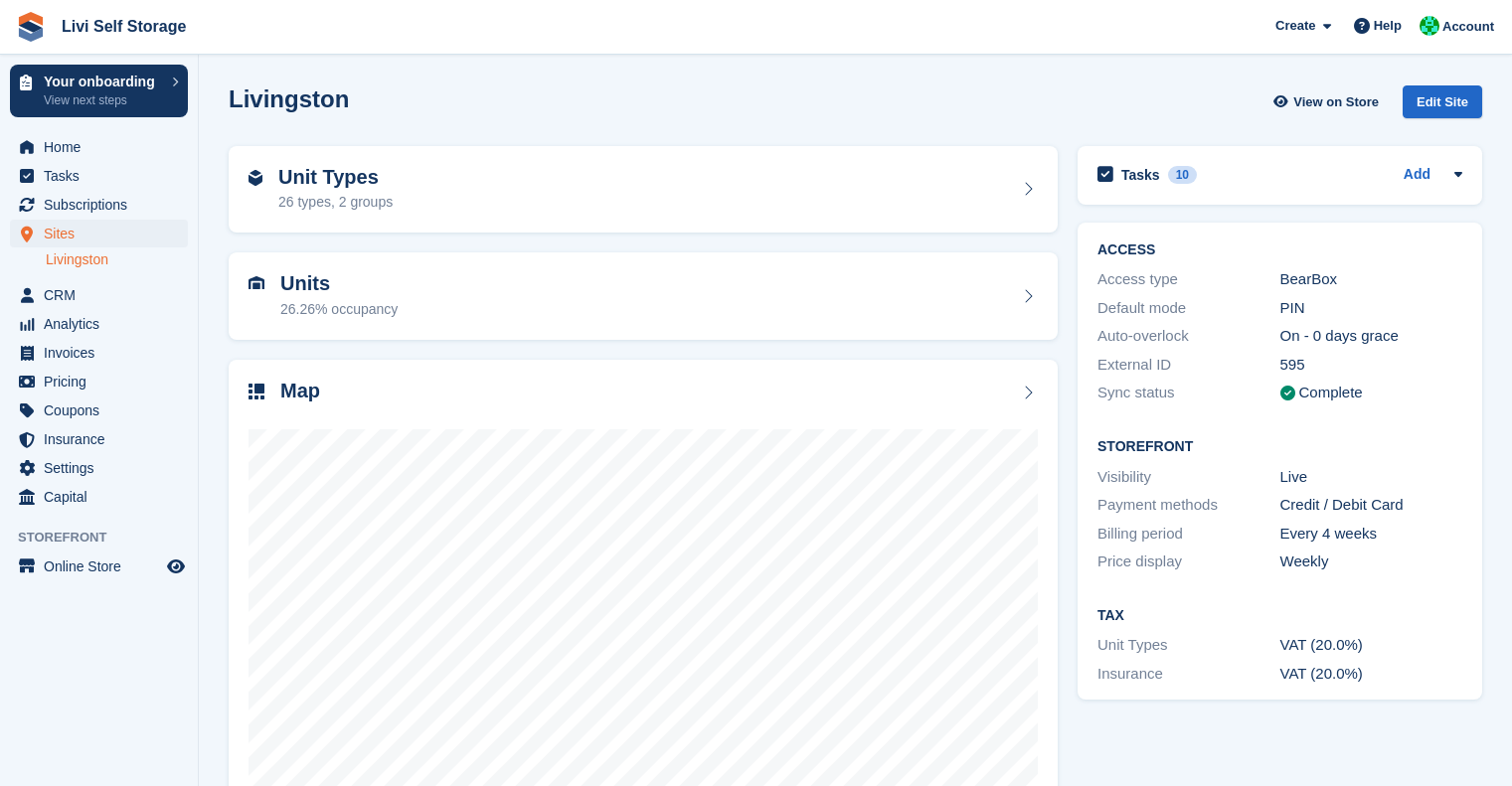 scroll, scrollTop: 0, scrollLeft: 0, axis: both 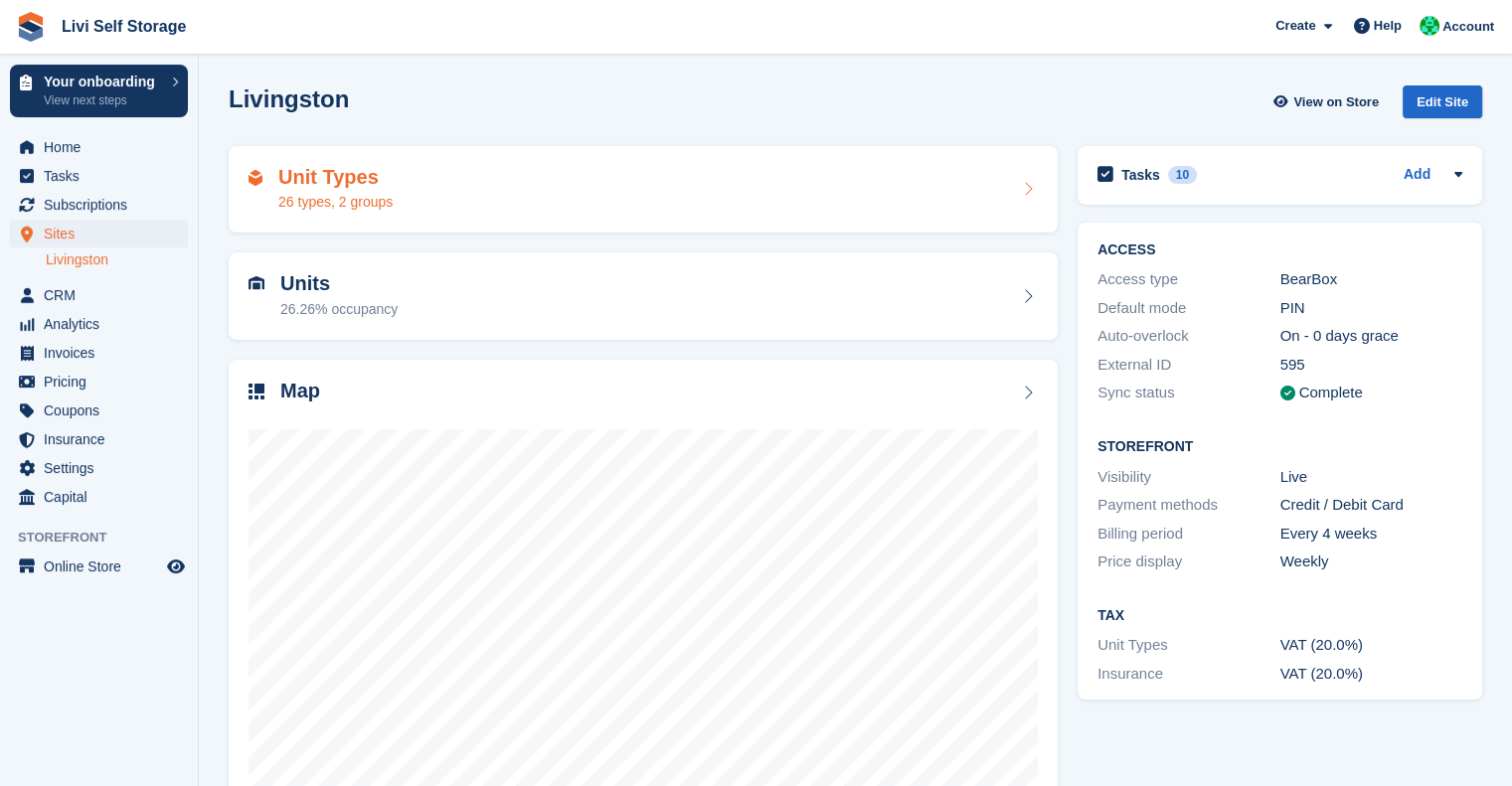 click on "Unit Types
26 types, 2 groups" at bounding box center (643, 190) 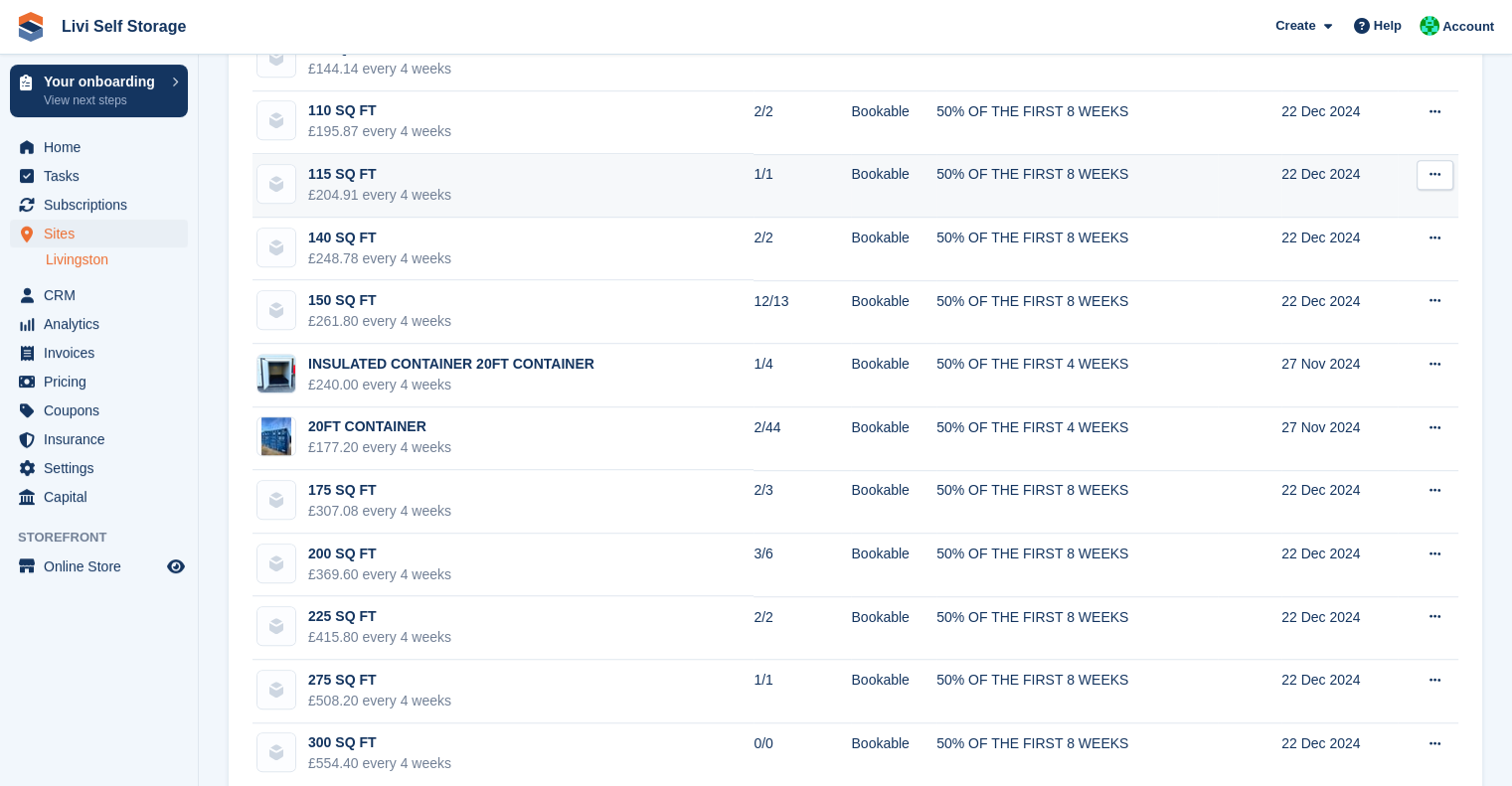 scroll, scrollTop: 0, scrollLeft: 0, axis: both 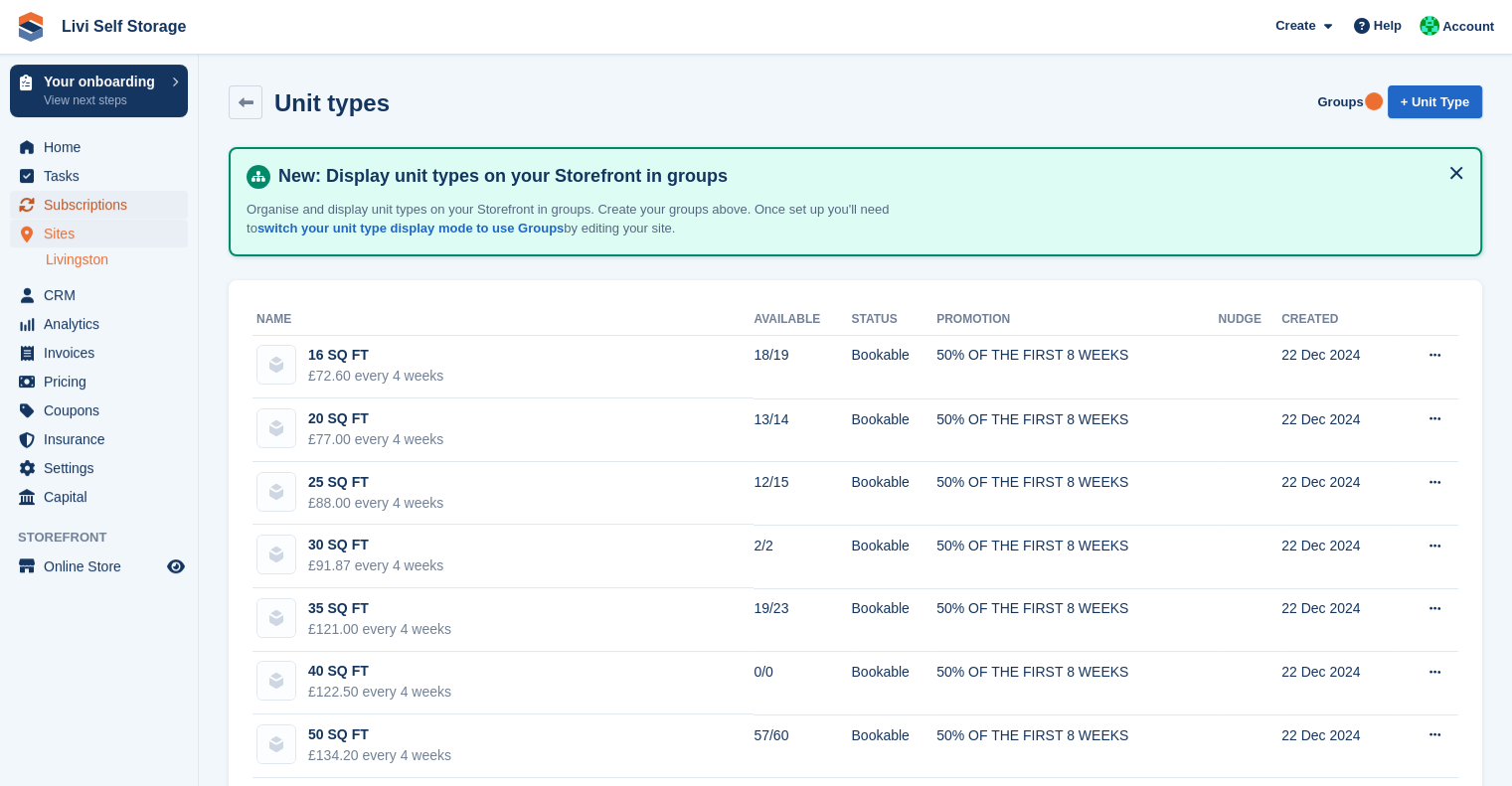 click on "Subscriptions" at bounding box center [103, 205] 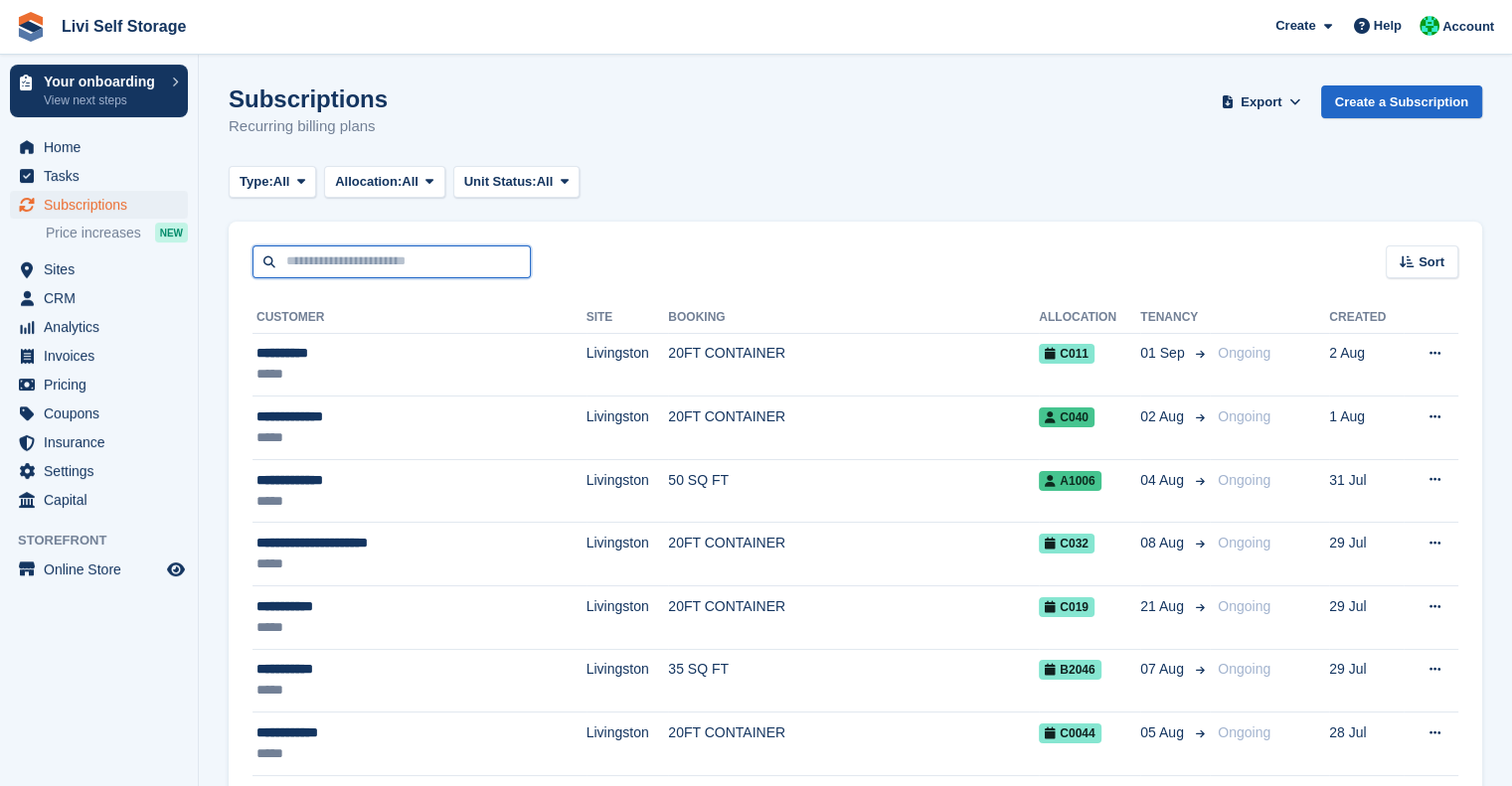click at bounding box center [392, 261] 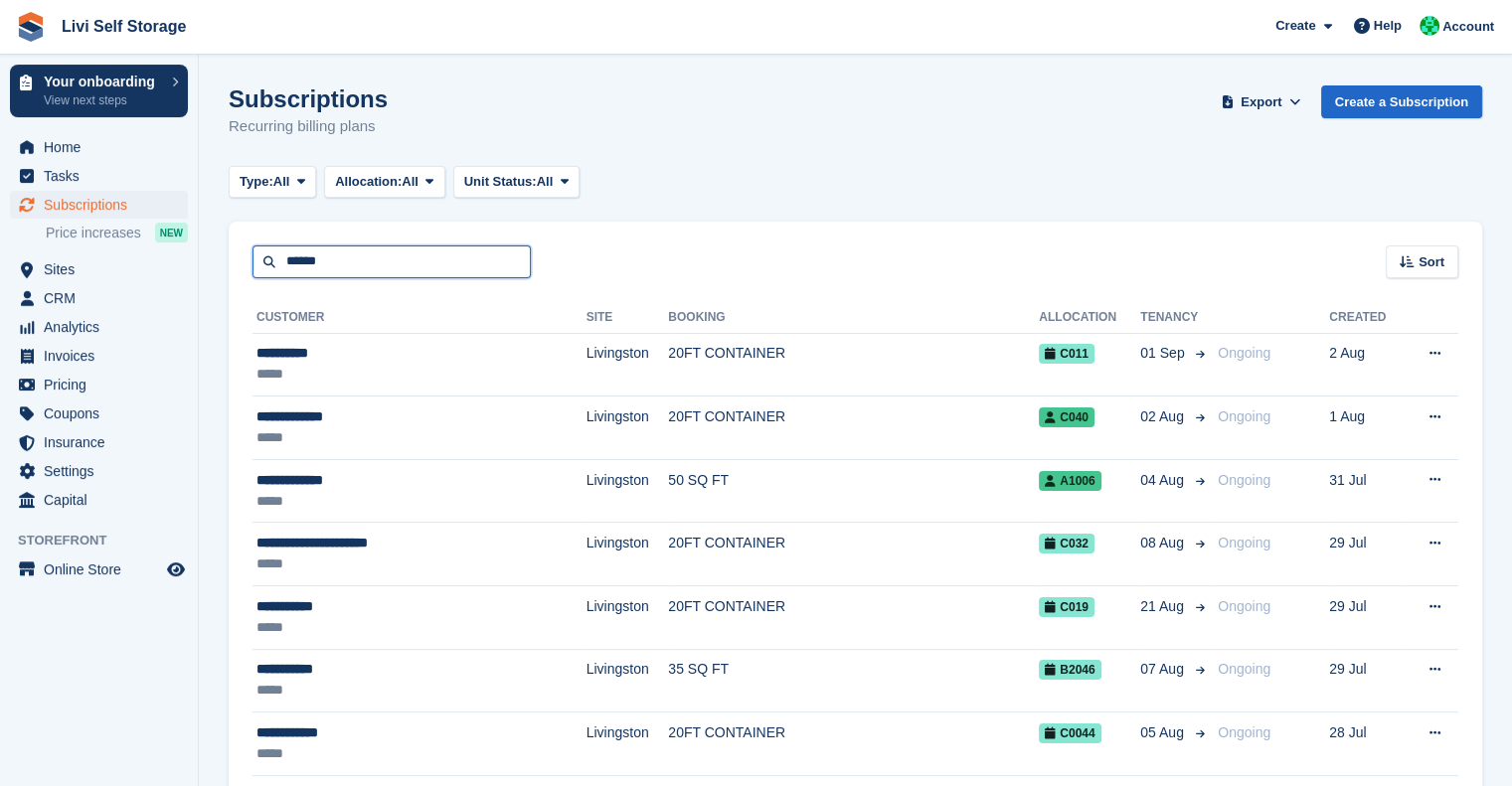 type on "******" 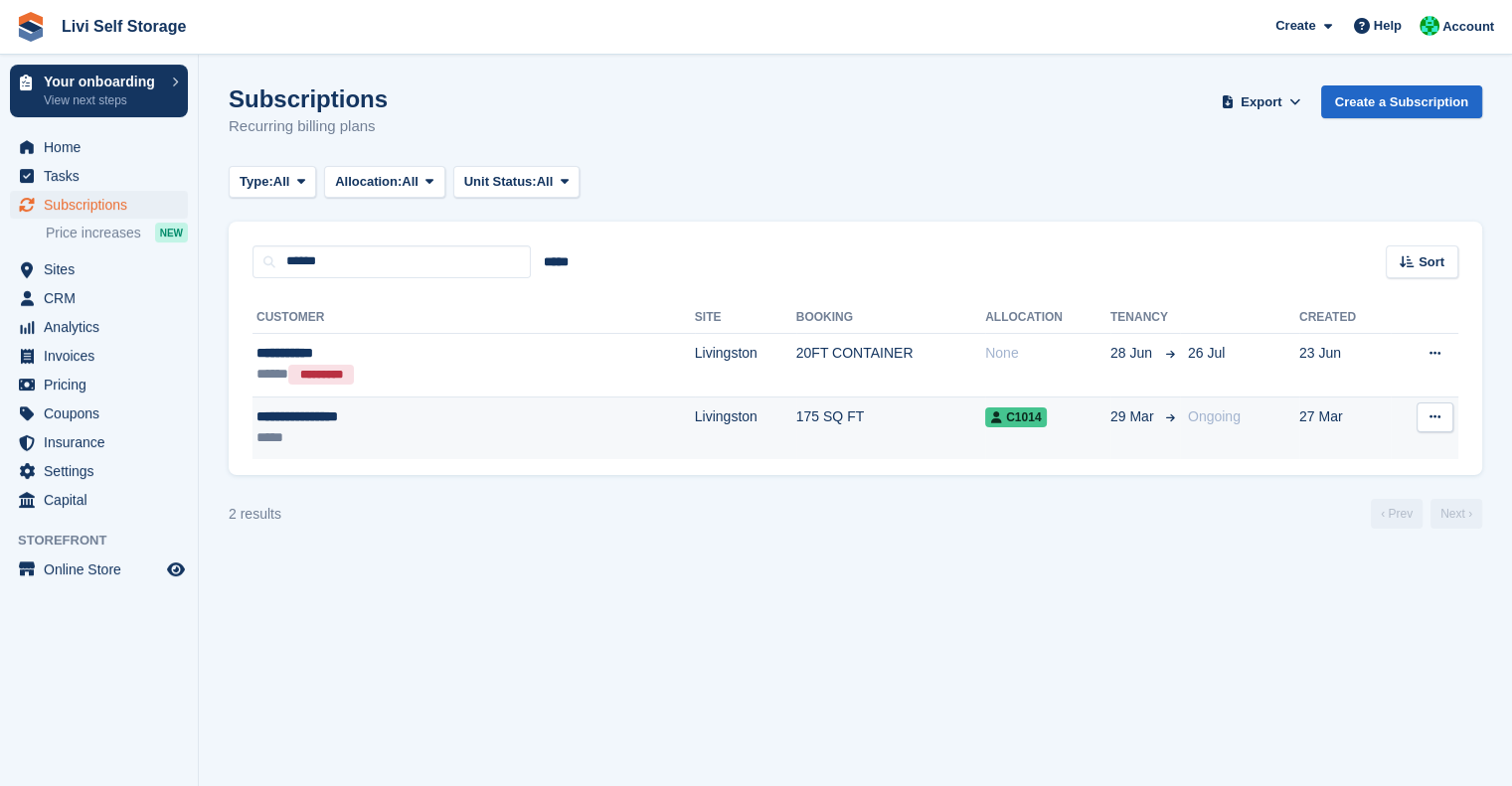 click on "**********" at bounding box center [391, 416] 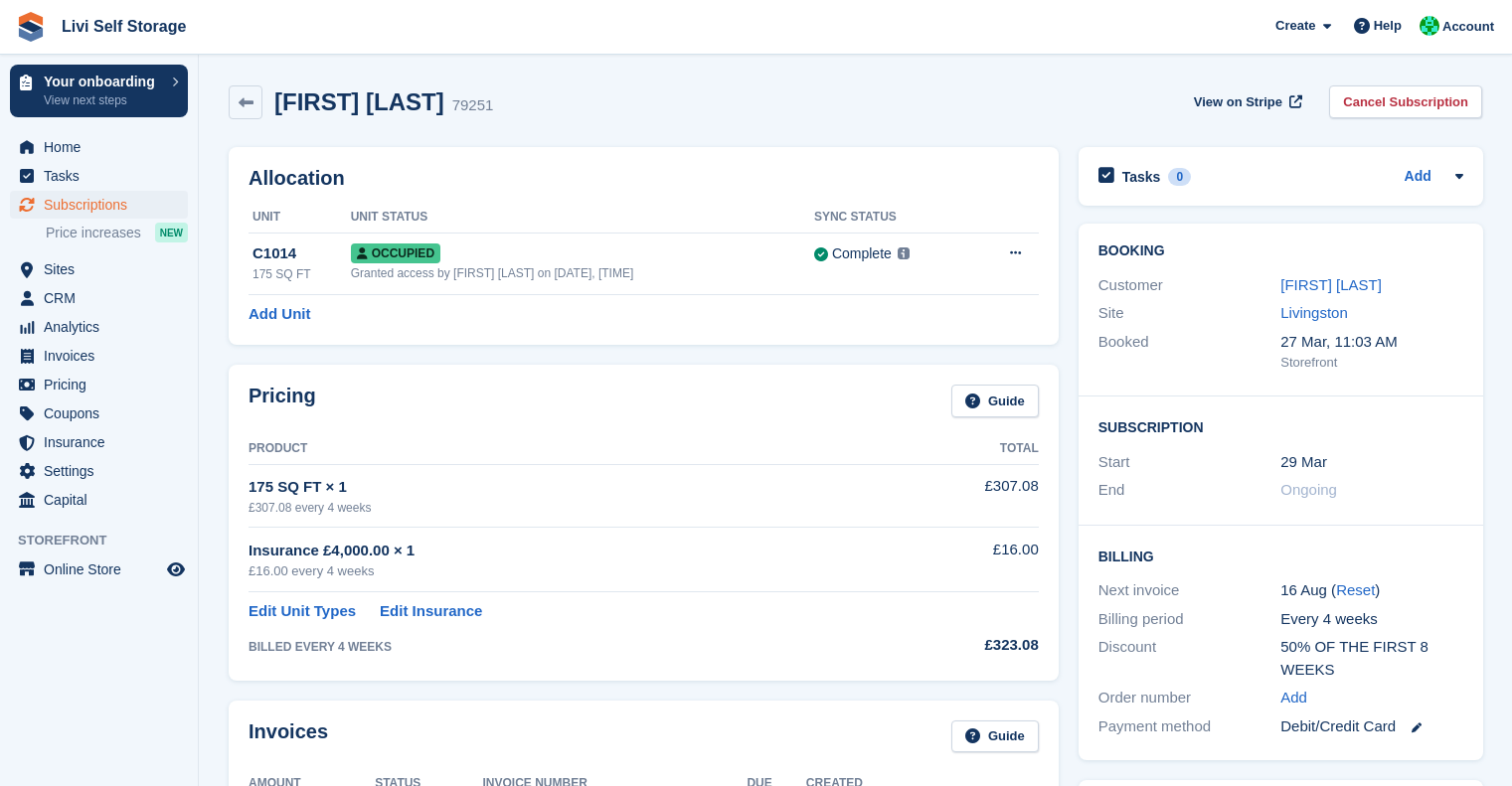 scroll, scrollTop: 0, scrollLeft: 0, axis: both 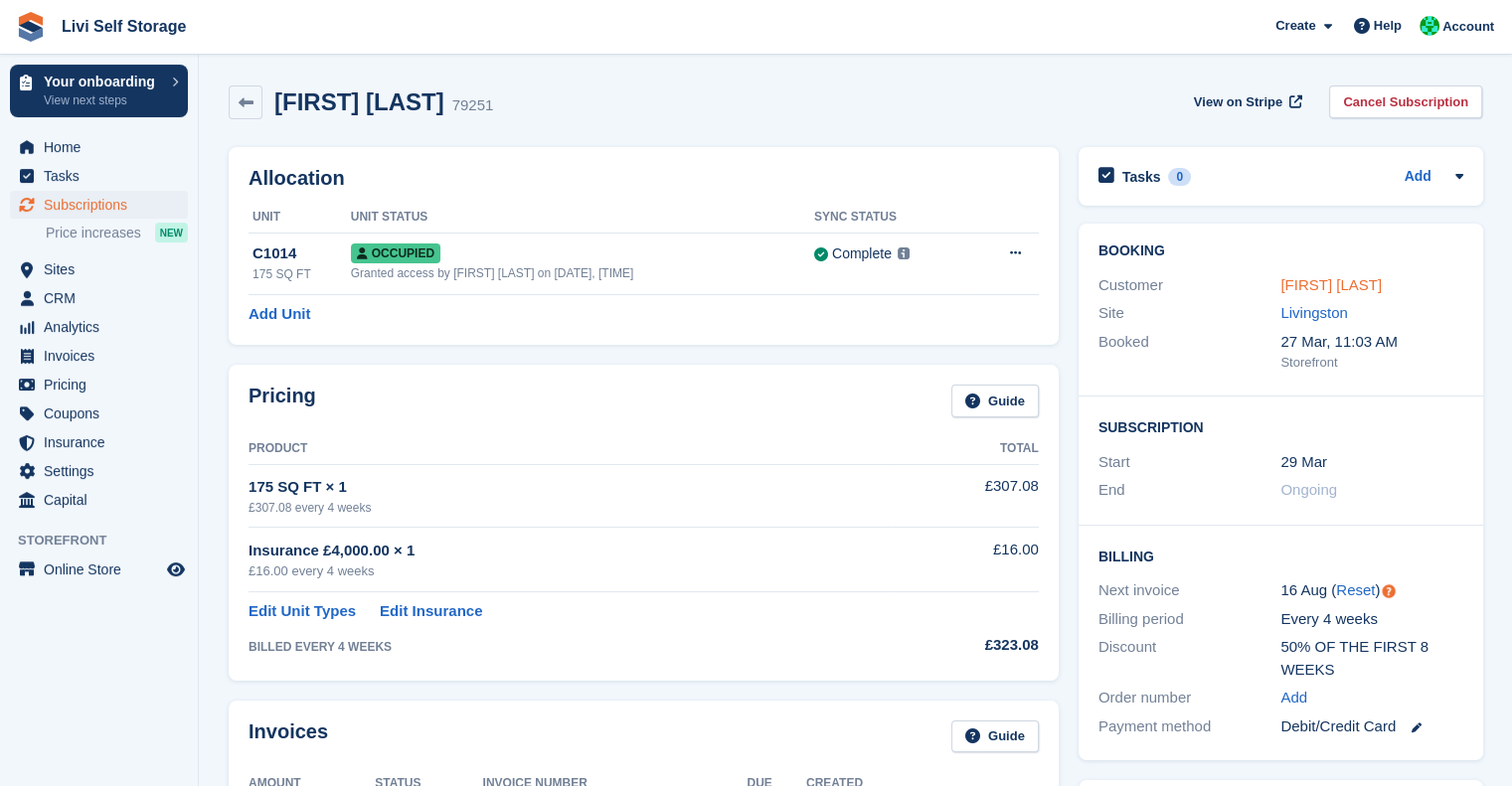 click on "[FIRST] [LAST]" at bounding box center [1331, 284] 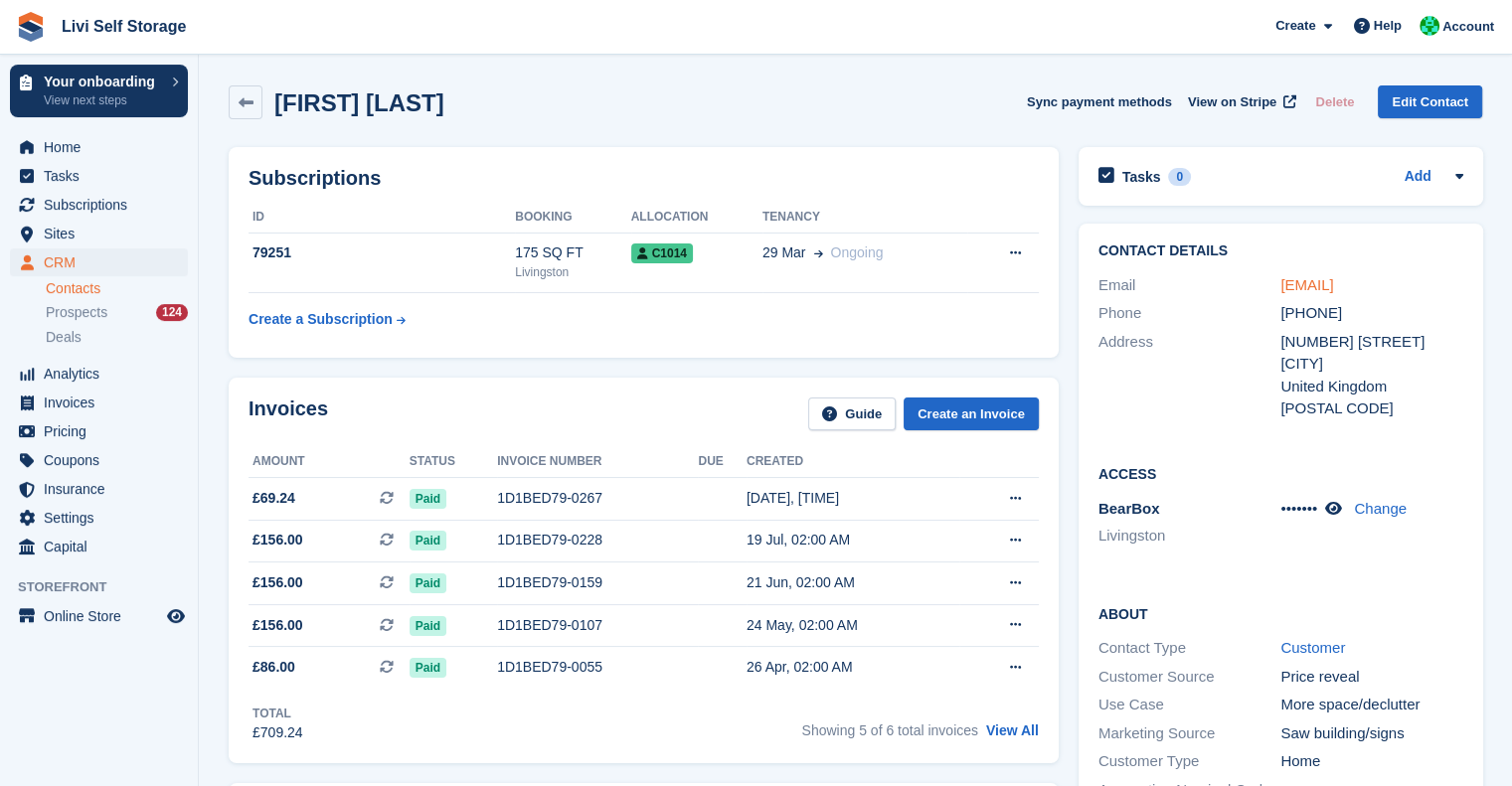 drag, startPoint x: 1319, startPoint y: 295, endPoint x: 1314, endPoint y: 306, distance: 12.083046 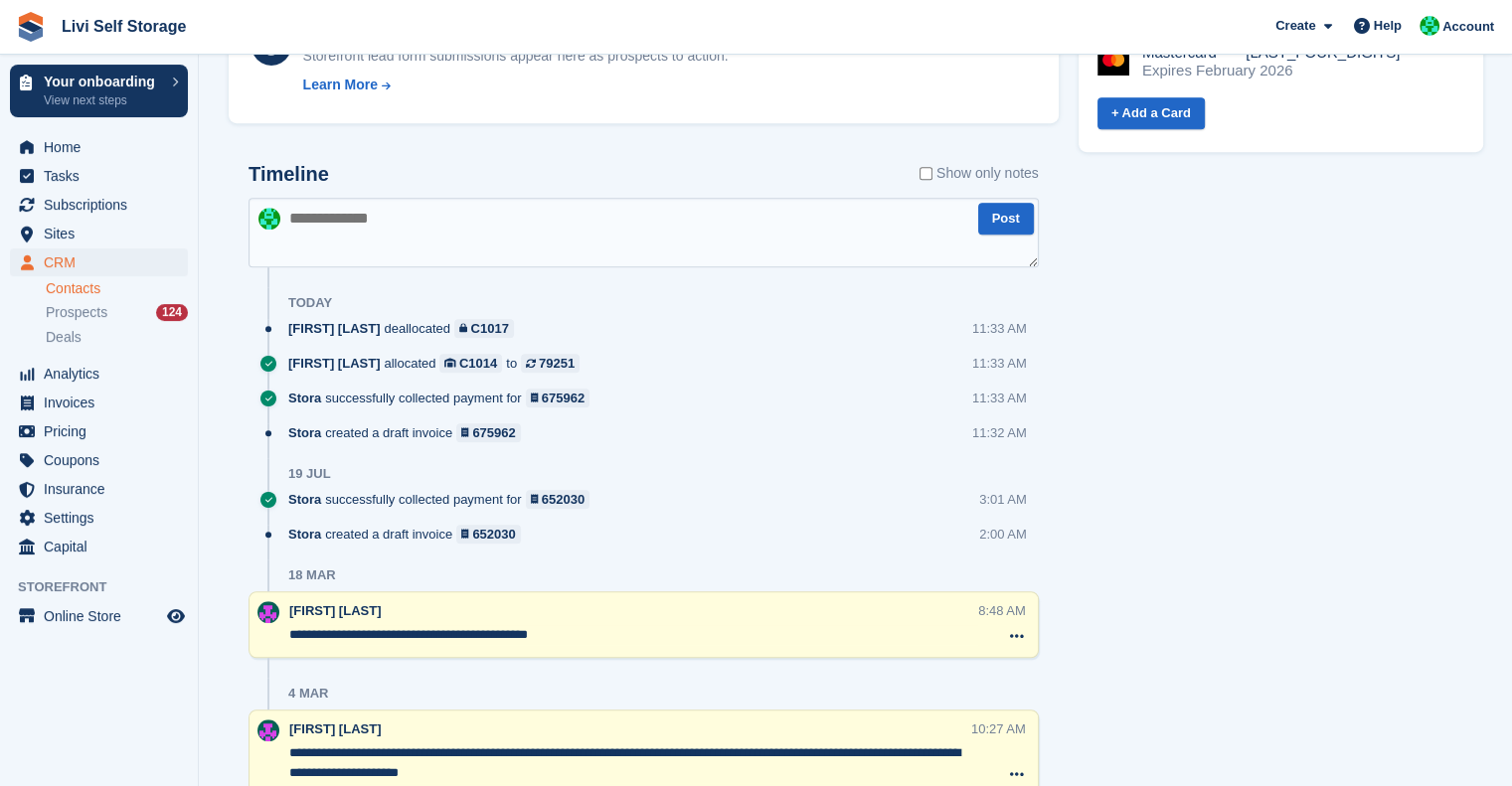 scroll, scrollTop: 1037, scrollLeft: 0, axis: vertical 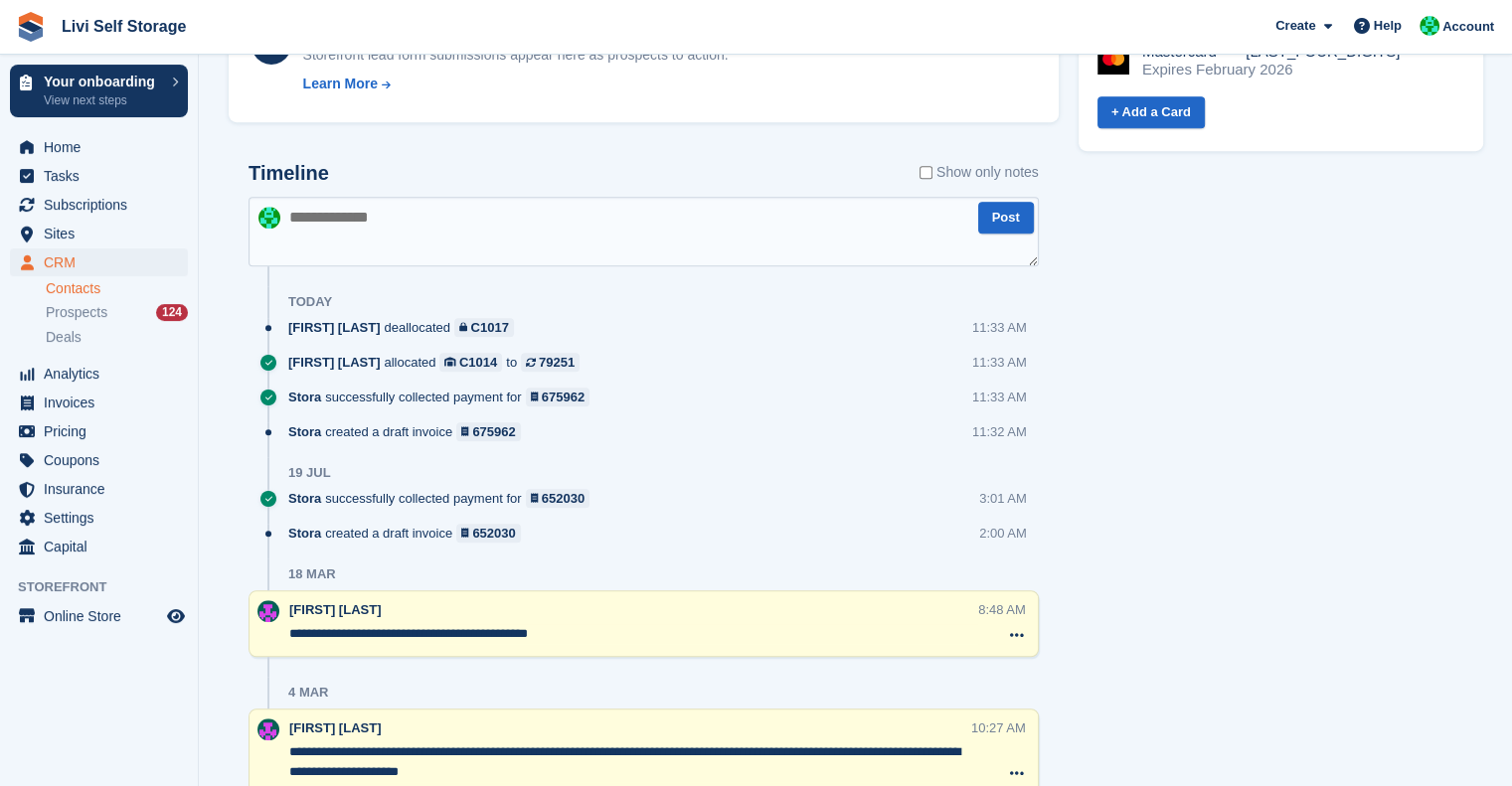 click at bounding box center [643, 232] 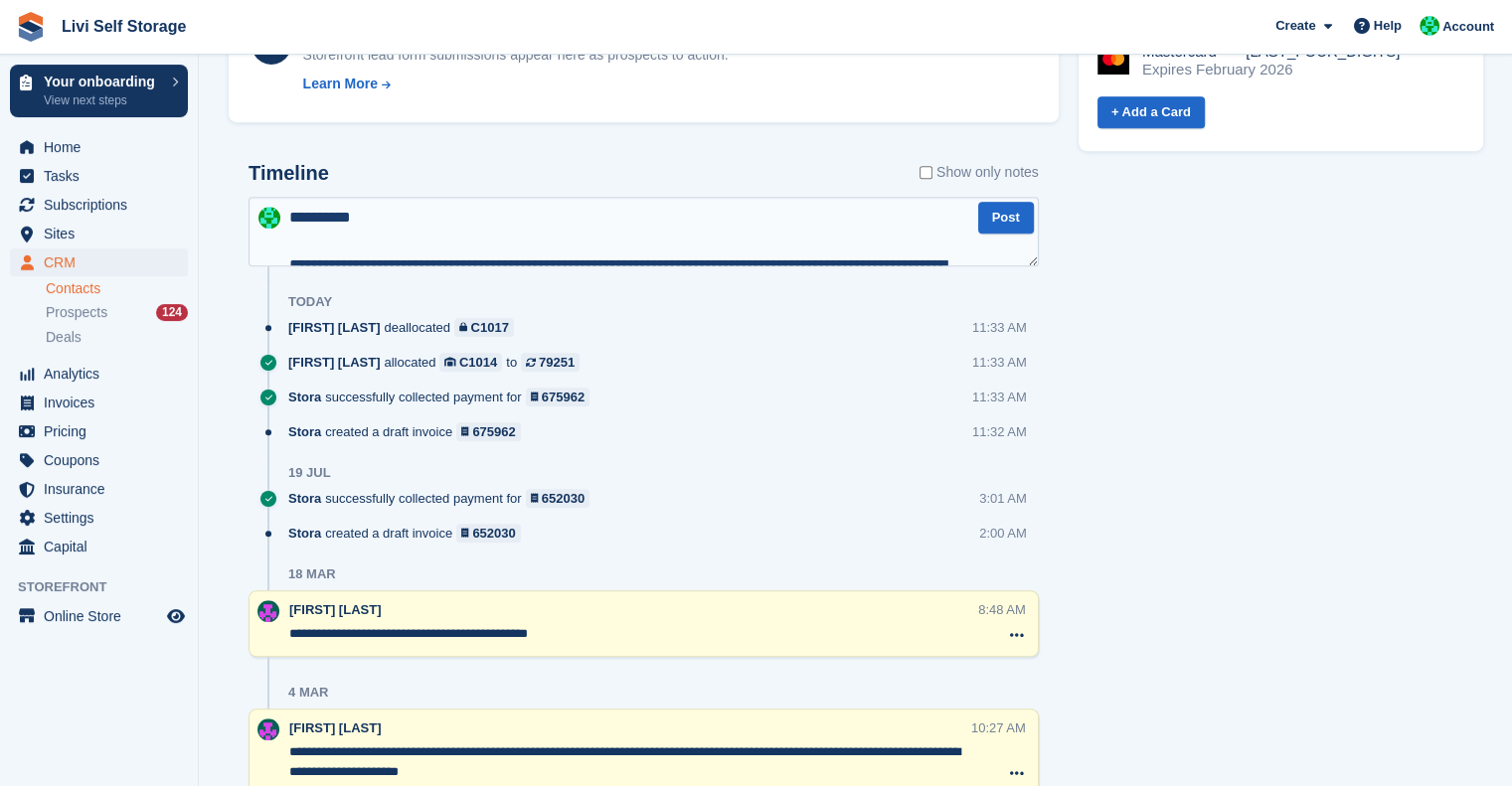 scroll, scrollTop: 225, scrollLeft: 0, axis: vertical 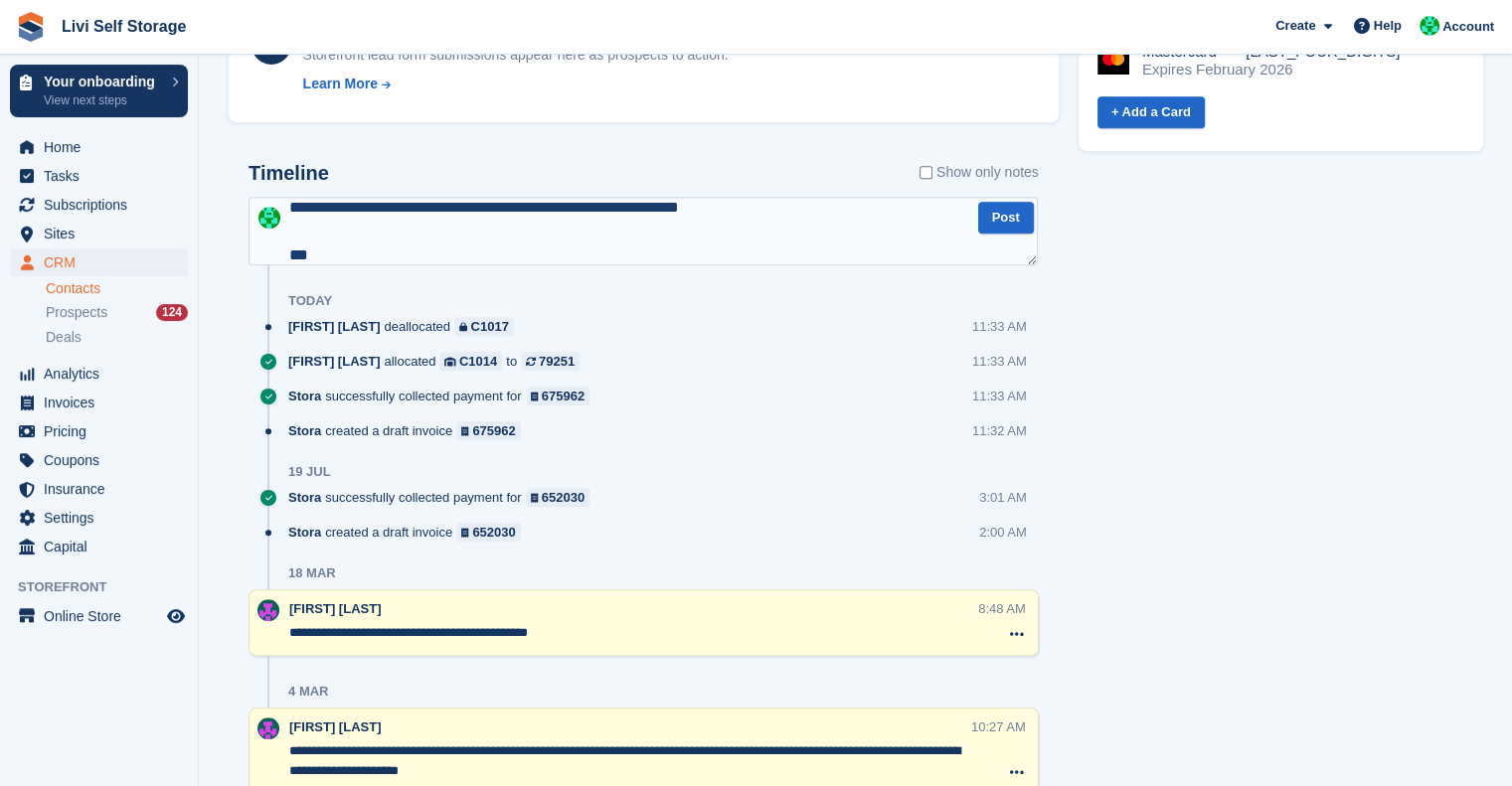 click on "**********" at bounding box center (643, 232) 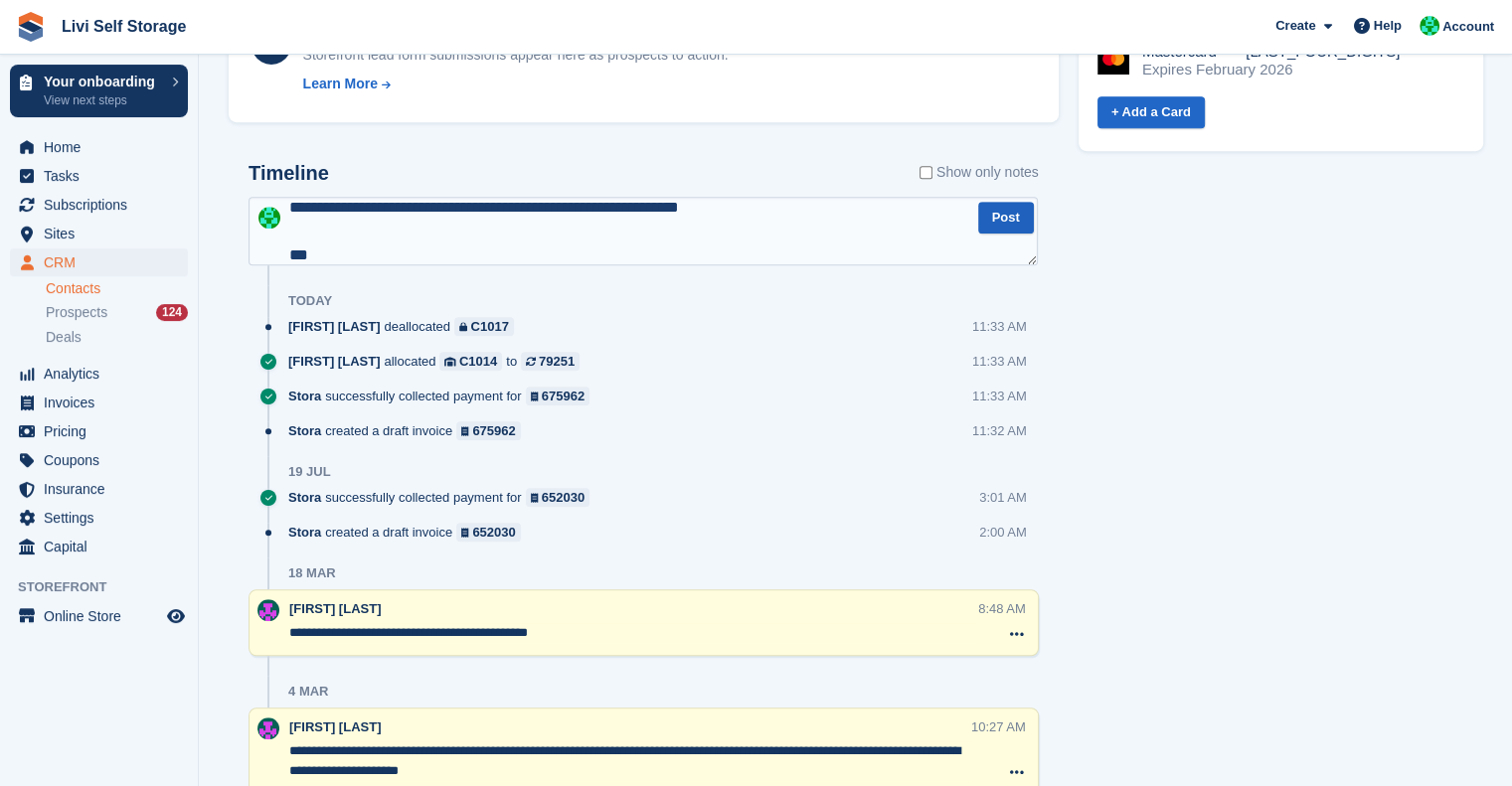 type on "**********" 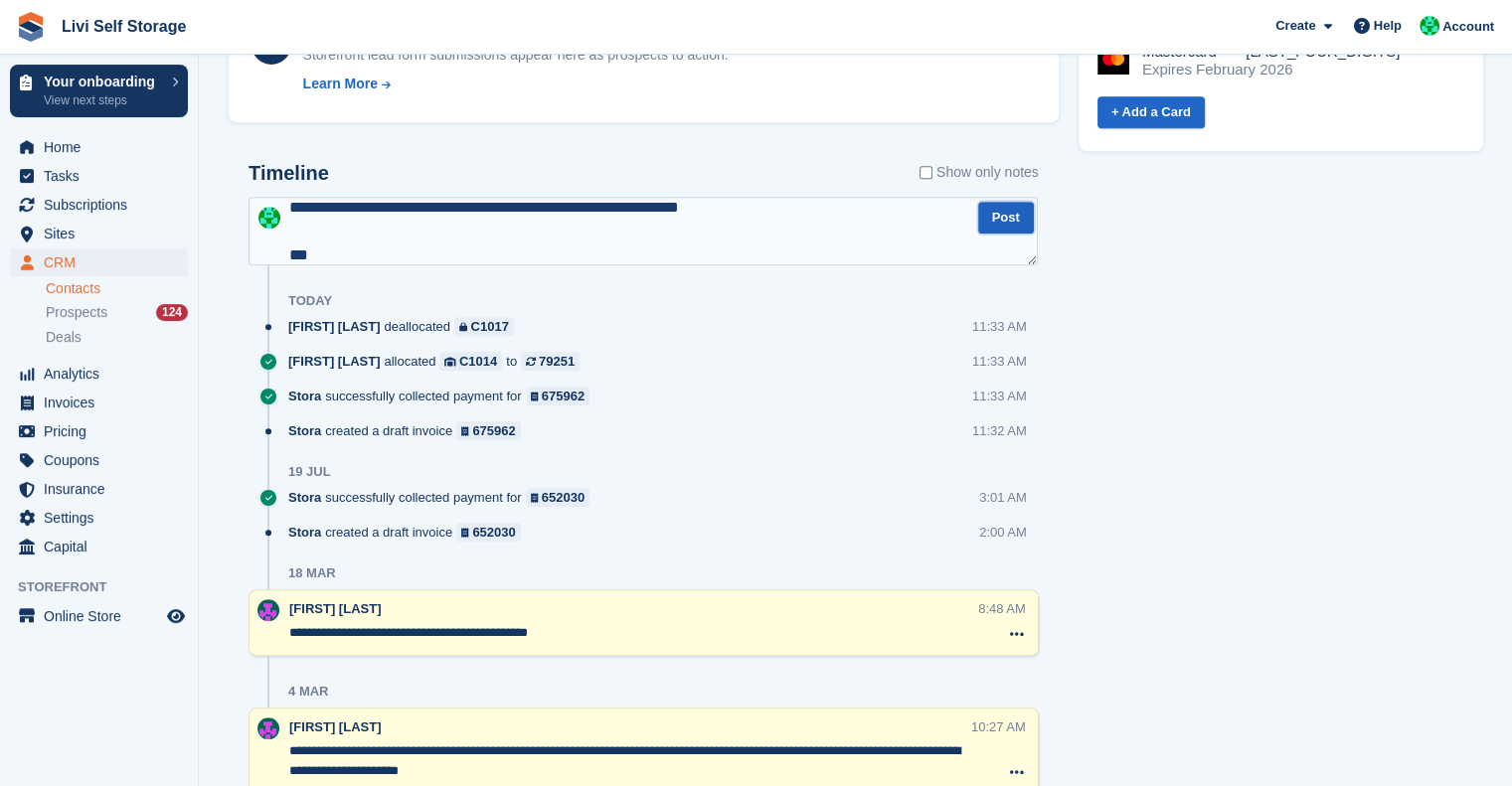 click on "Post" at bounding box center [1006, 218] 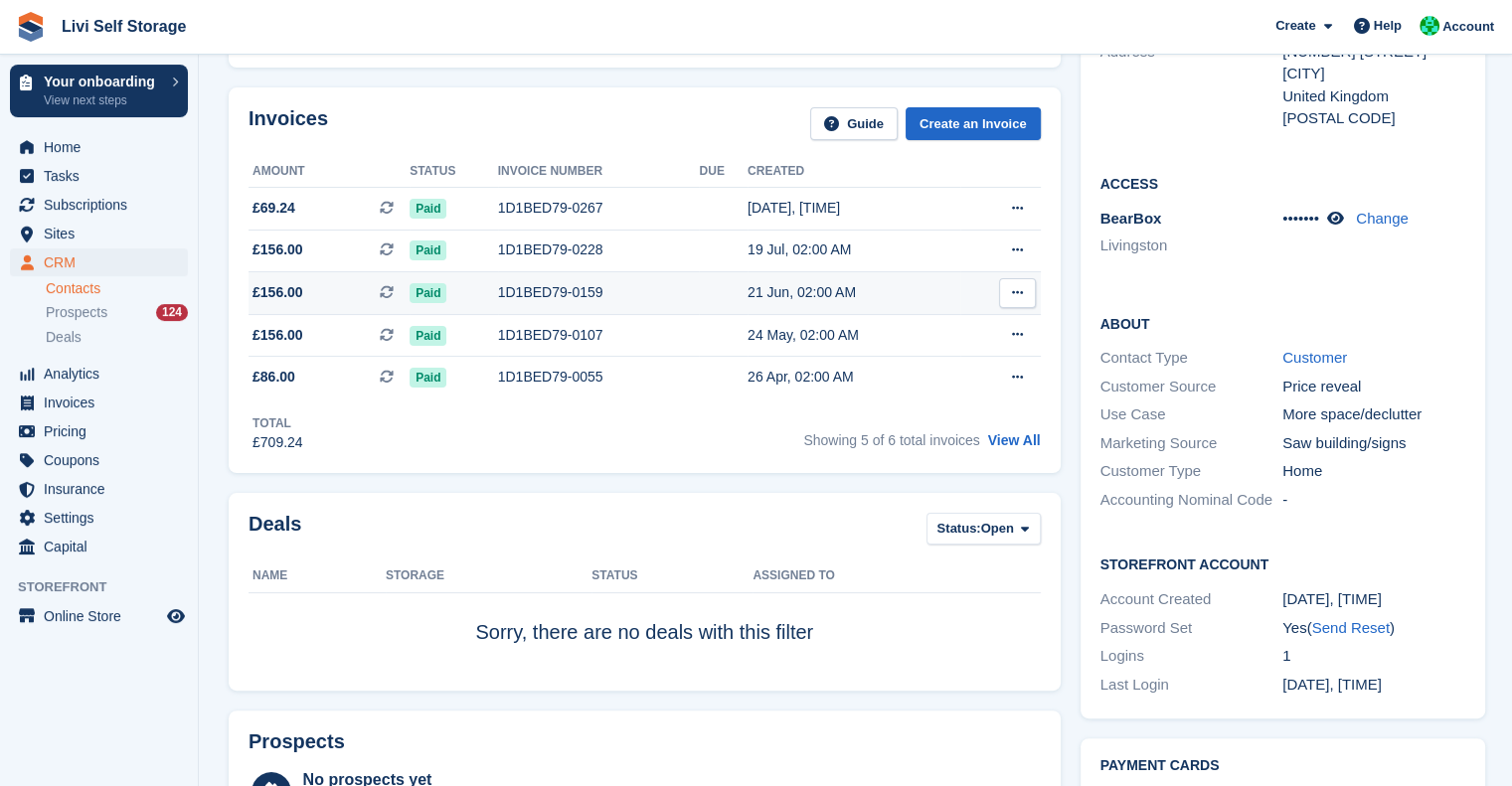 scroll, scrollTop: 0, scrollLeft: 0, axis: both 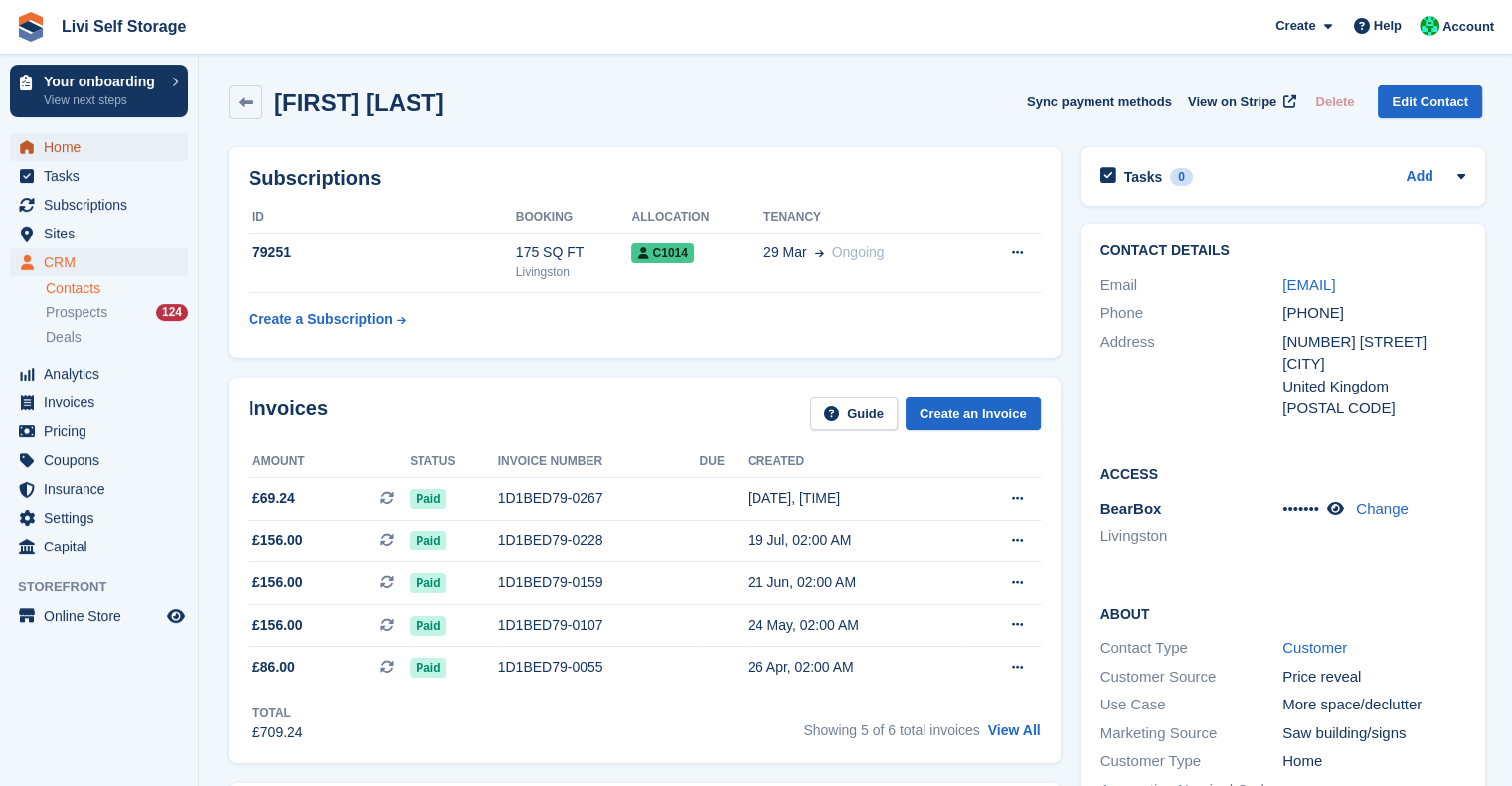 click on "Home" at bounding box center [103, 147] 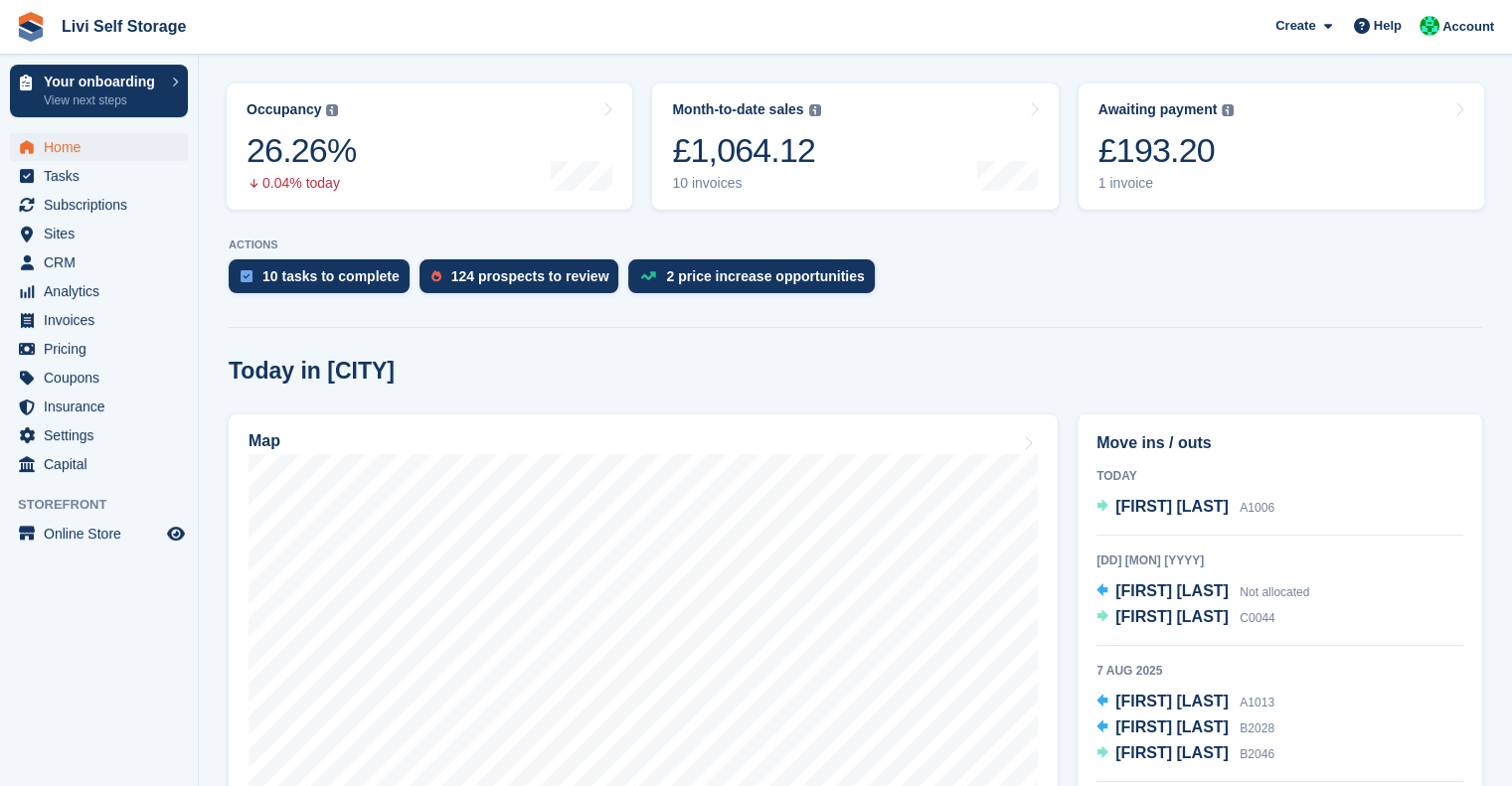 scroll, scrollTop: 364, scrollLeft: 0, axis: vertical 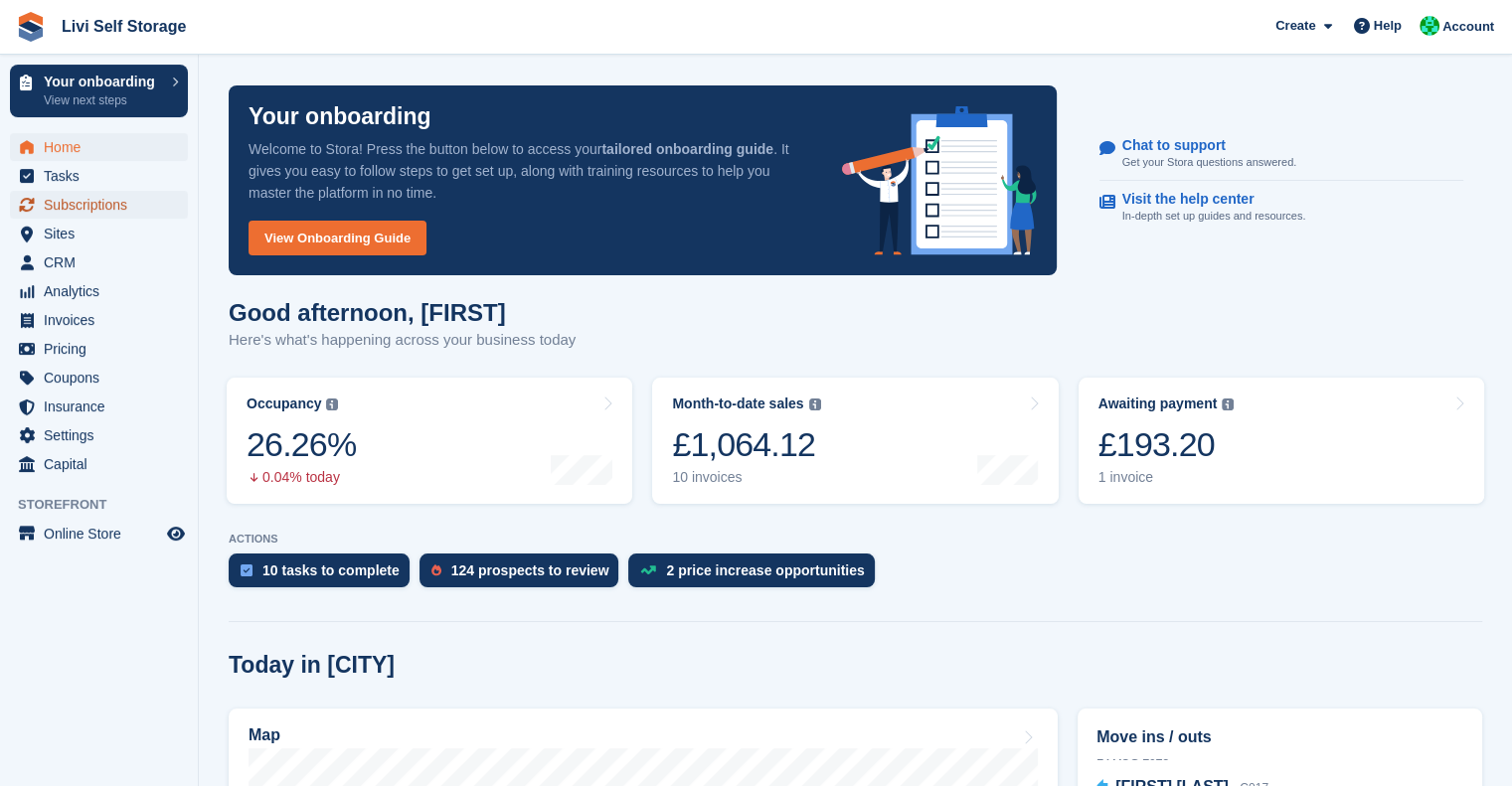 click on "Subscriptions" at bounding box center [103, 205] 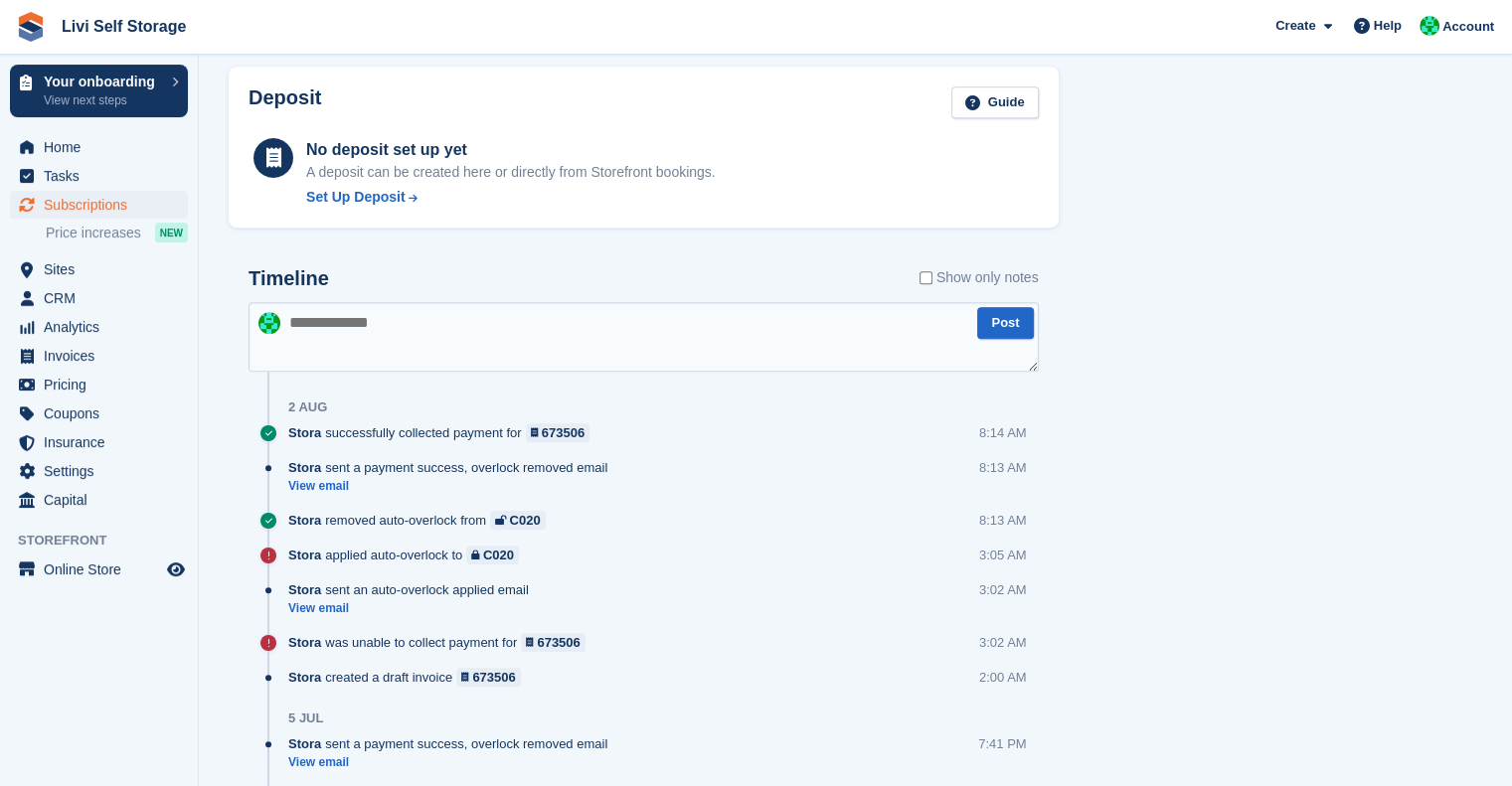scroll, scrollTop: 1069, scrollLeft: 0, axis: vertical 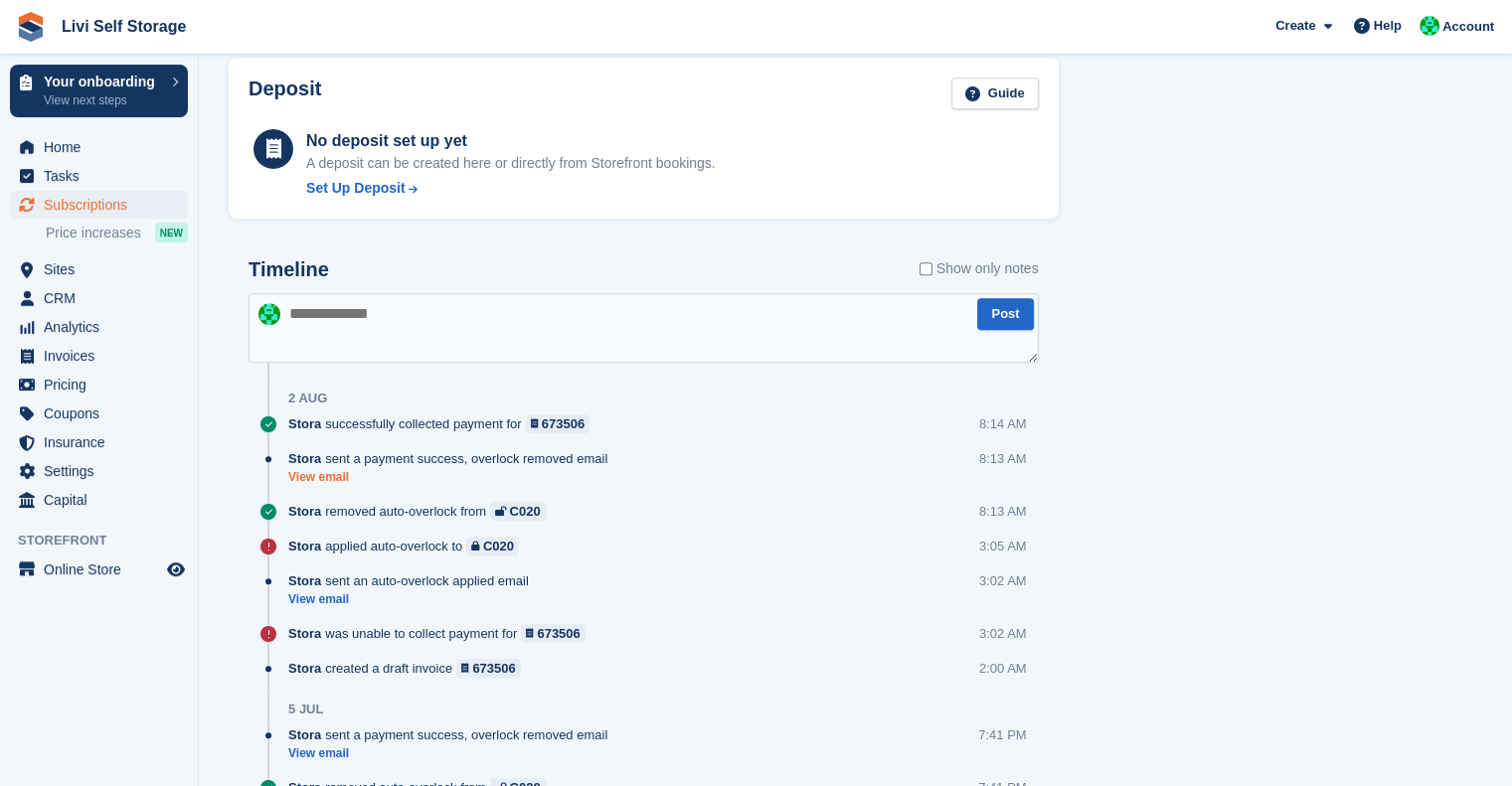 click on "View email" at bounding box center [452, 477] 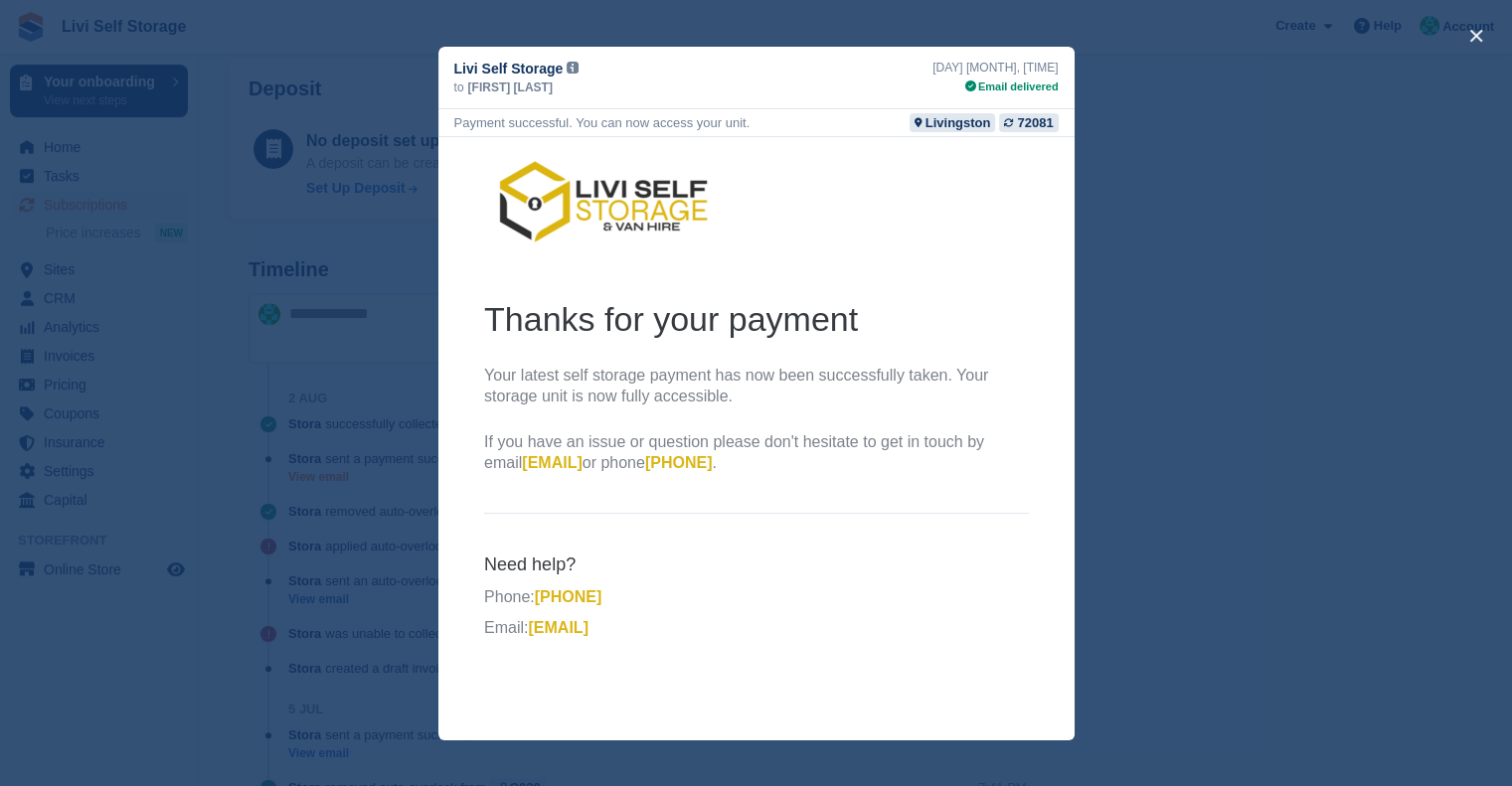 scroll, scrollTop: 0, scrollLeft: 0, axis: both 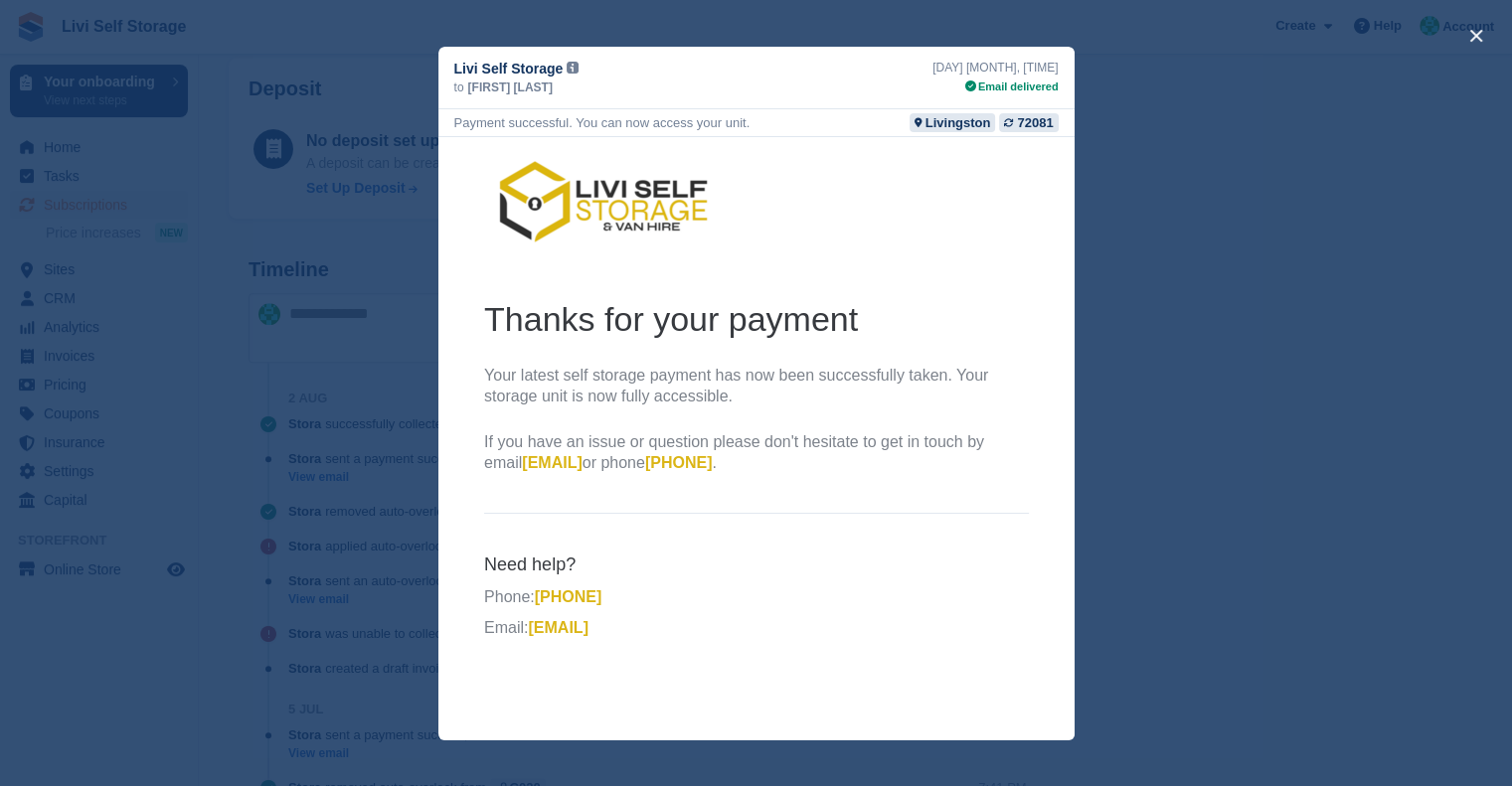 click at bounding box center [756, 393] 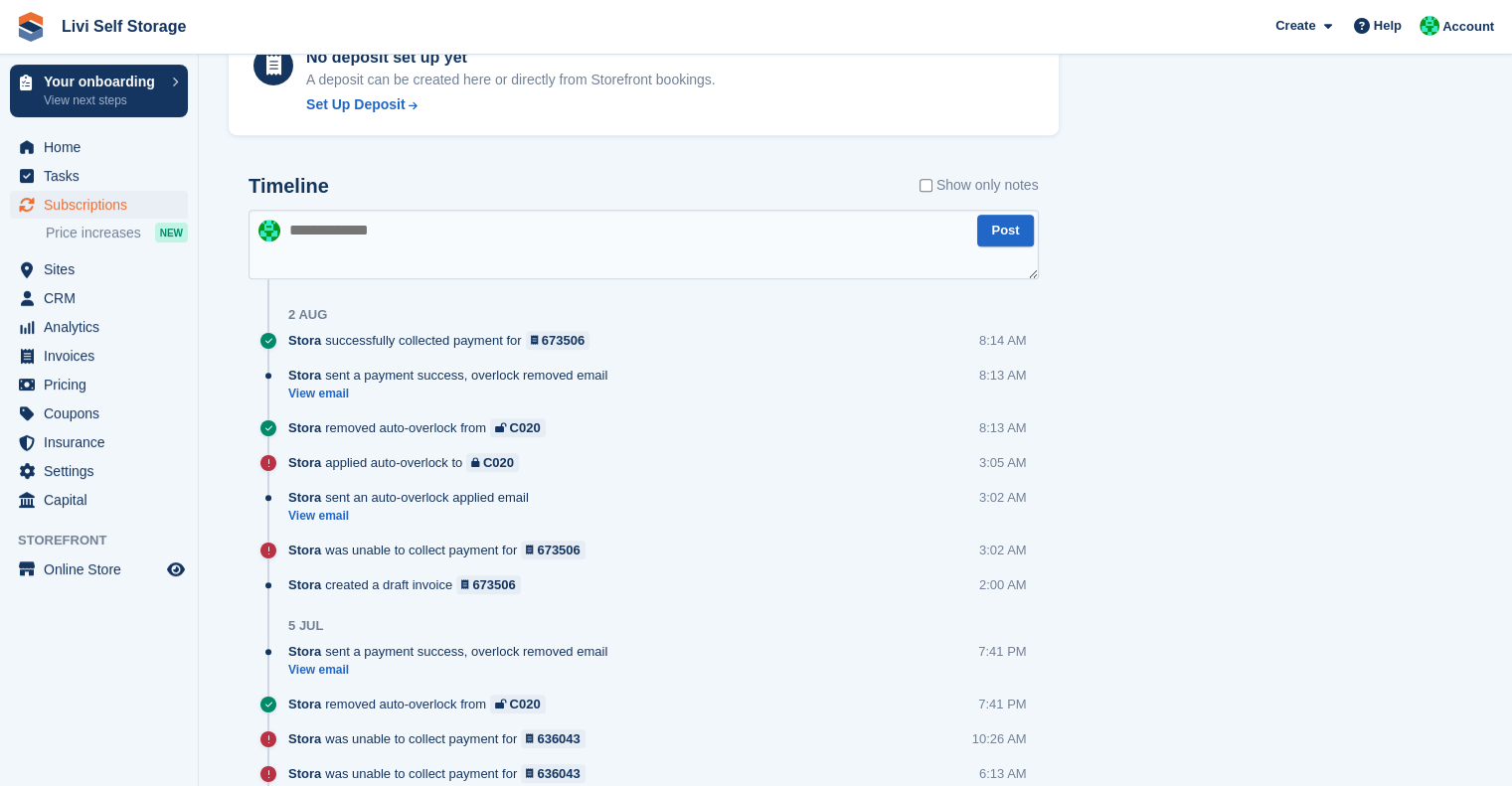 scroll, scrollTop: 1156, scrollLeft: 0, axis: vertical 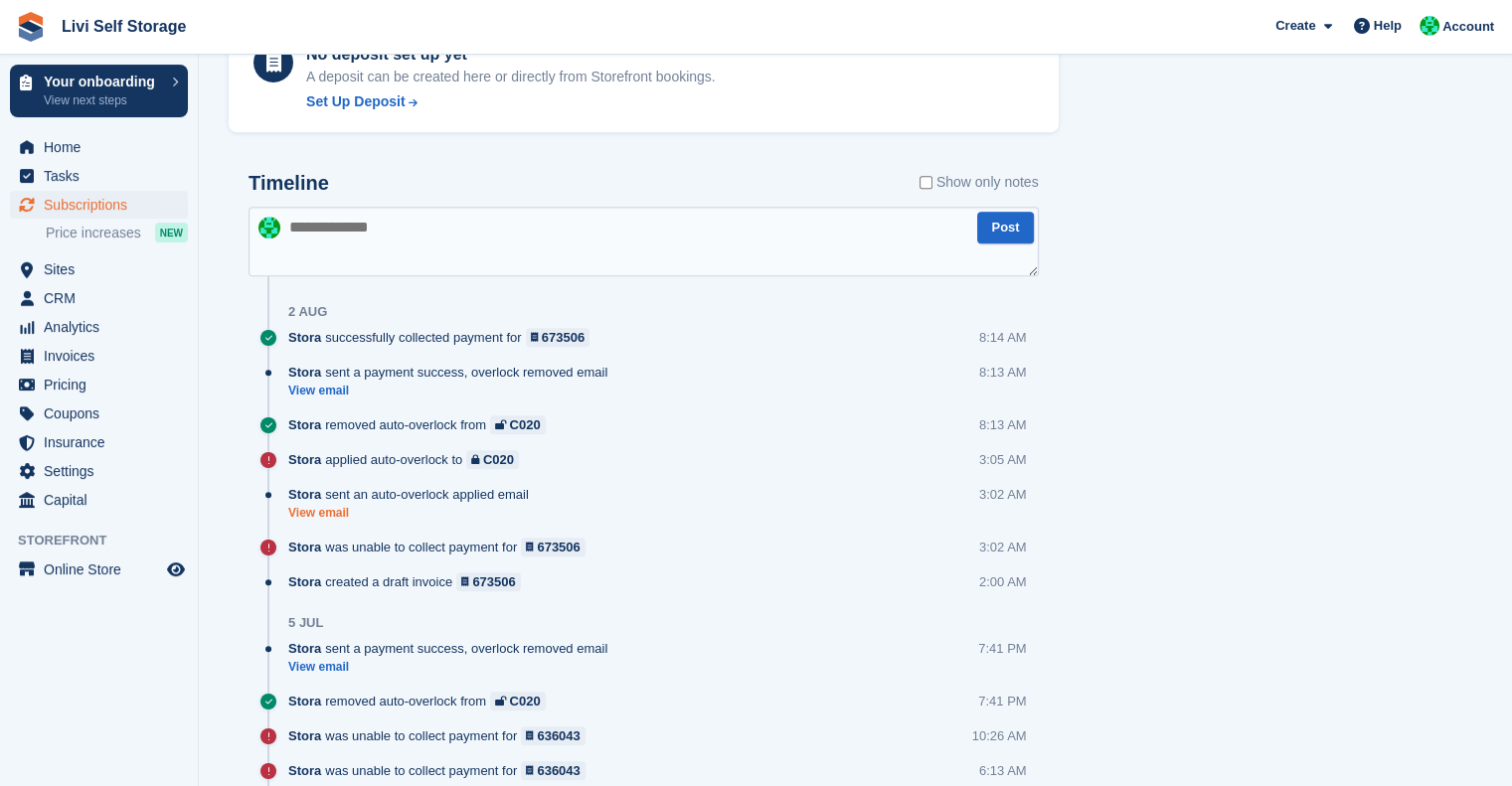 click on "View email" at bounding box center [414, 513] 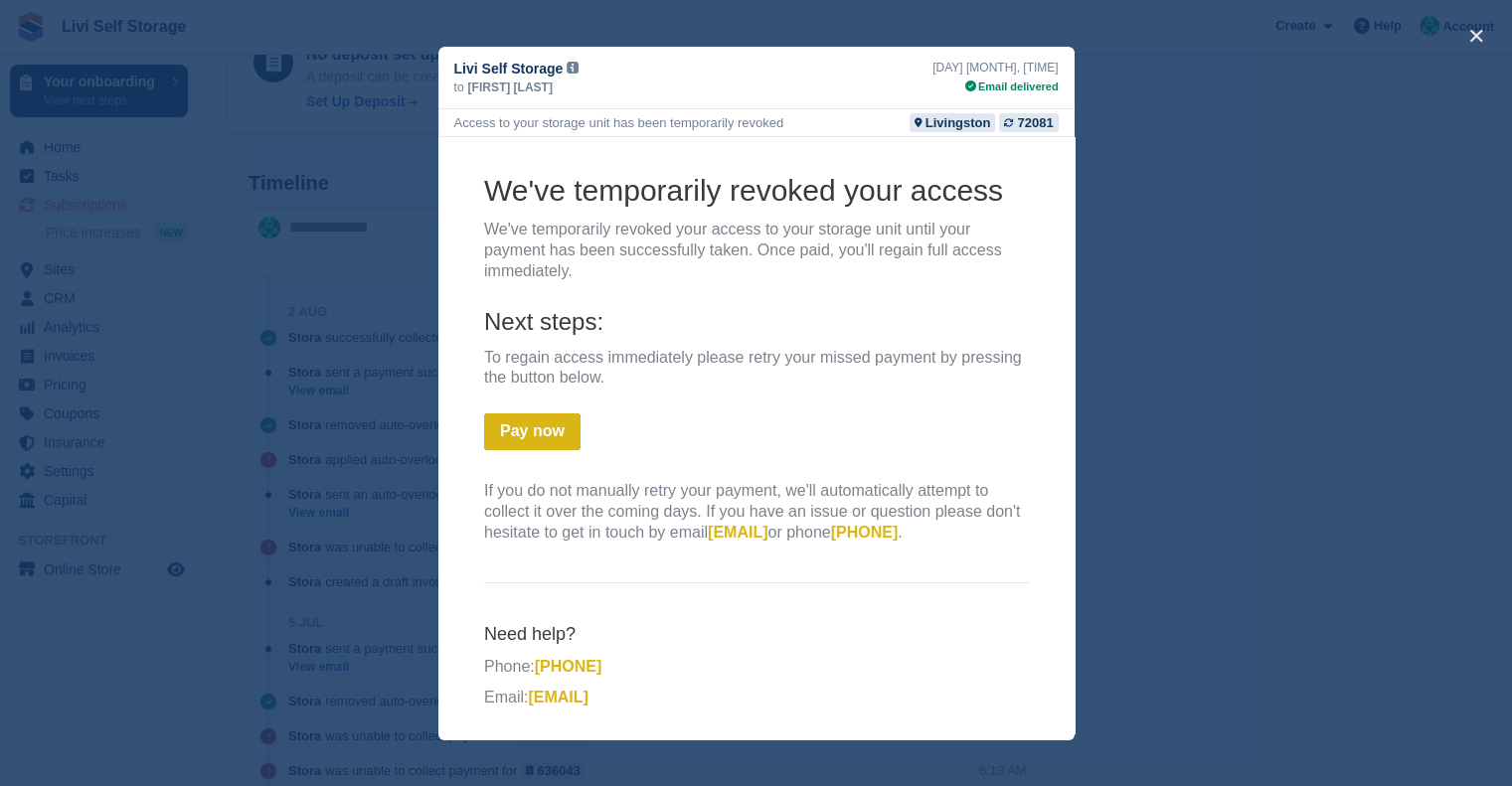 scroll, scrollTop: 0, scrollLeft: 0, axis: both 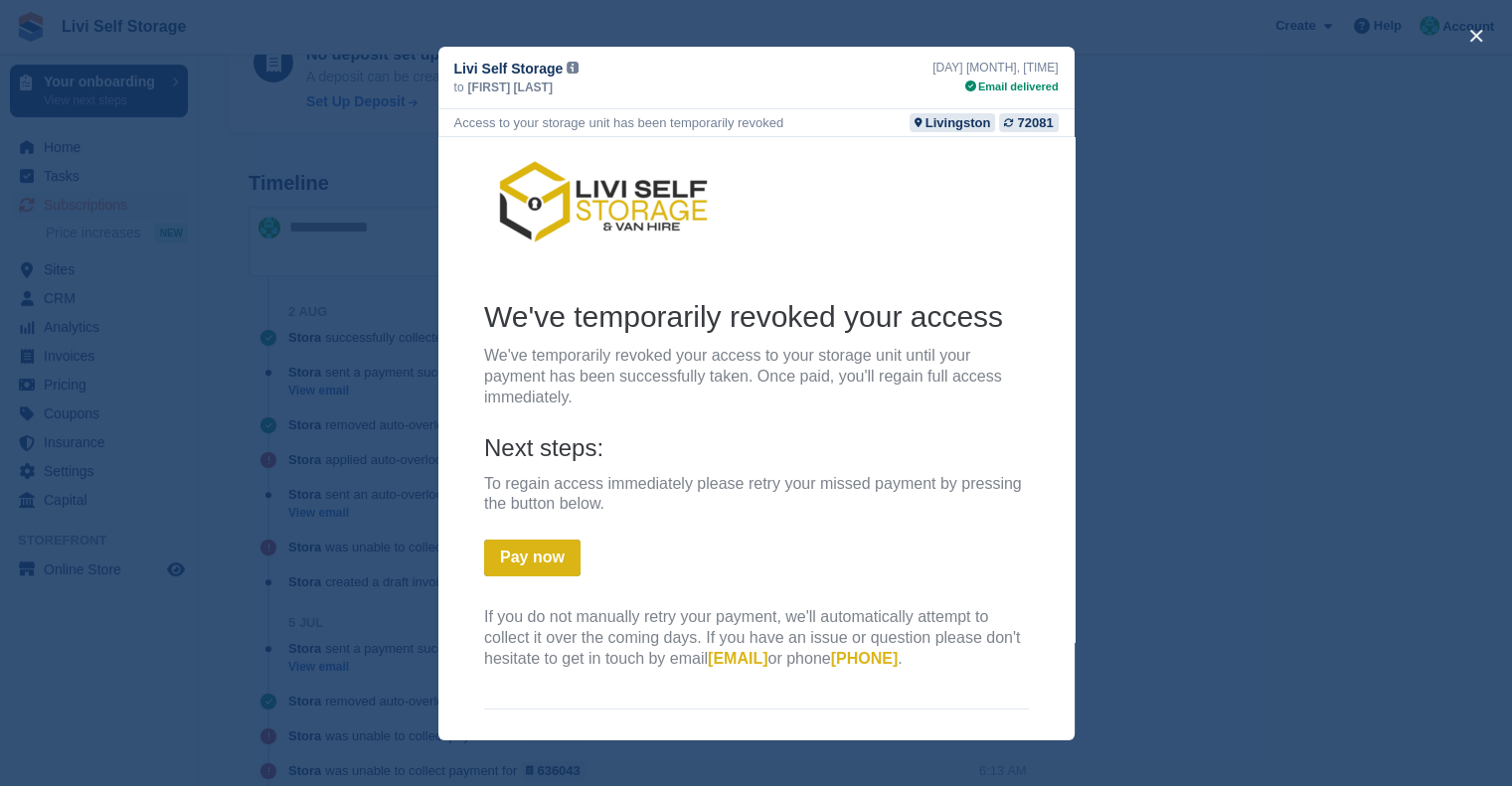 click at bounding box center (756, 393) 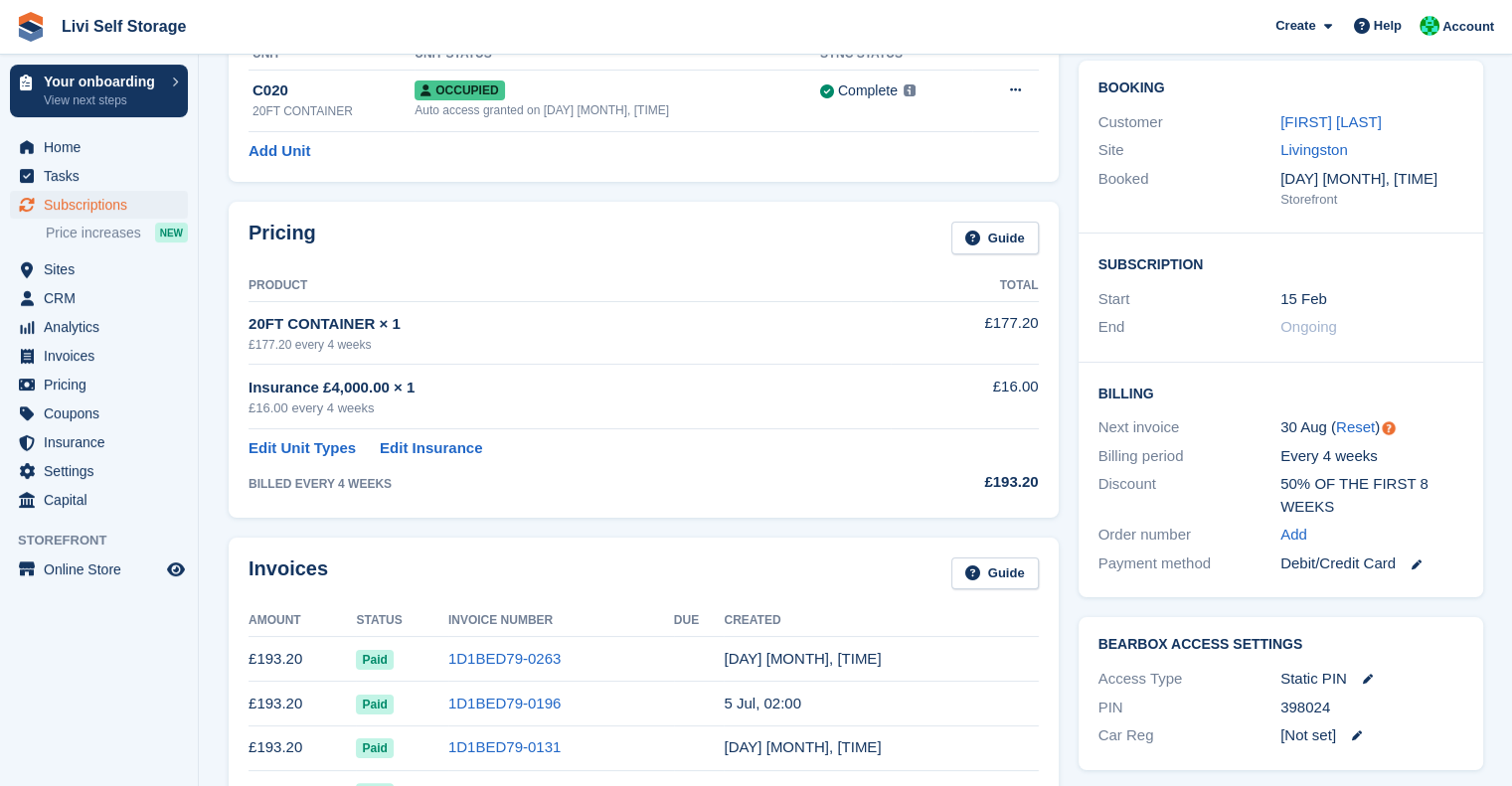scroll, scrollTop: 0, scrollLeft: 0, axis: both 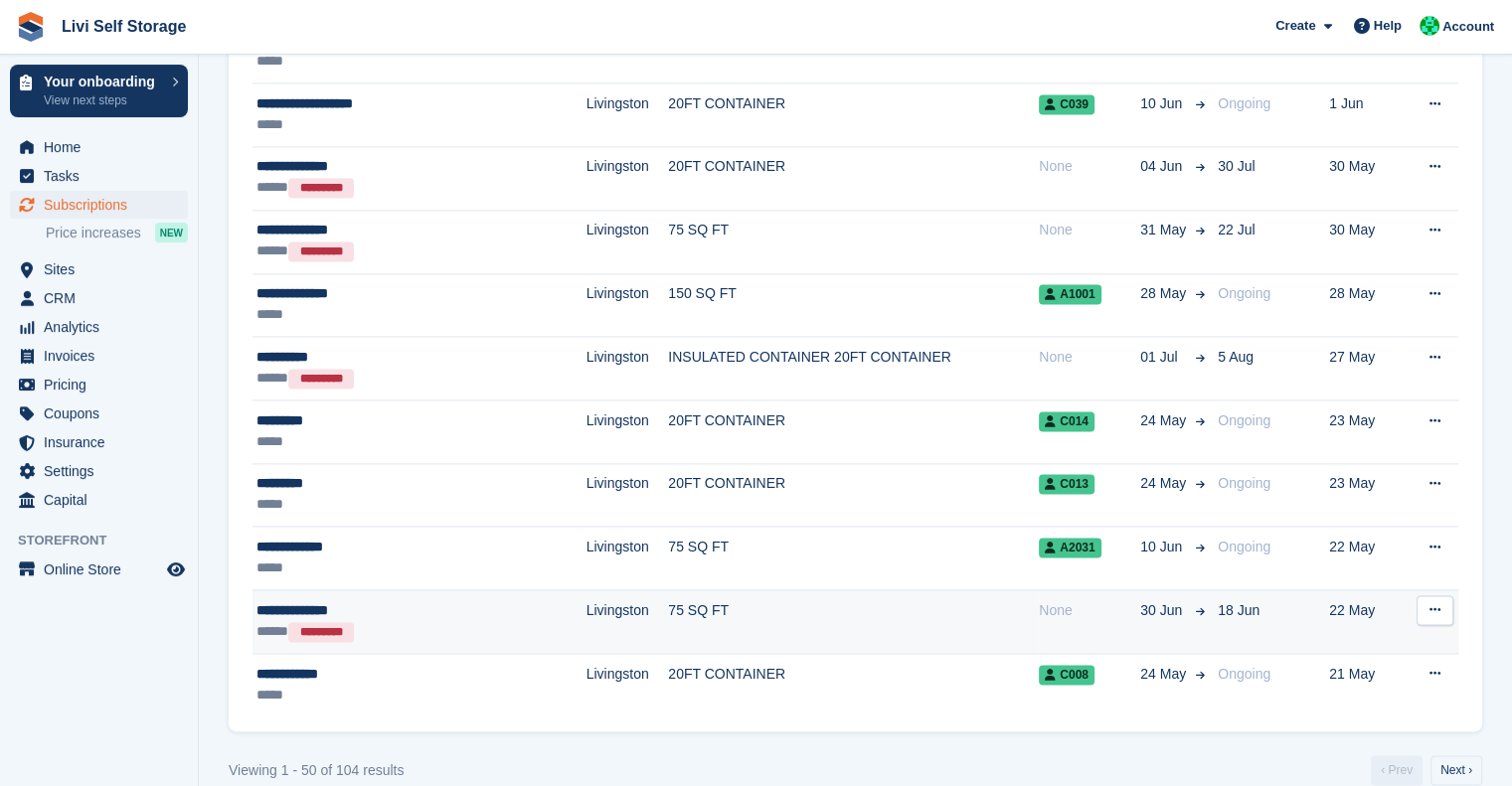click at bounding box center [1434, 609] 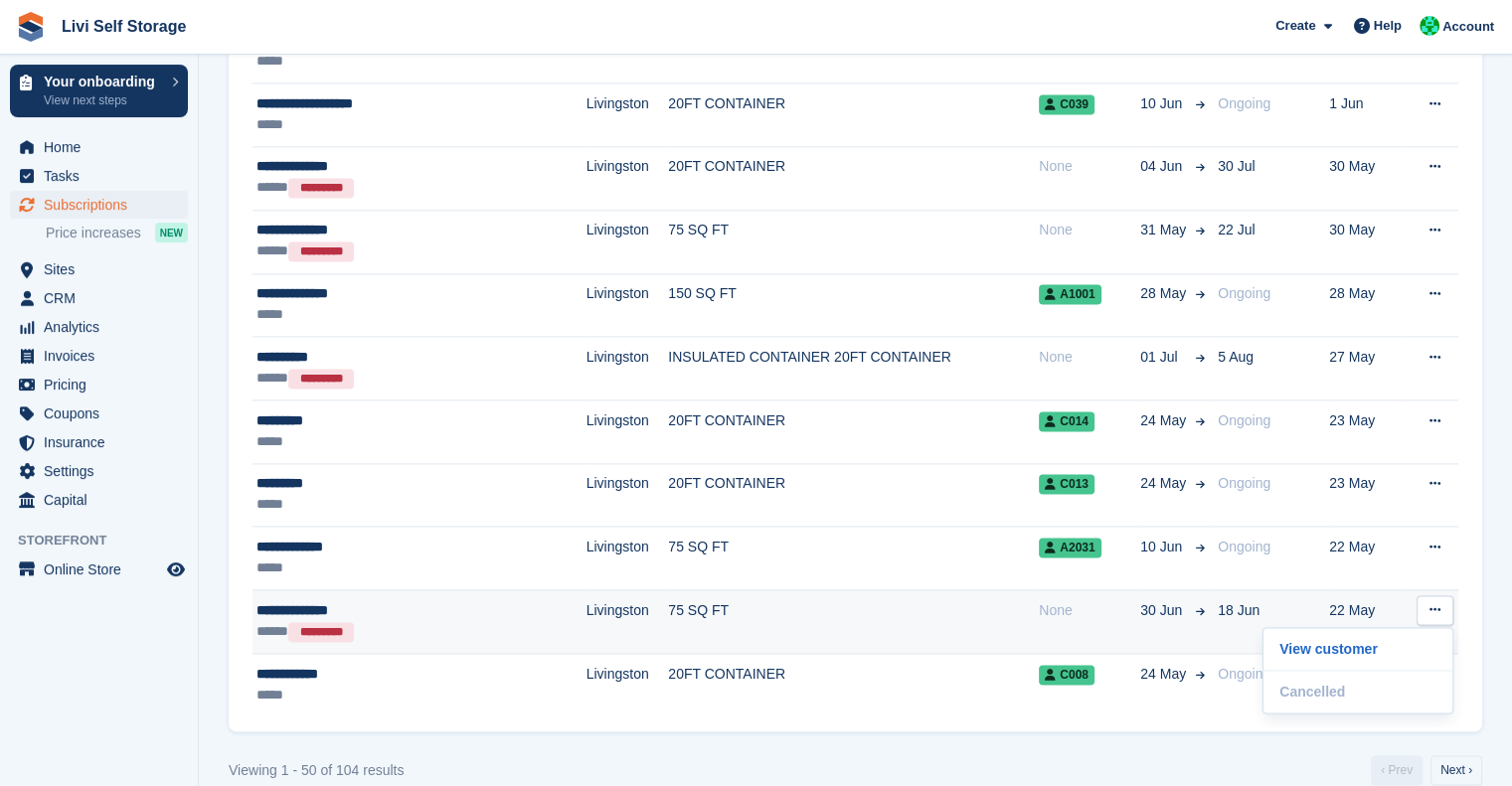 click on "**********" at bounding box center [382, 610] 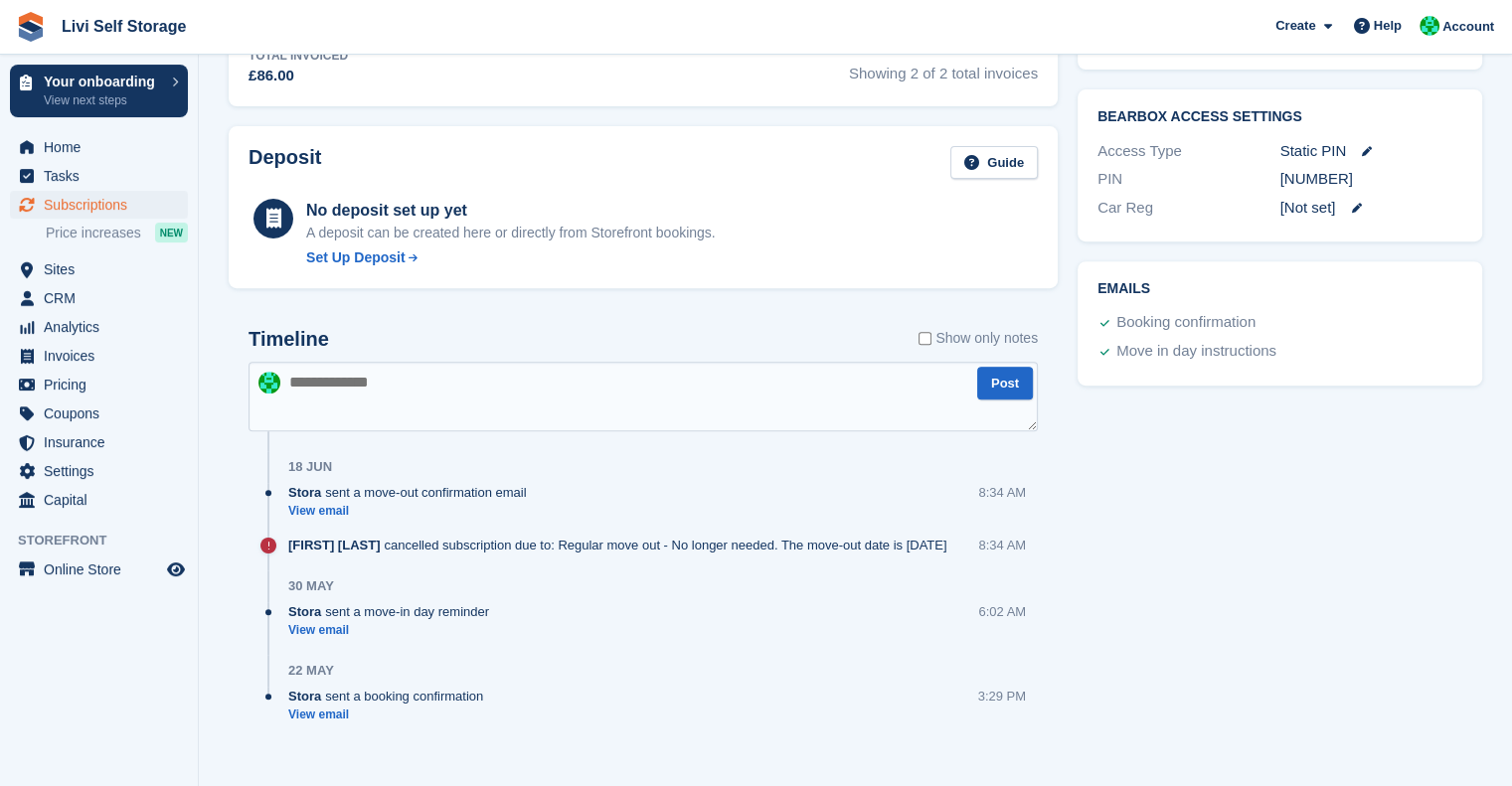 scroll, scrollTop: 787, scrollLeft: 0, axis: vertical 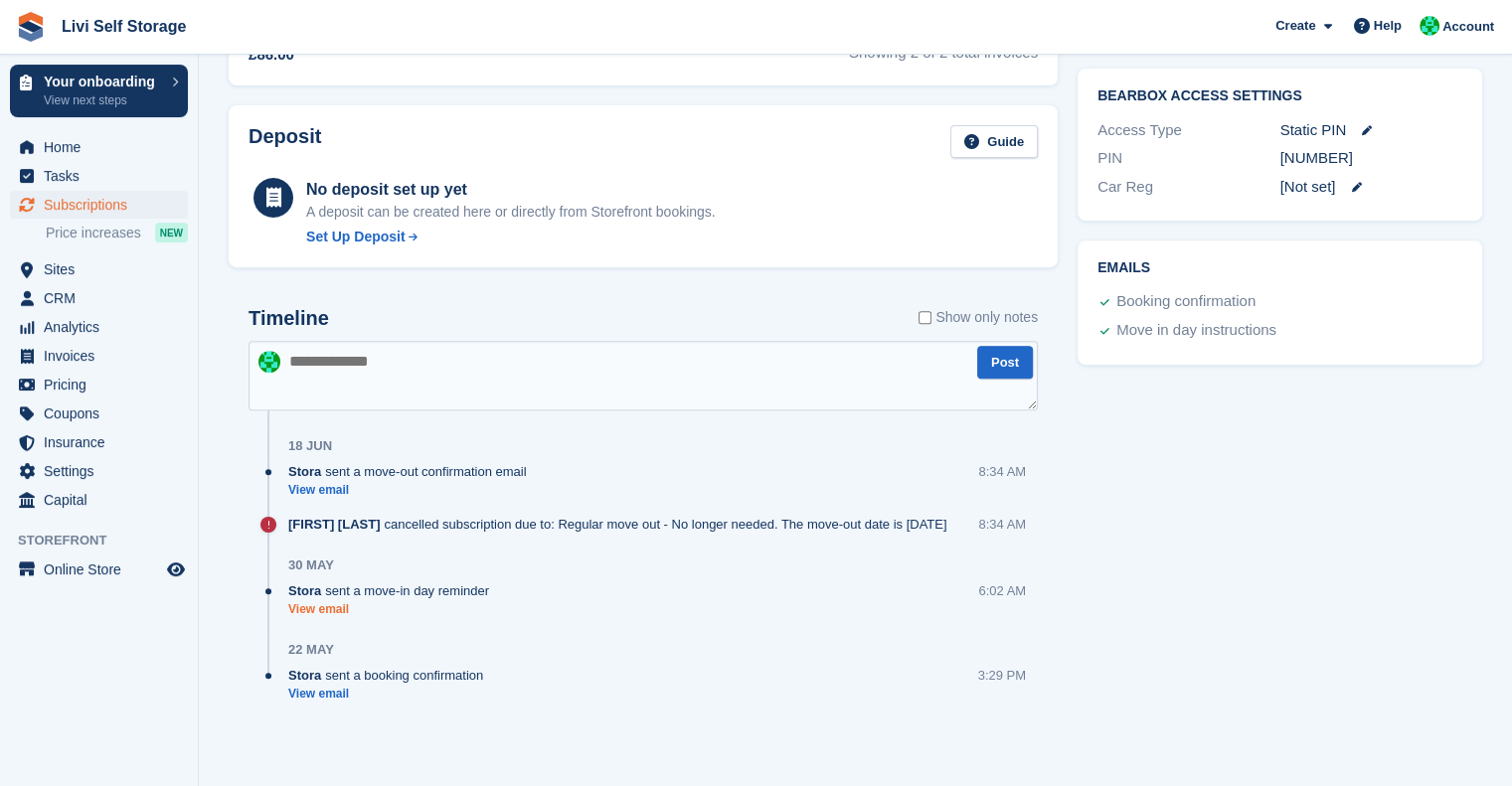 click on "View email" at bounding box center (394, 609) 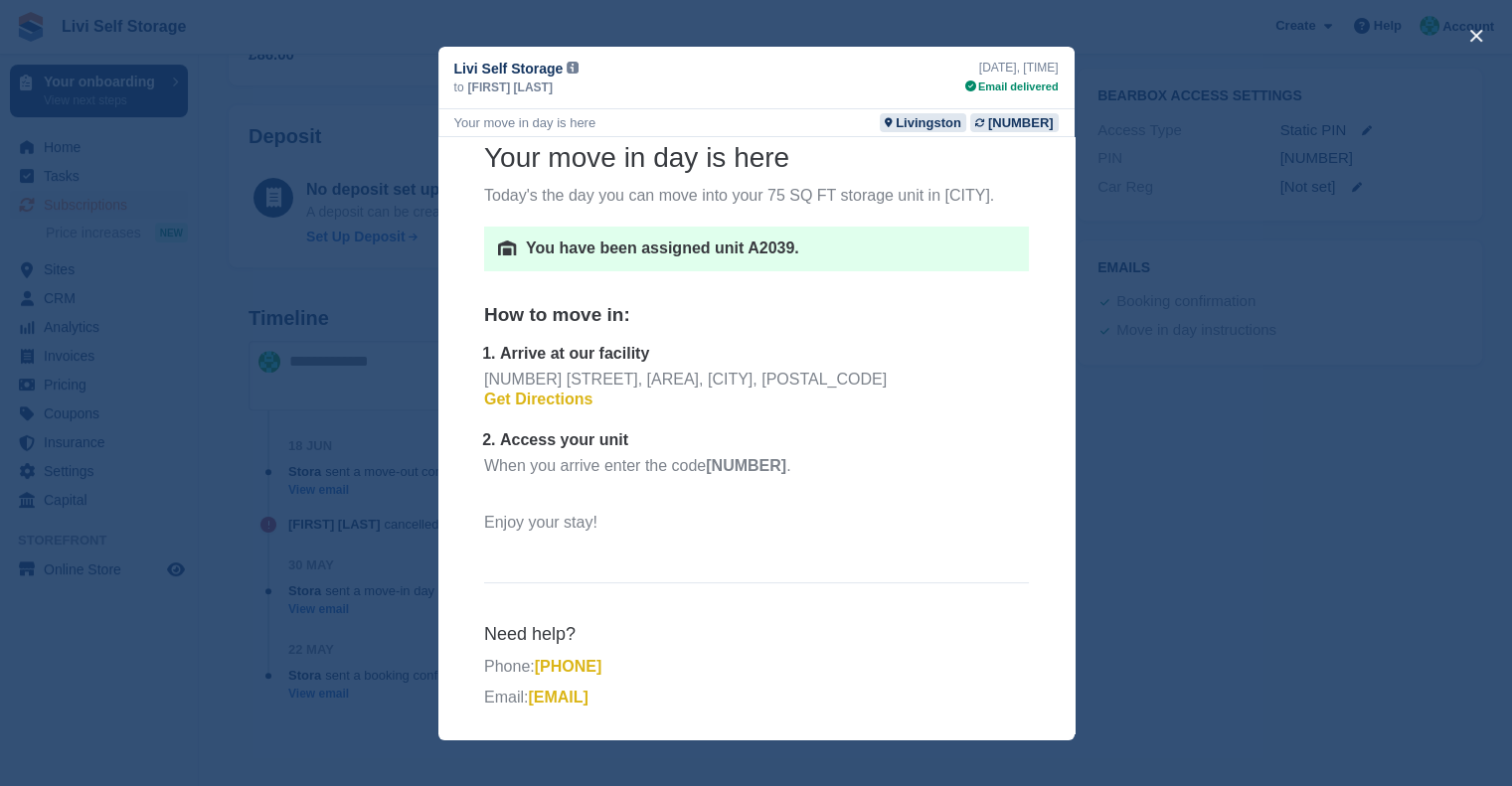 scroll, scrollTop: 0, scrollLeft: 0, axis: both 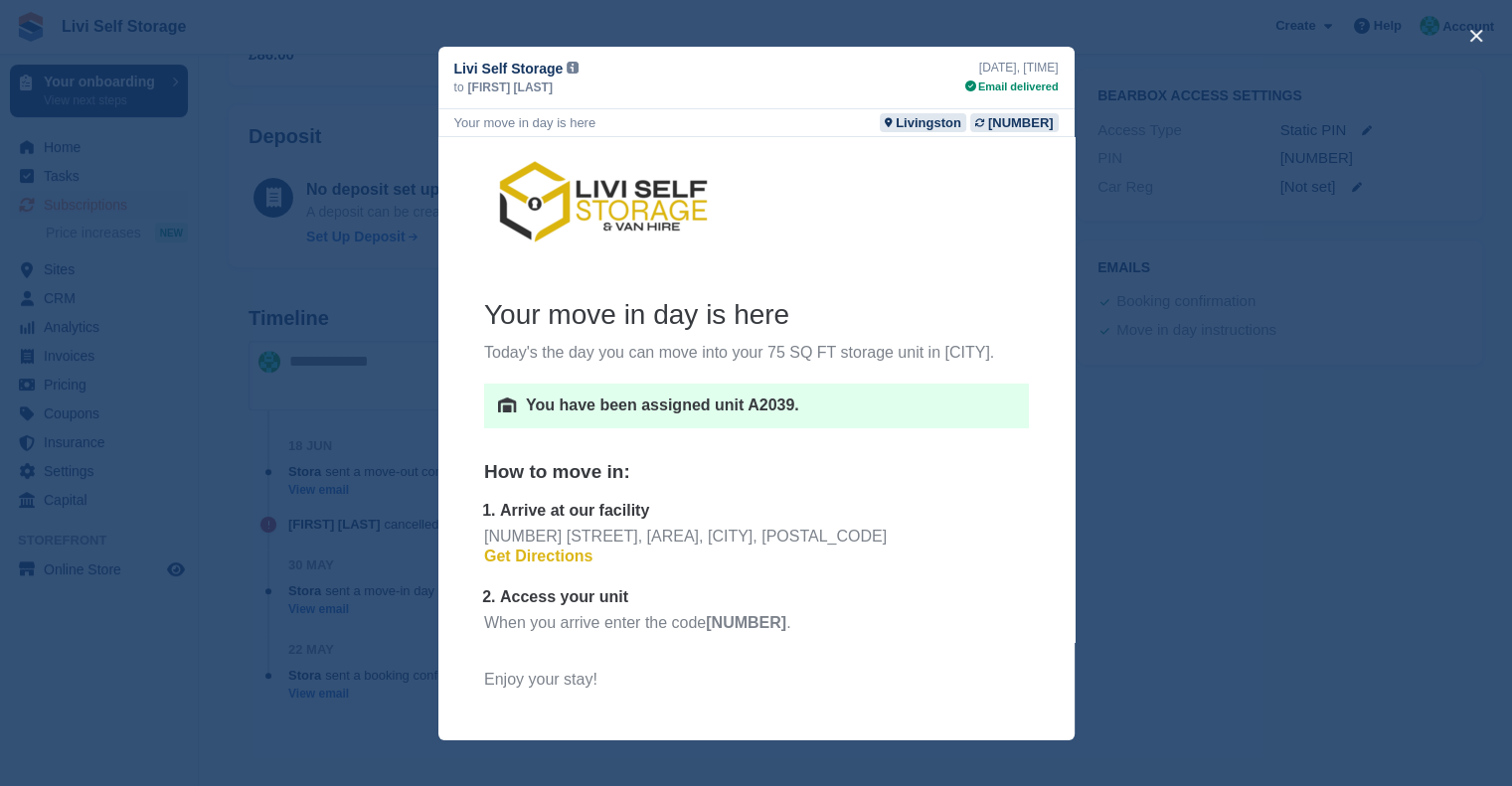 click at bounding box center [756, 393] 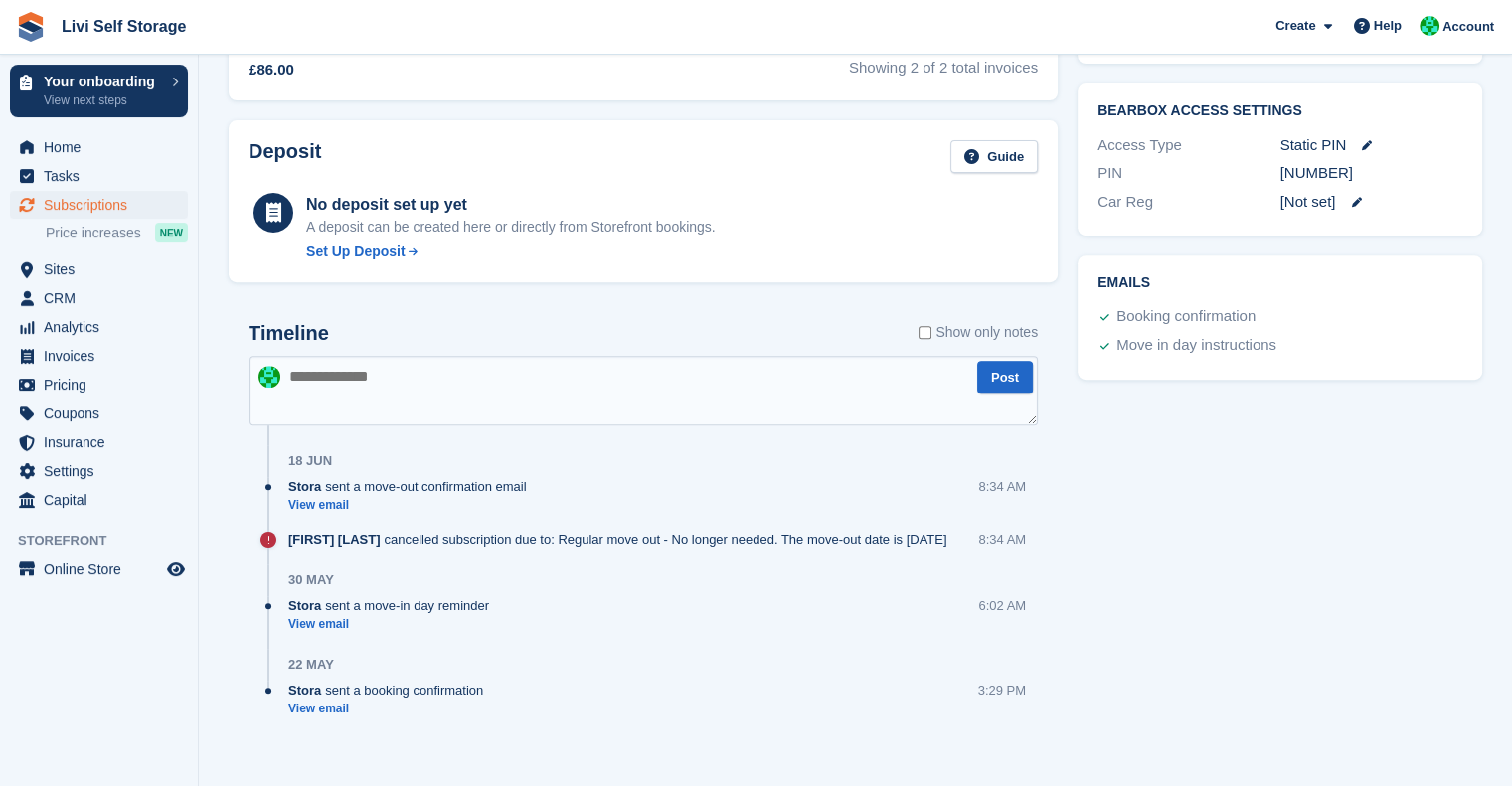 scroll, scrollTop: 771, scrollLeft: 0, axis: vertical 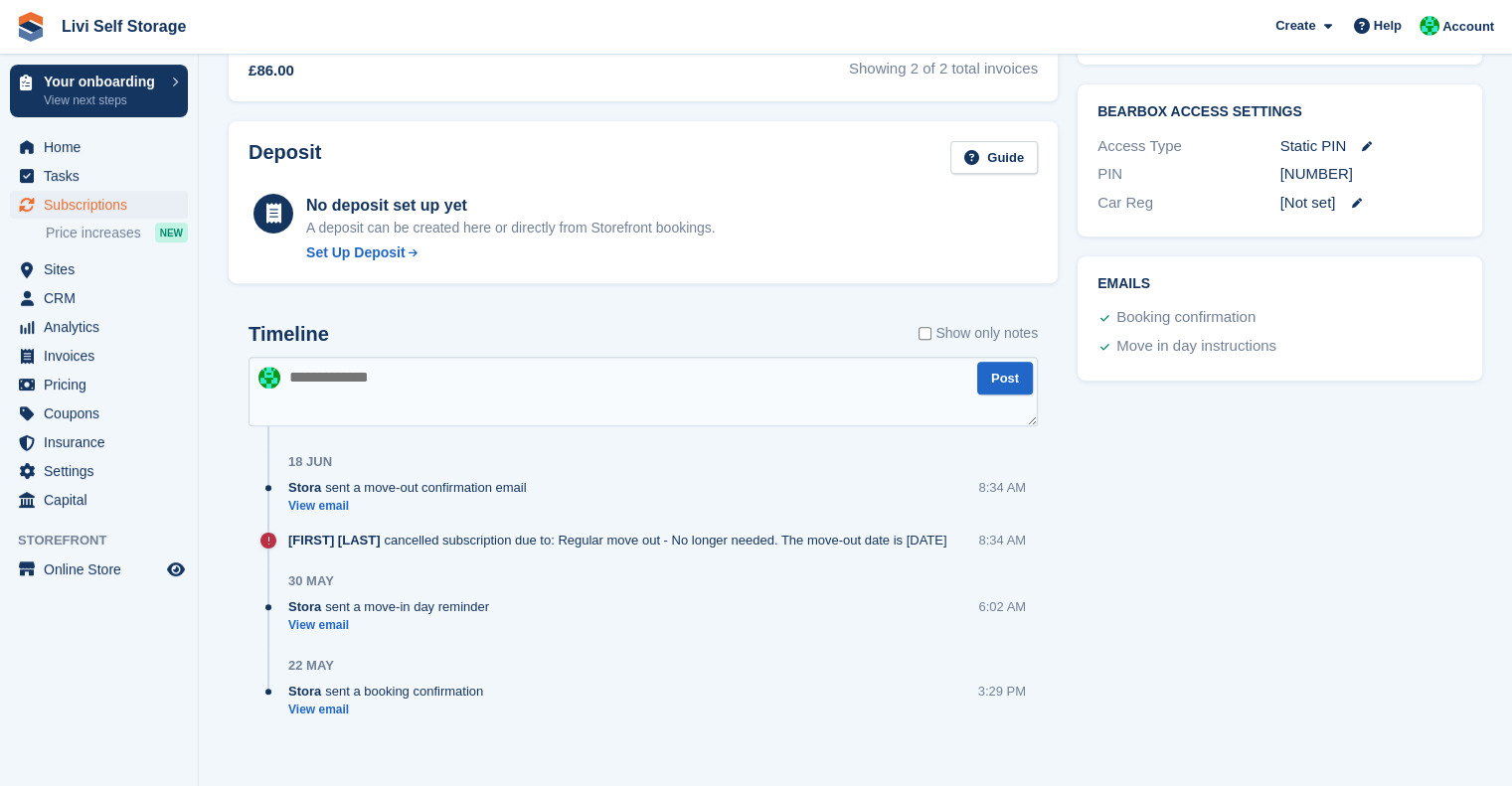 click on "Stora  sent a move-out confirmation email
View email
8:34 AM" at bounding box center (663, 504) 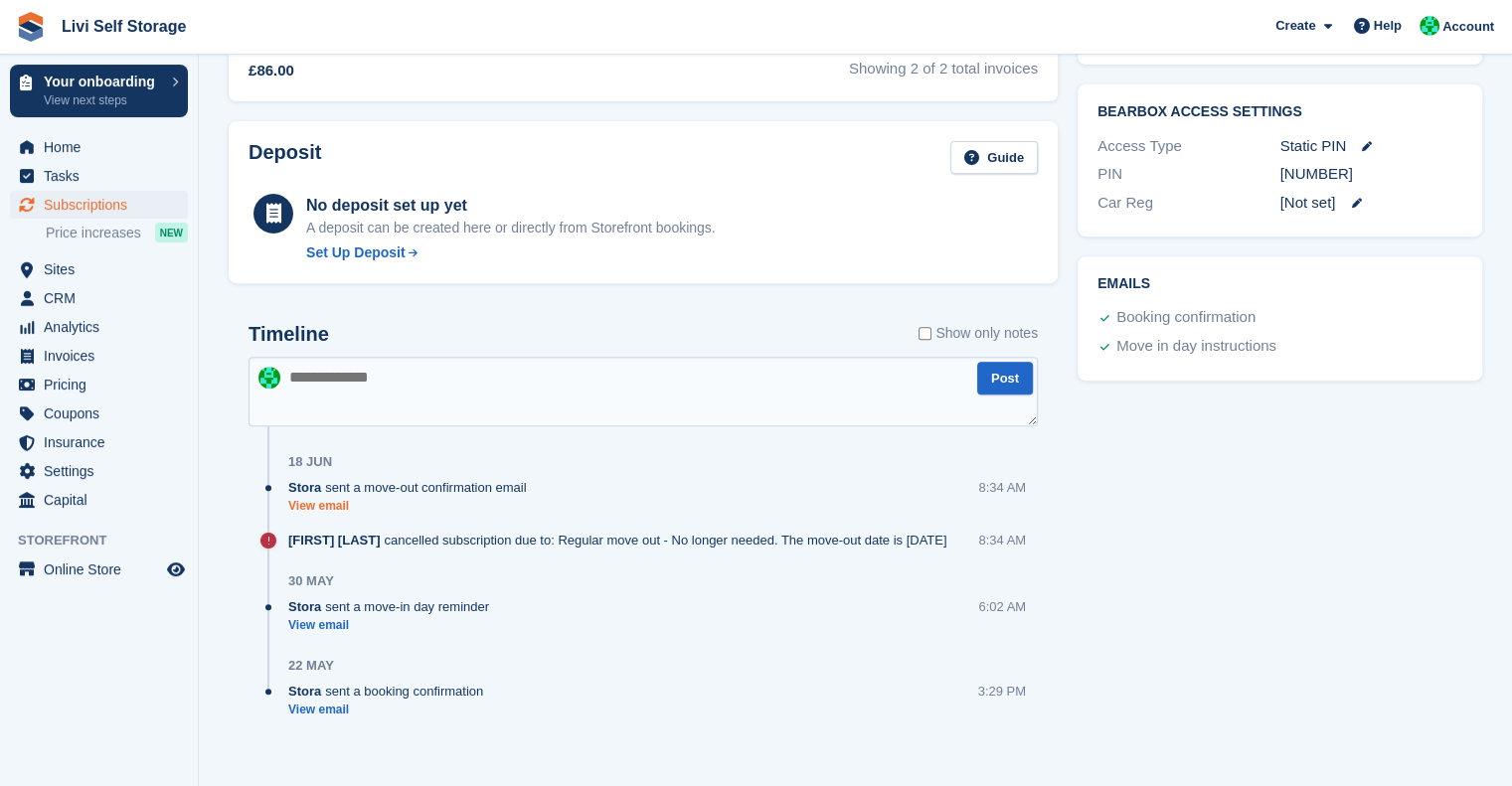 click on "View email" at bounding box center (413, 506) 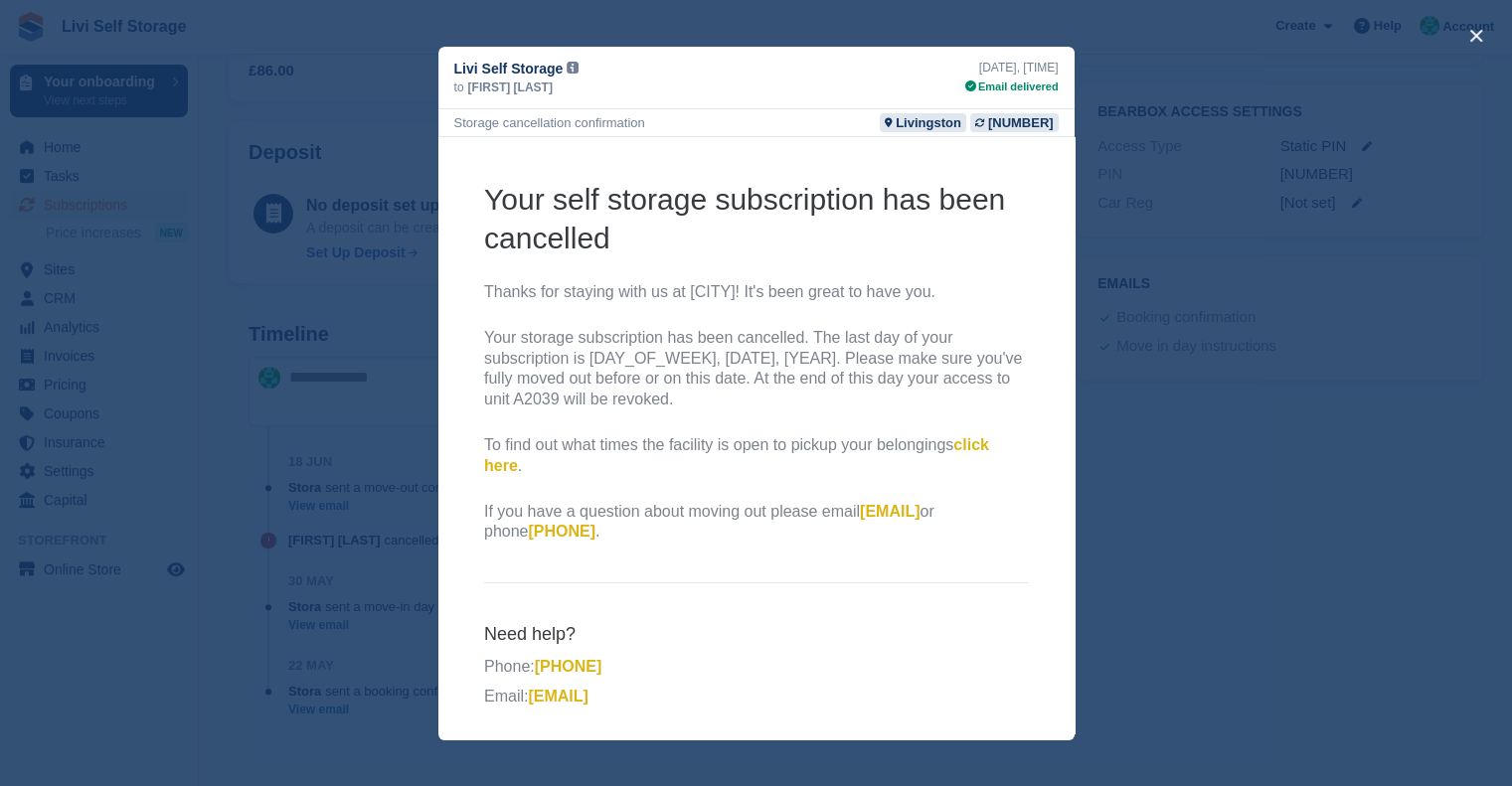 scroll, scrollTop: 0, scrollLeft: 0, axis: both 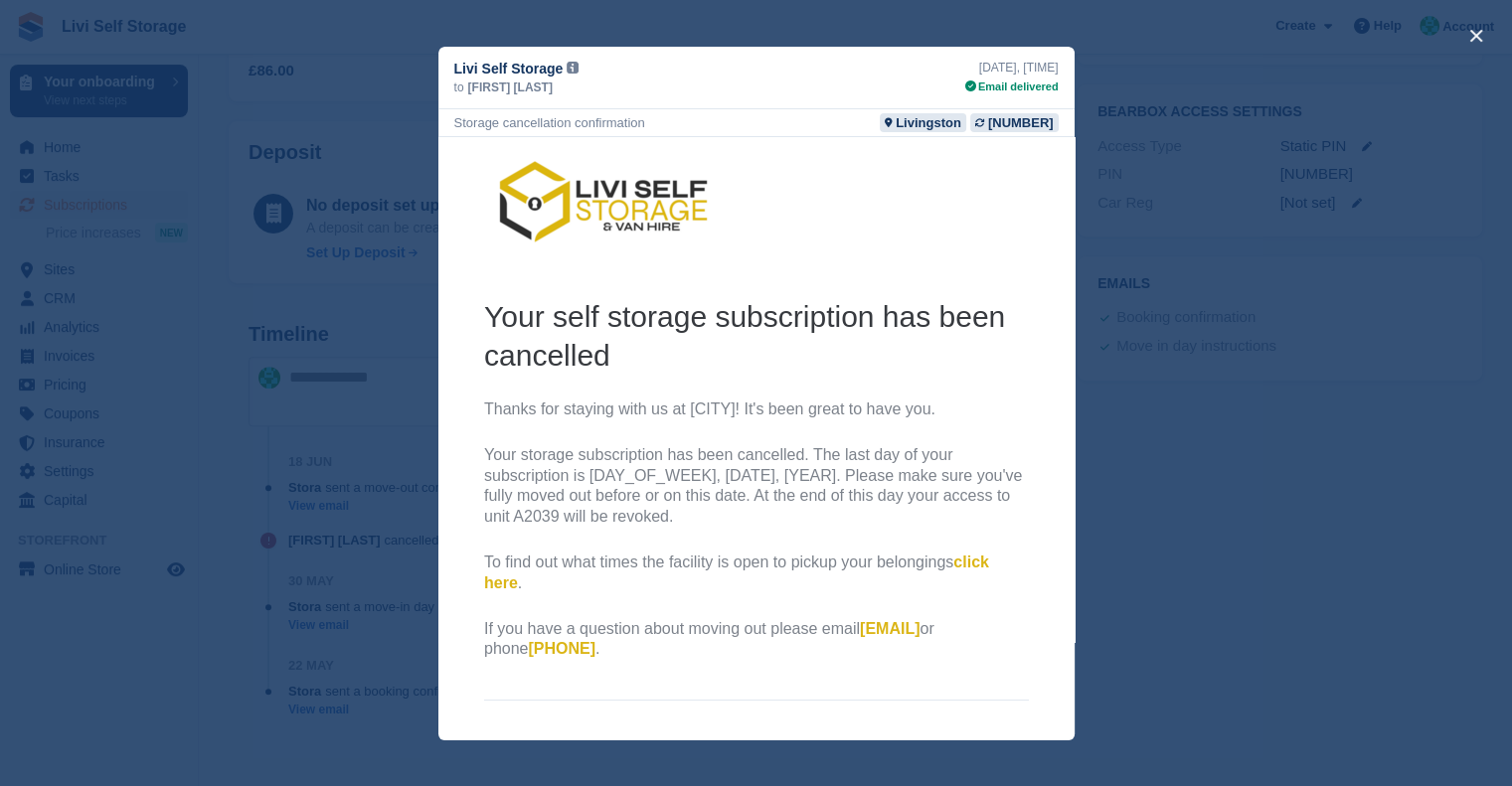 click at bounding box center [756, 393] 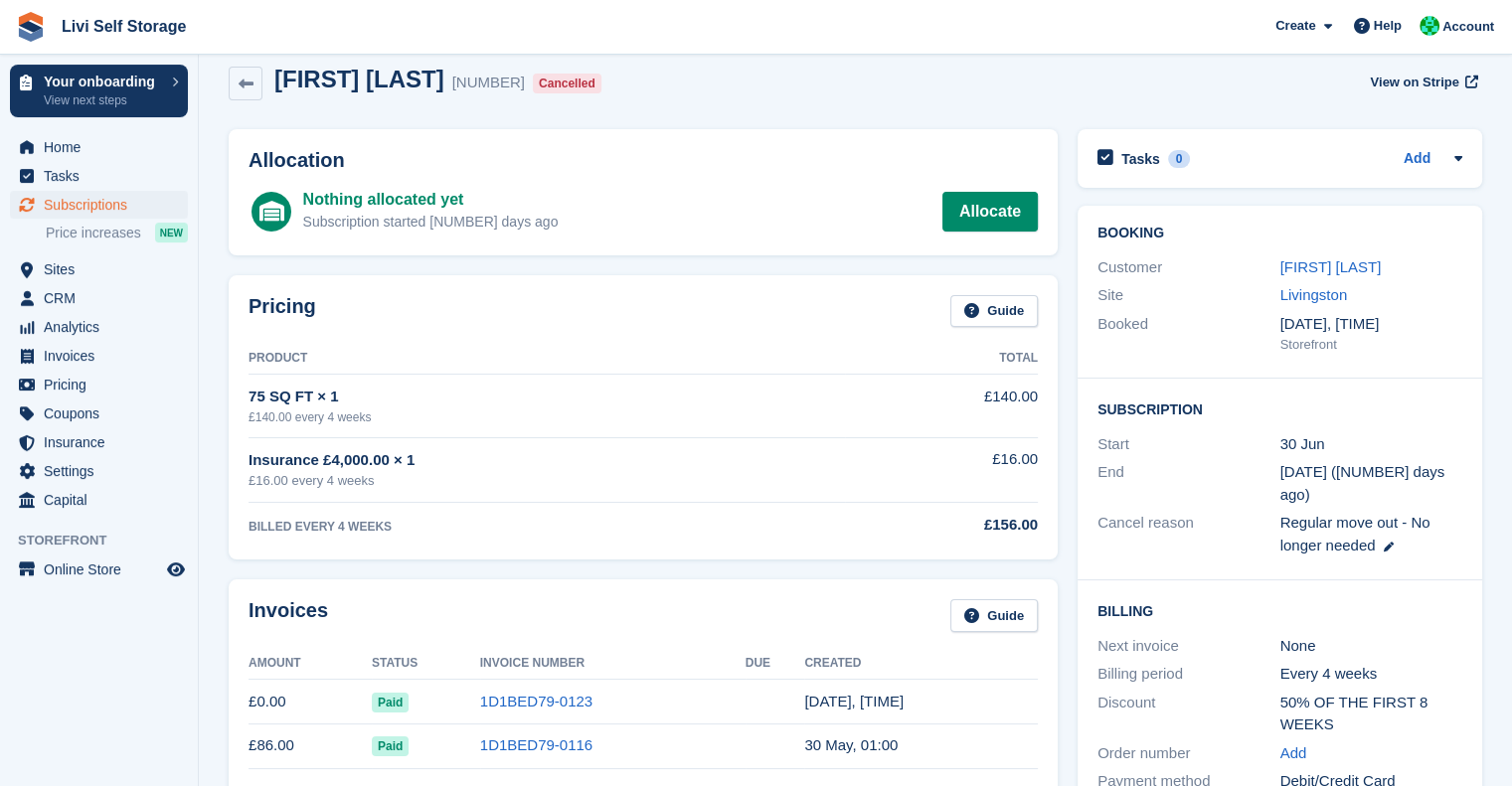 scroll, scrollTop: 0, scrollLeft: 0, axis: both 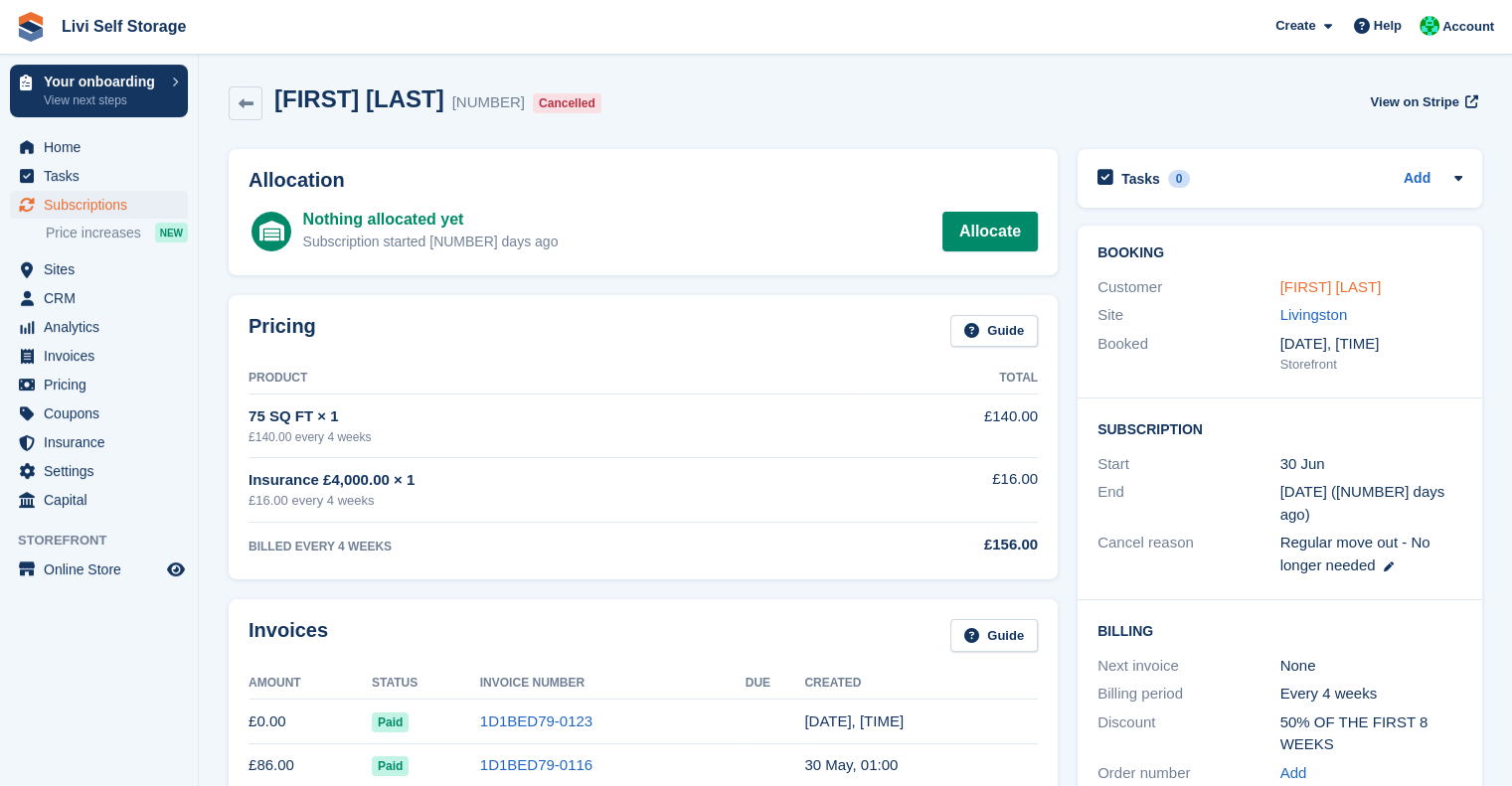 click on "Loueis Stewart" at bounding box center [1331, 286] 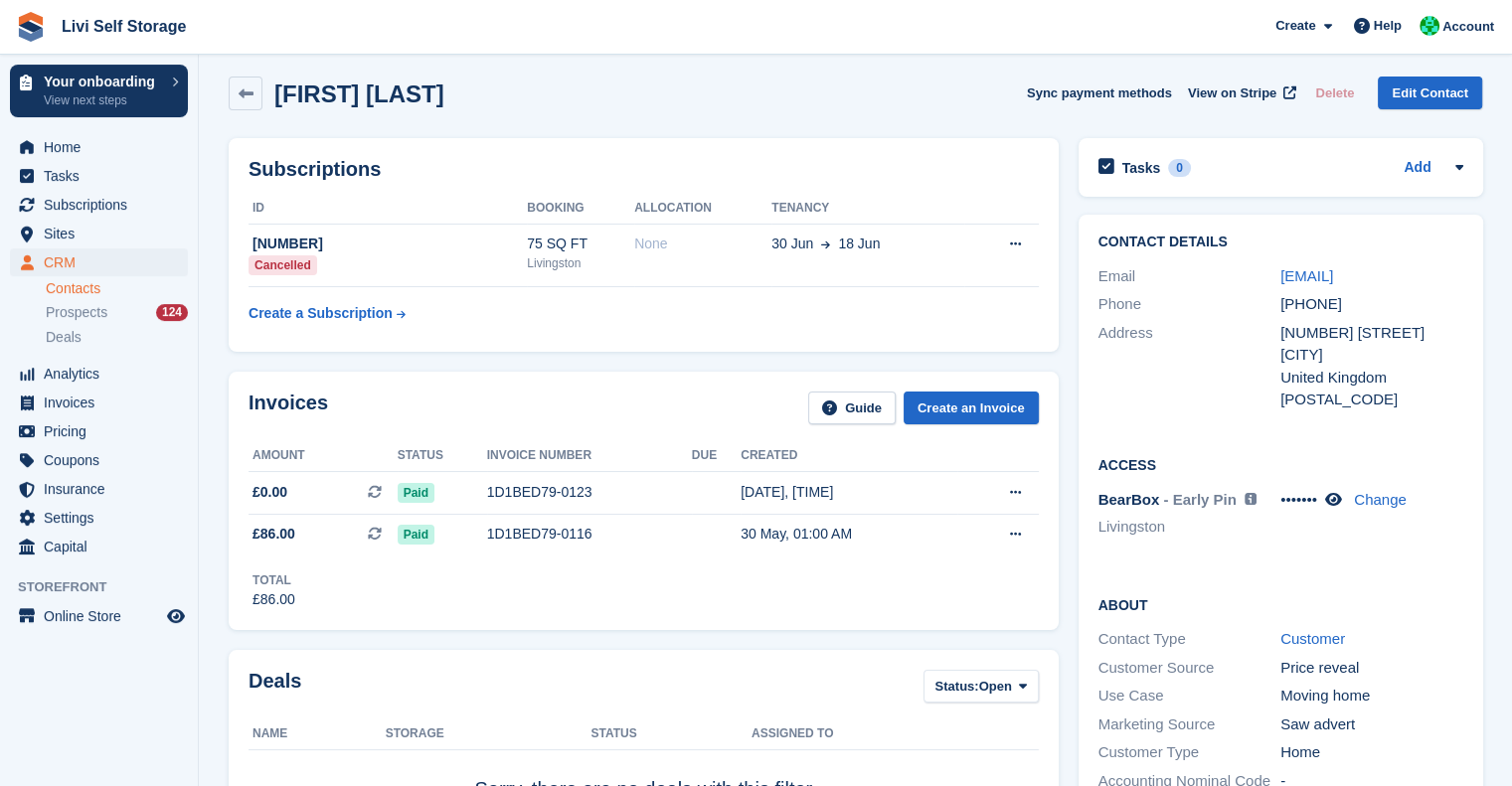 scroll, scrollTop: 0, scrollLeft: 0, axis: both 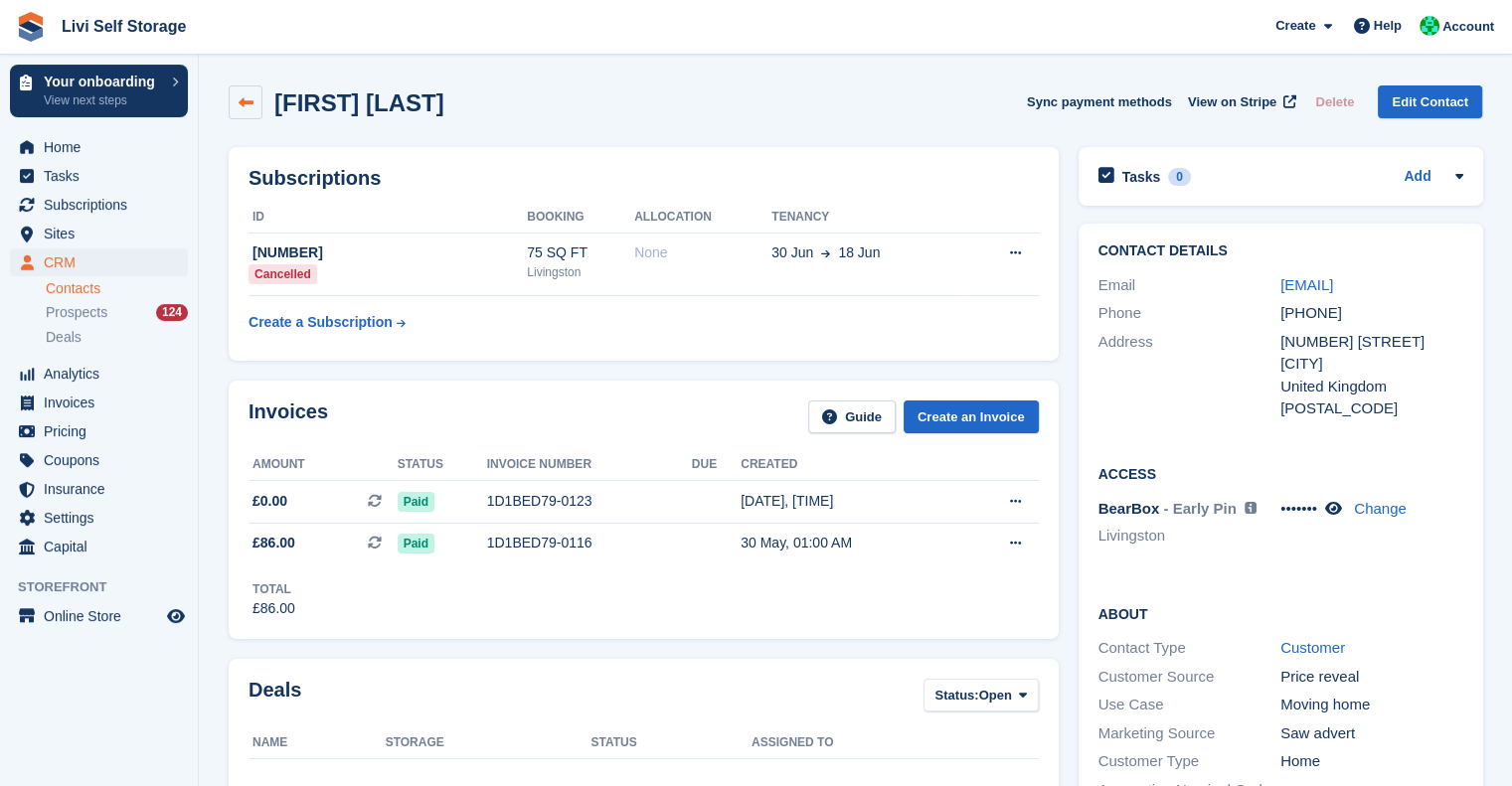 click at bounding box center [246, 102] 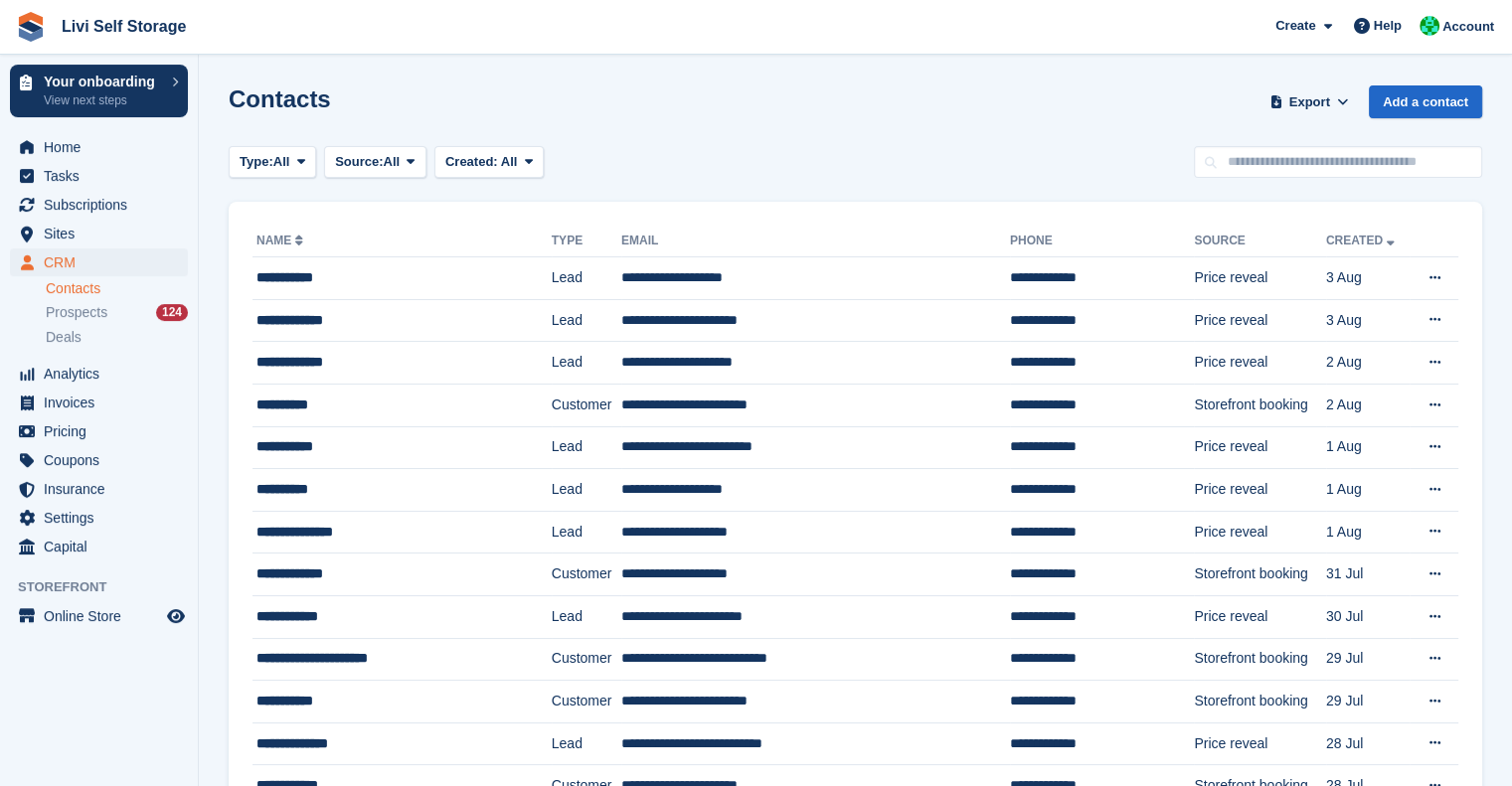 scroll, scrollTop: 0, scrollLeft: 0, axis: both 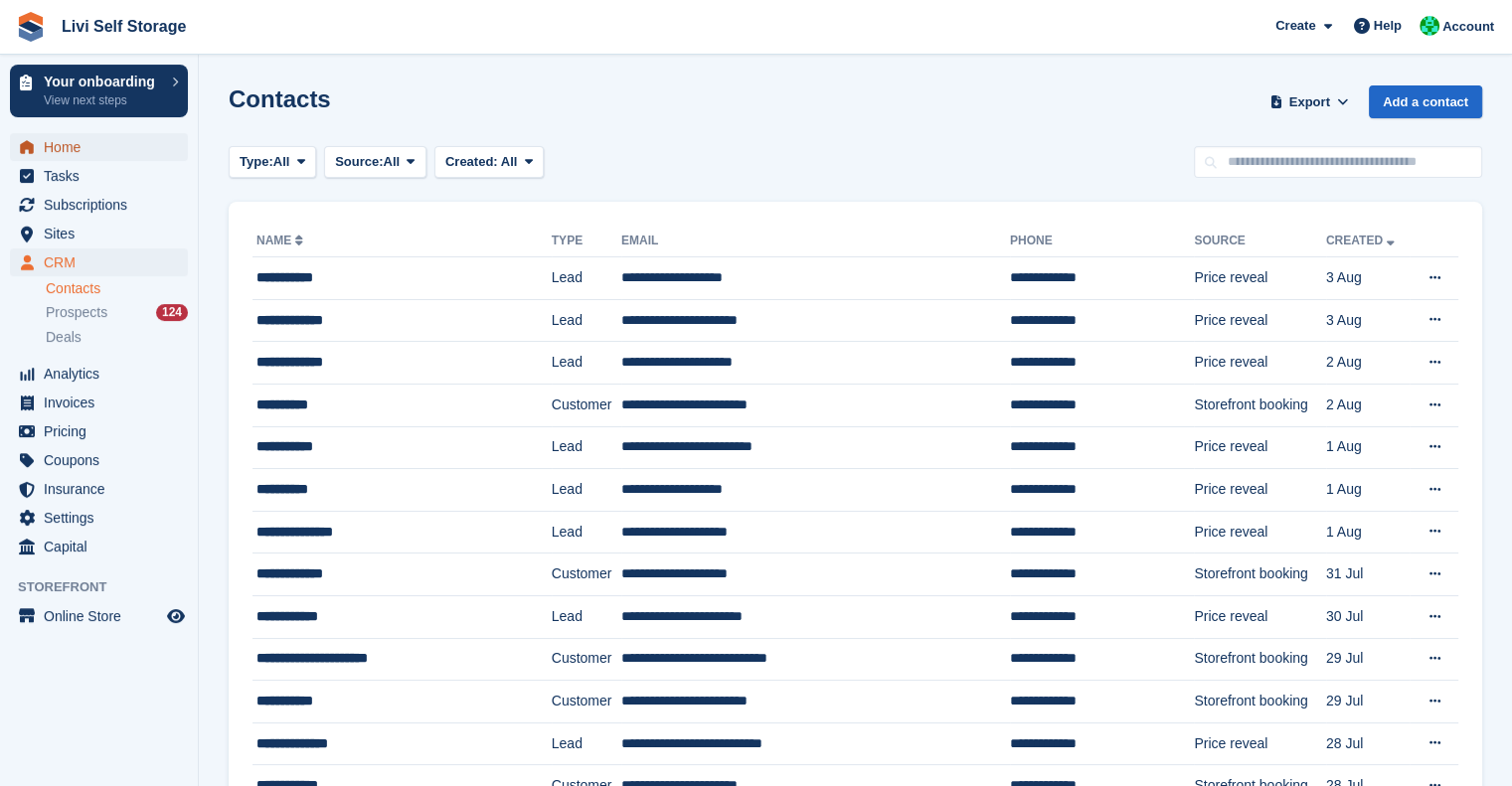 click on "Home" at bounding box center (103, 147) 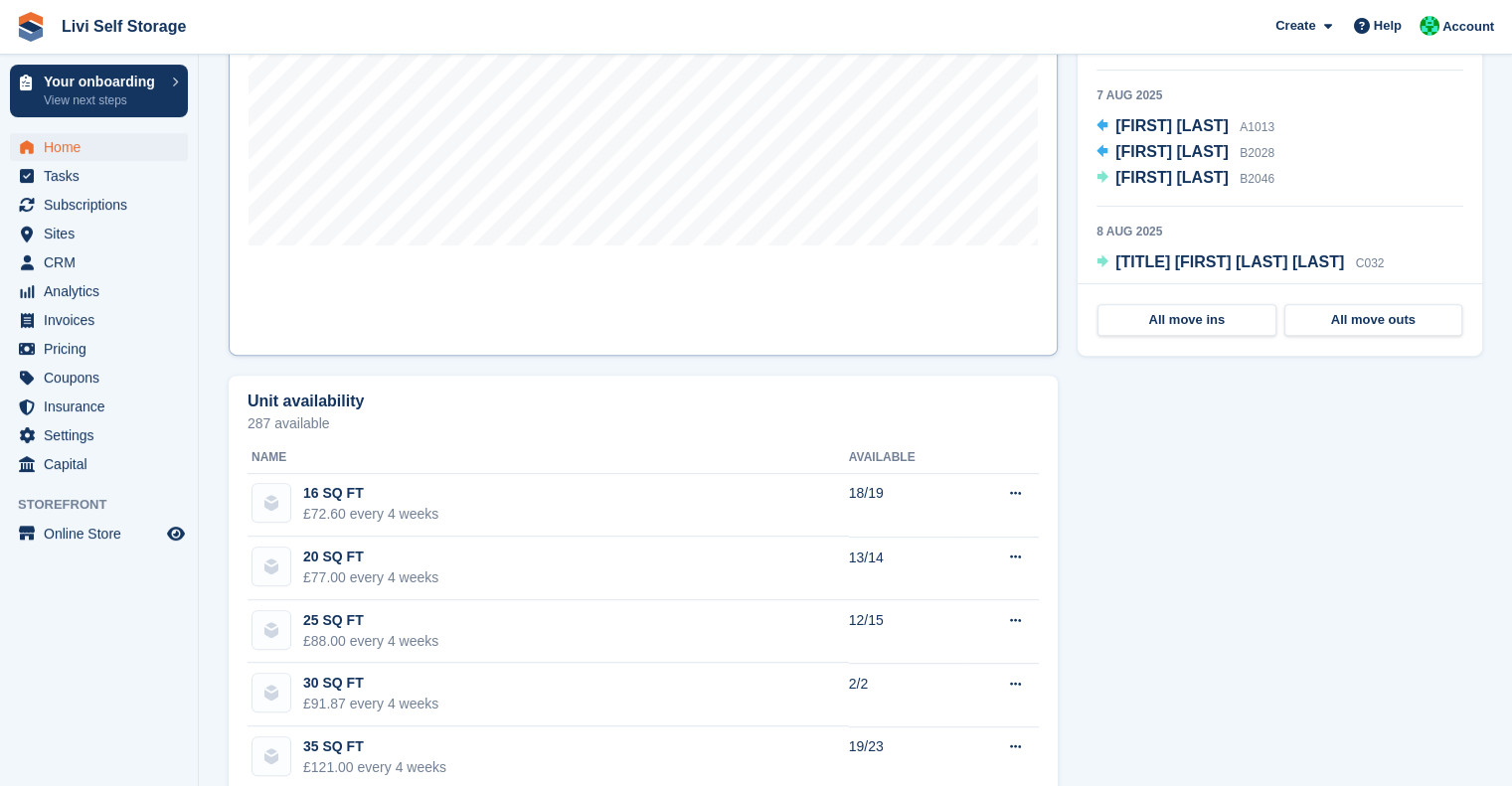 scroll, scrollTop: 0, scrollLeft: 0, axis: both 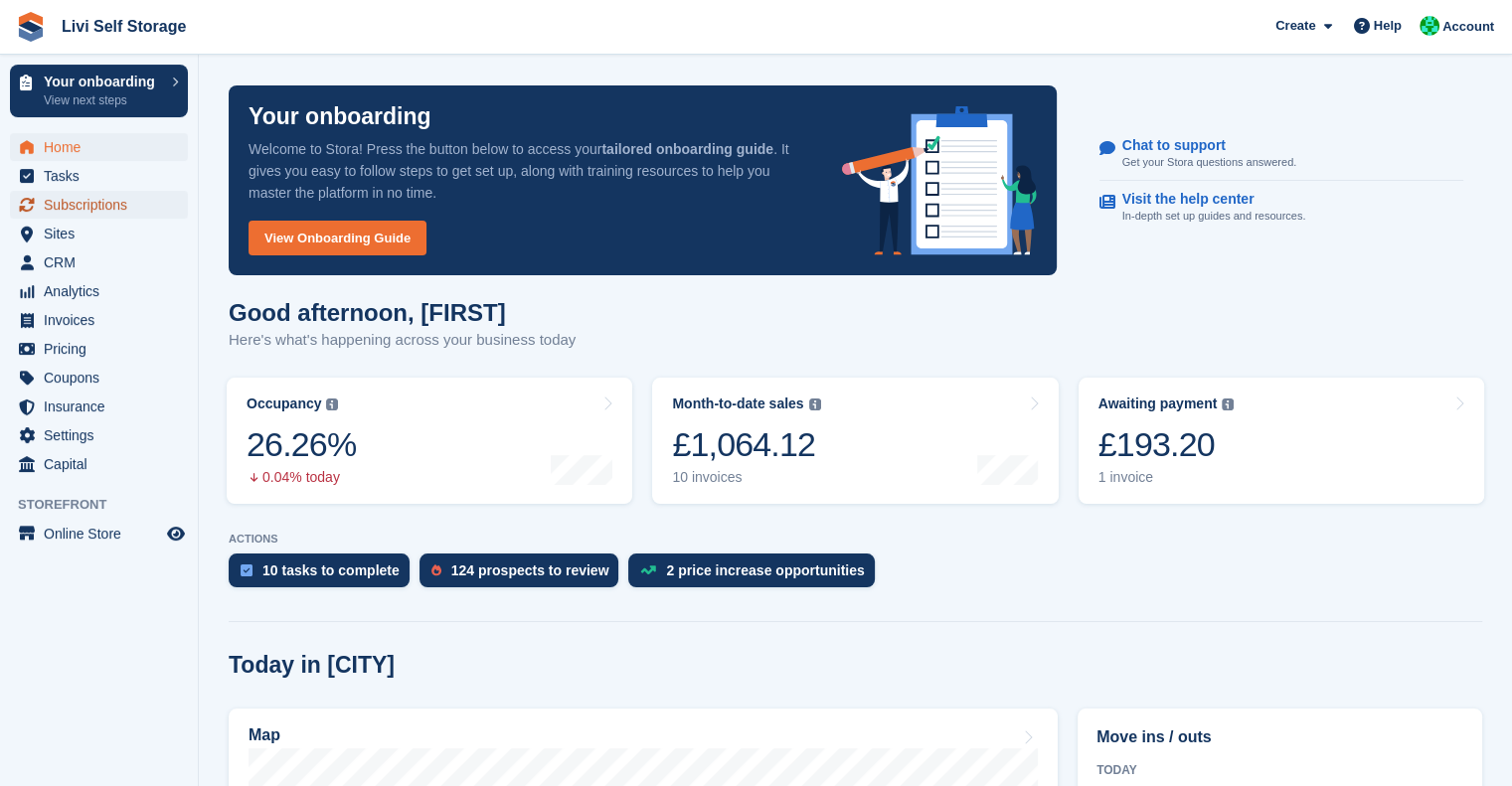 click on "Subscriptions" at bounding box center [103, 205] 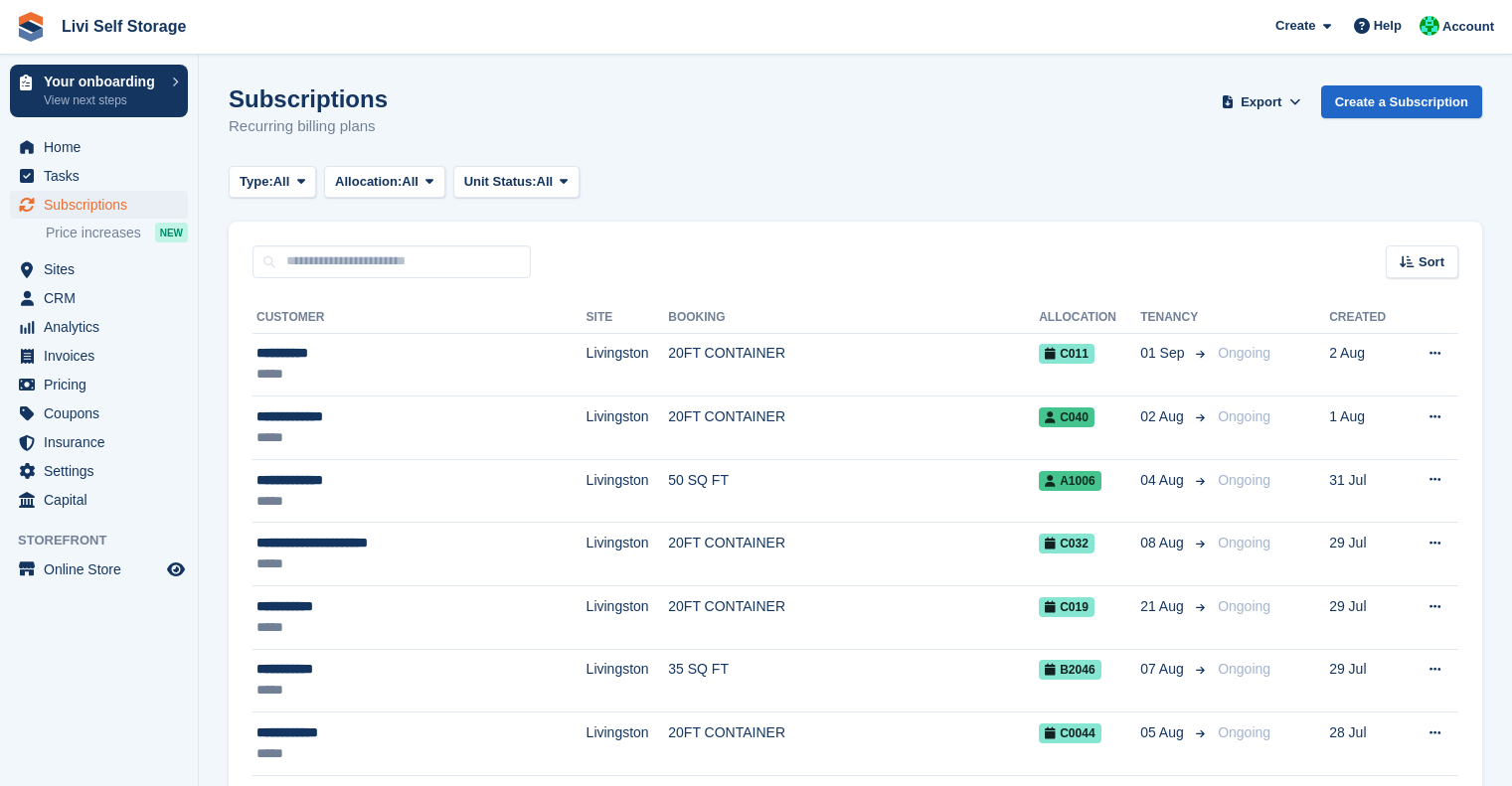 scroll, scrollTop: 0, scrollLeft: 0, axis: both 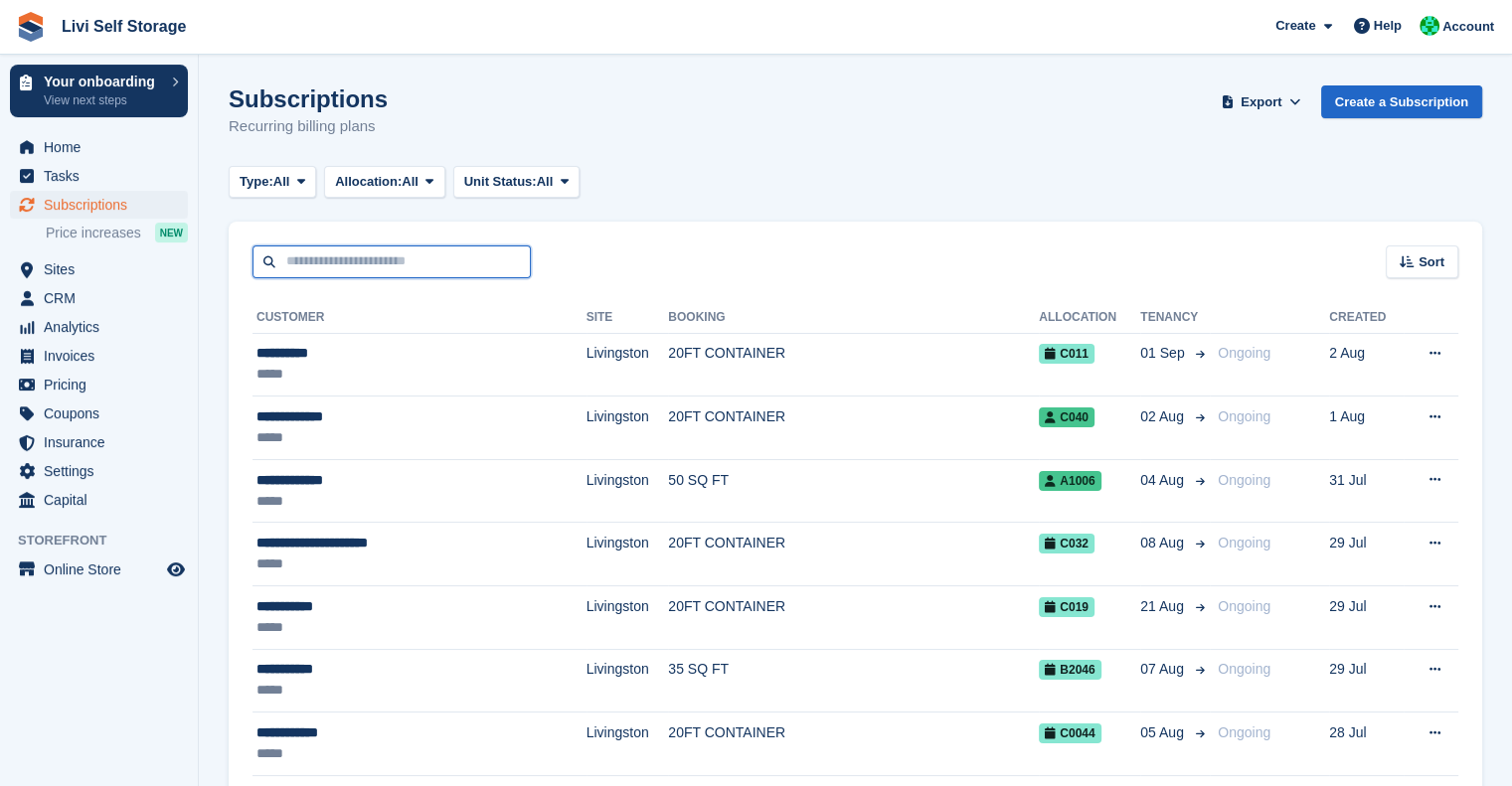 click at bounding box center (392, 261) 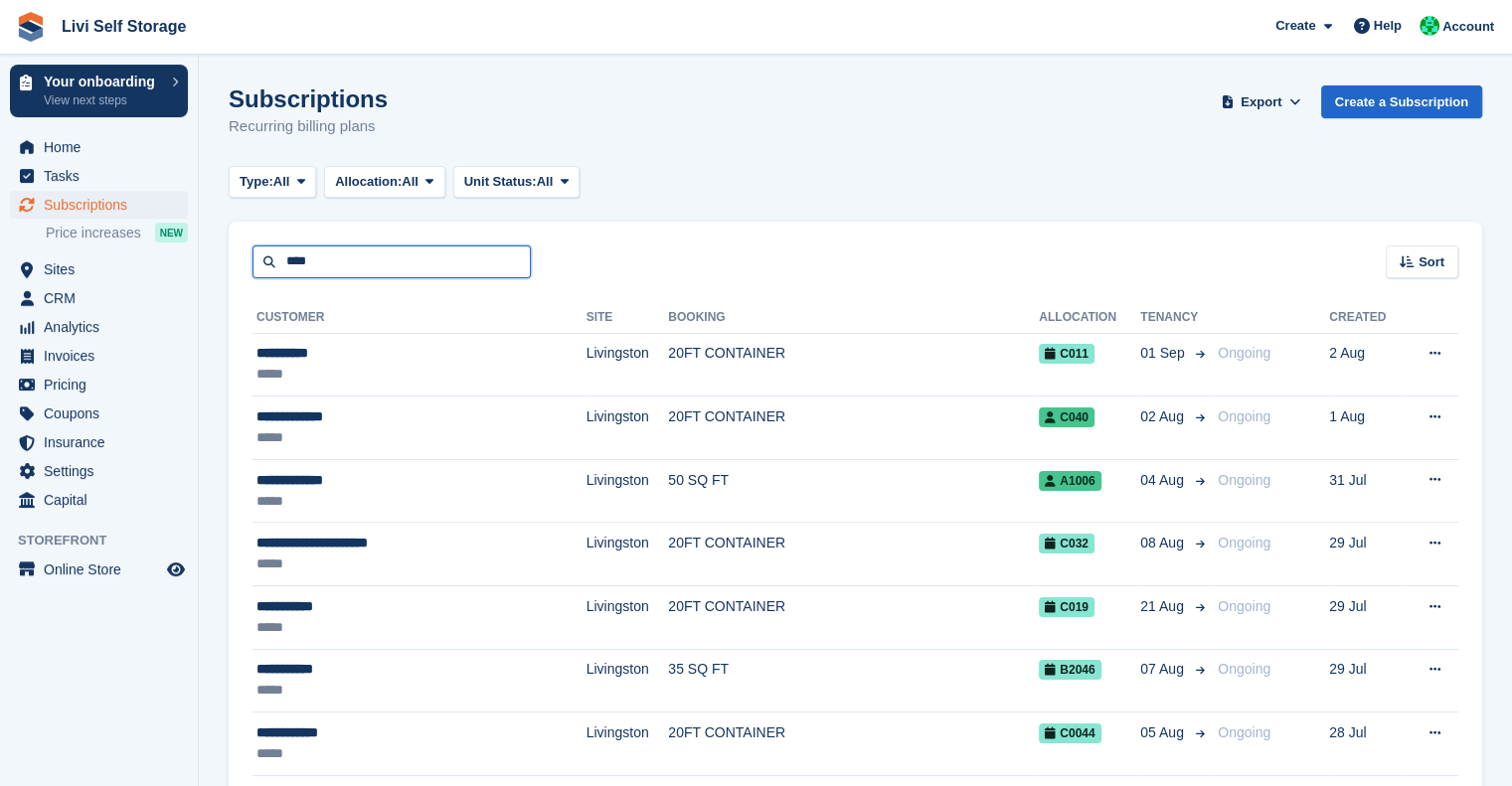 type on "****" 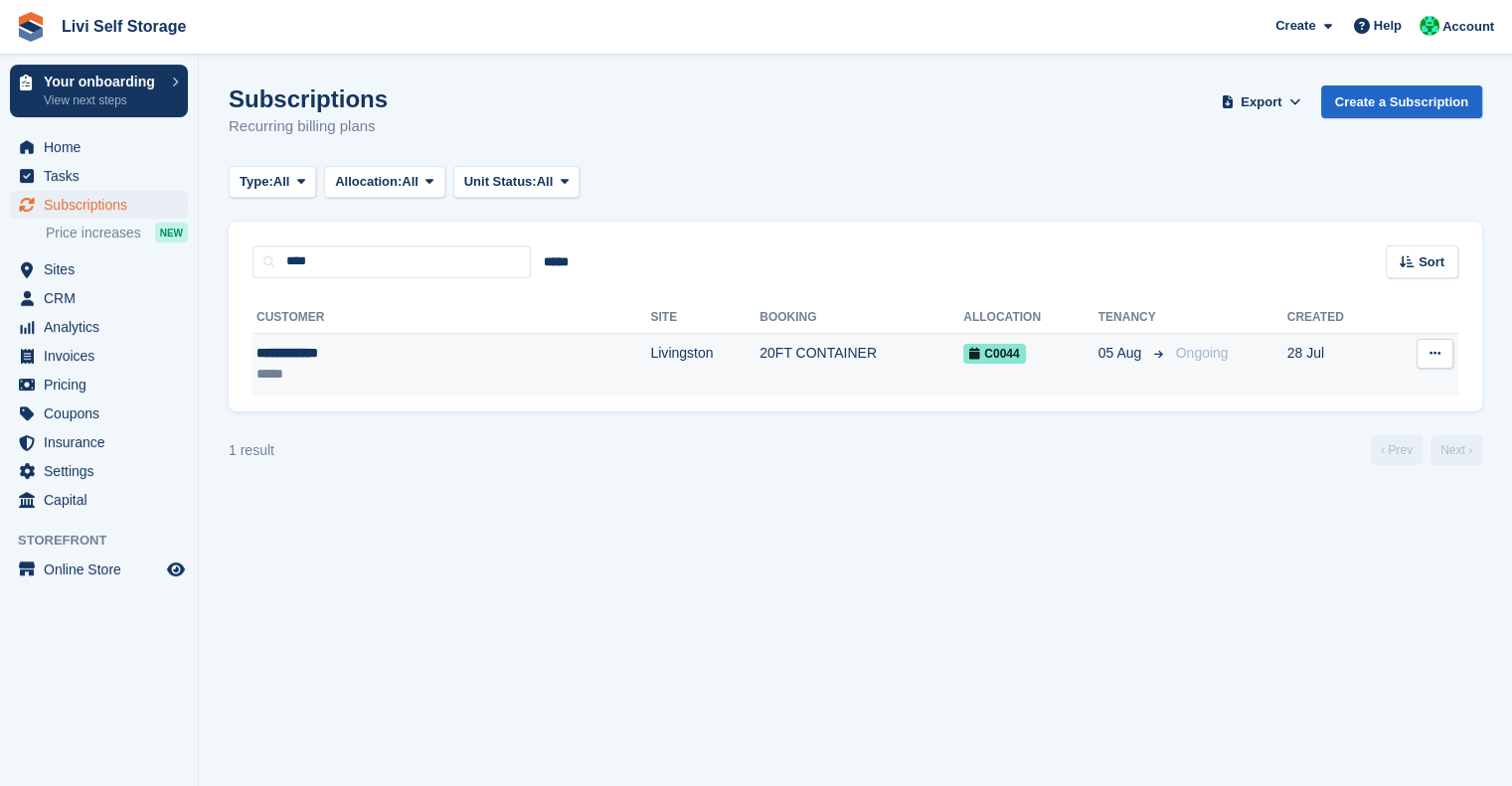 click on "**********" at bounding box center [369, 353] 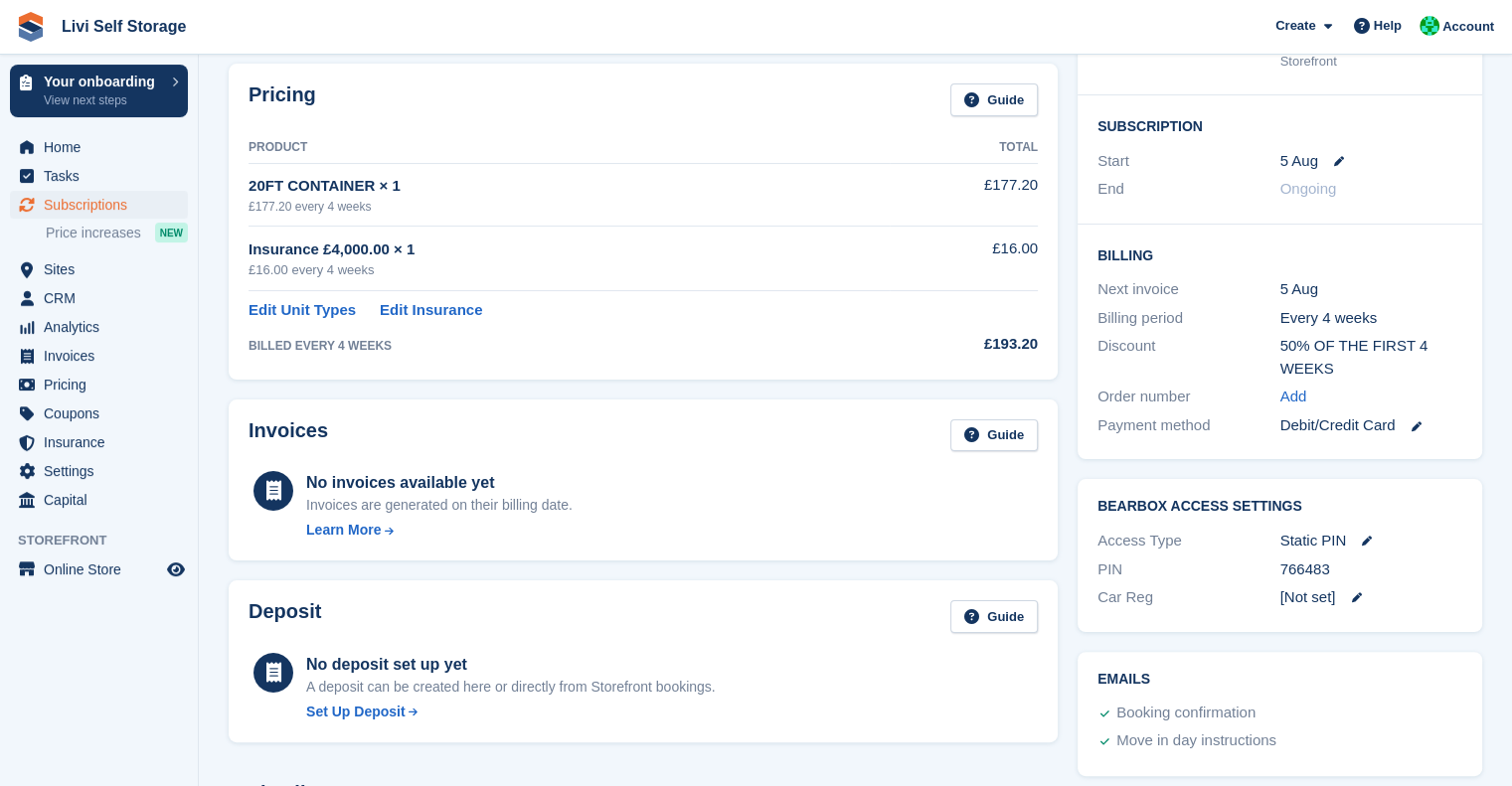 scroll, scrollTop: 674, scrollLeft: 0, axis: vertical 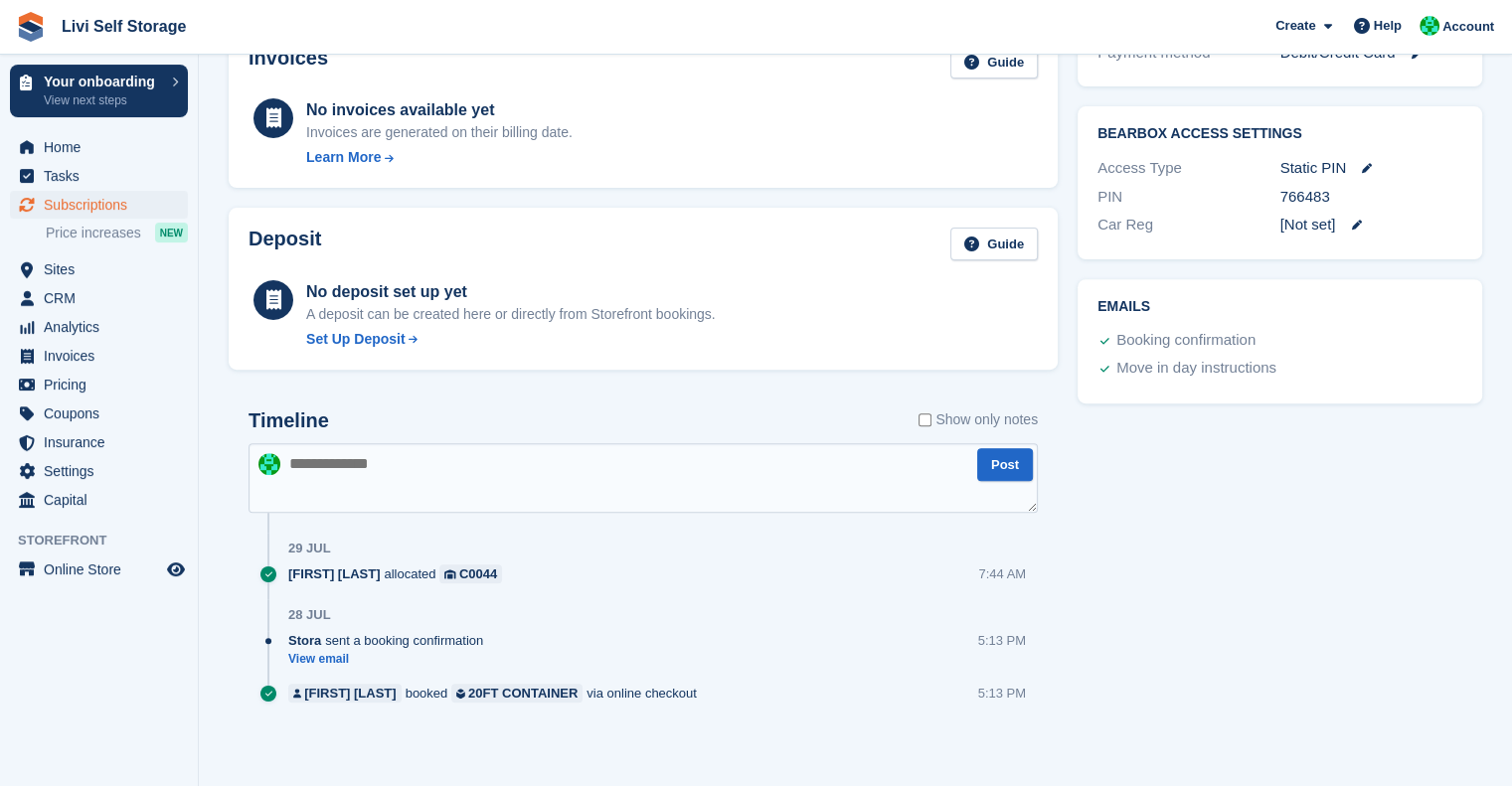 click at bounding box center (643, 478) 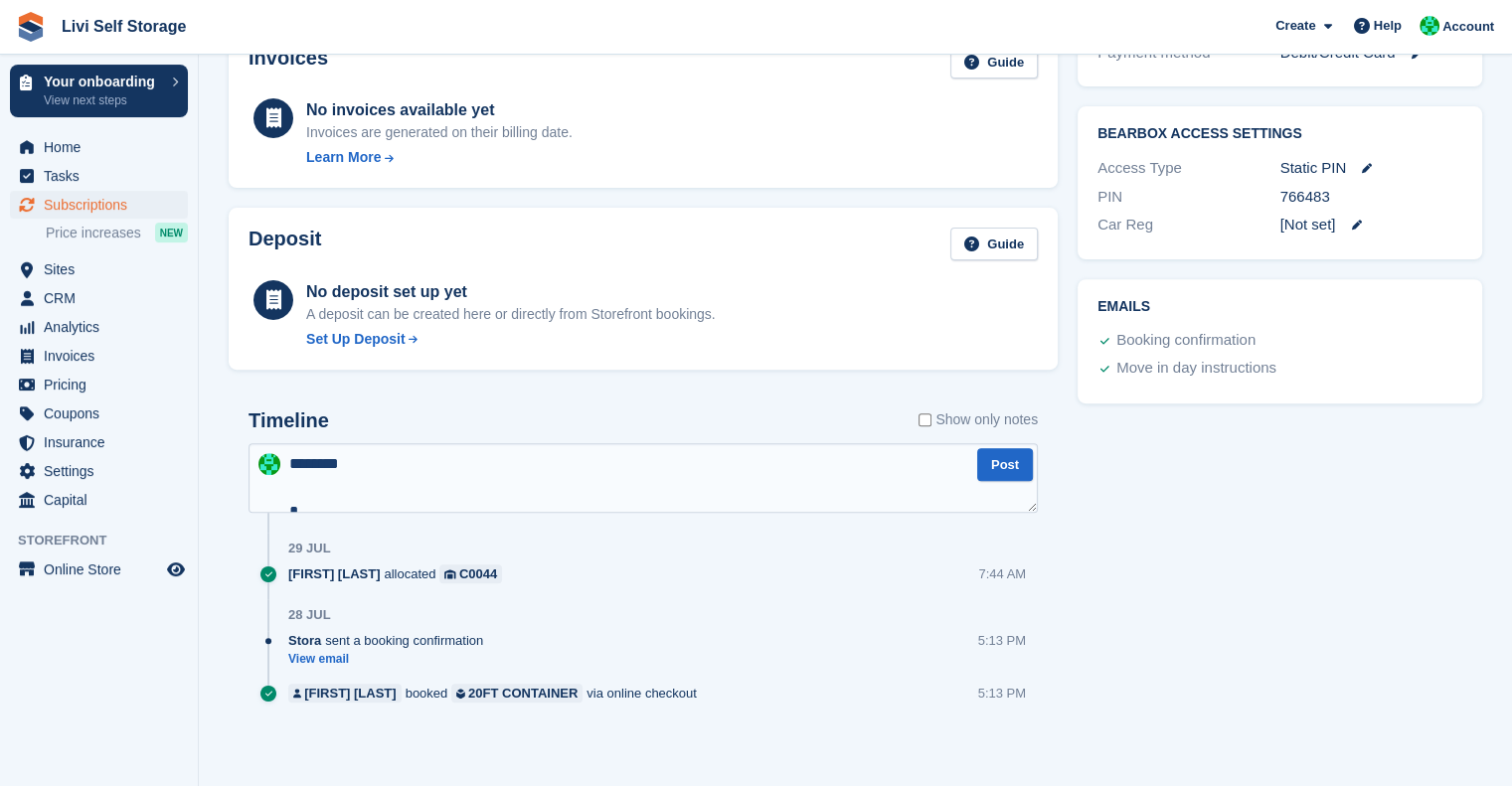 scroll, scrollTop: 463, scrollLeft: 0, axis: vertical 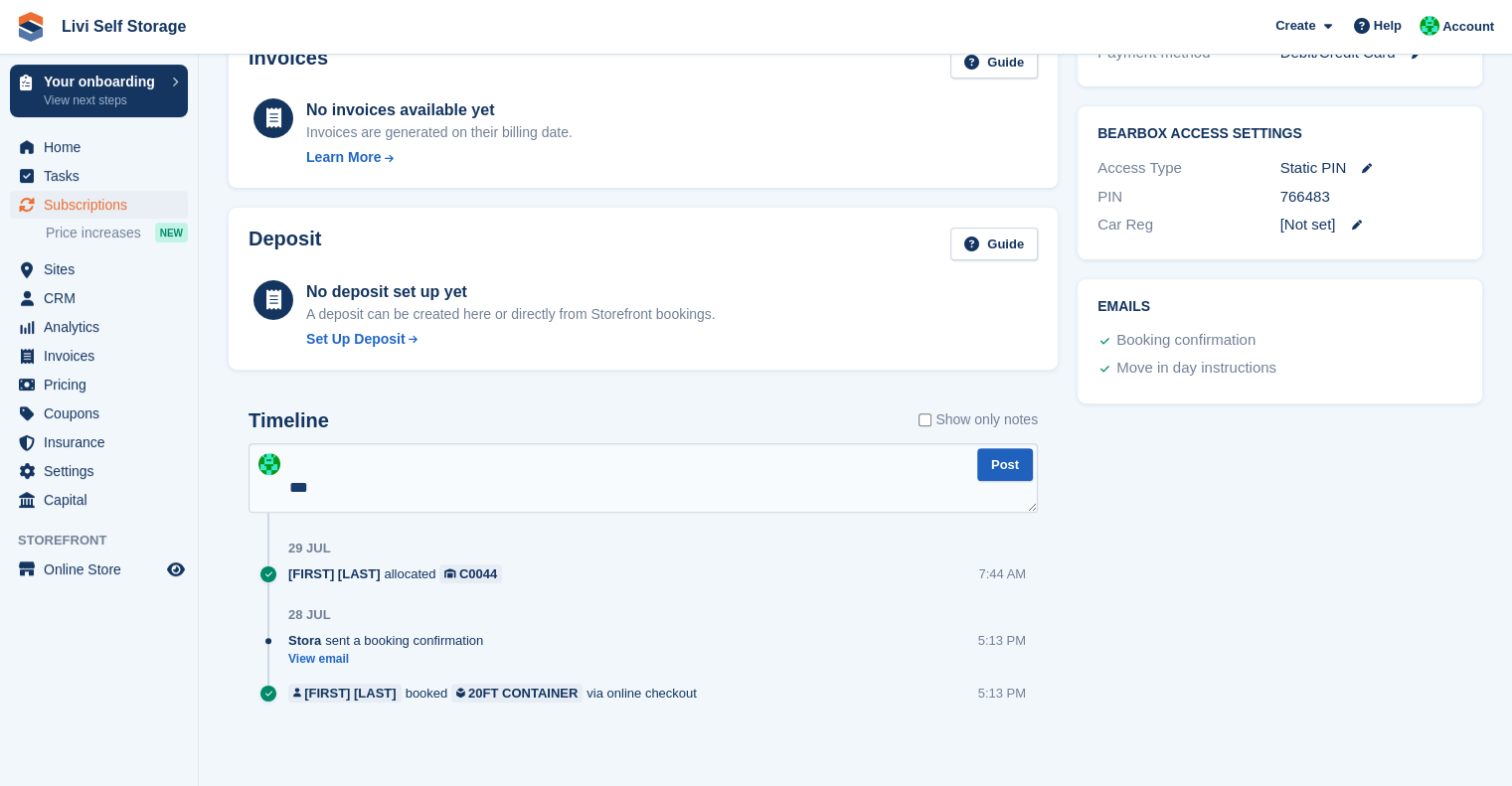 type on "**********" 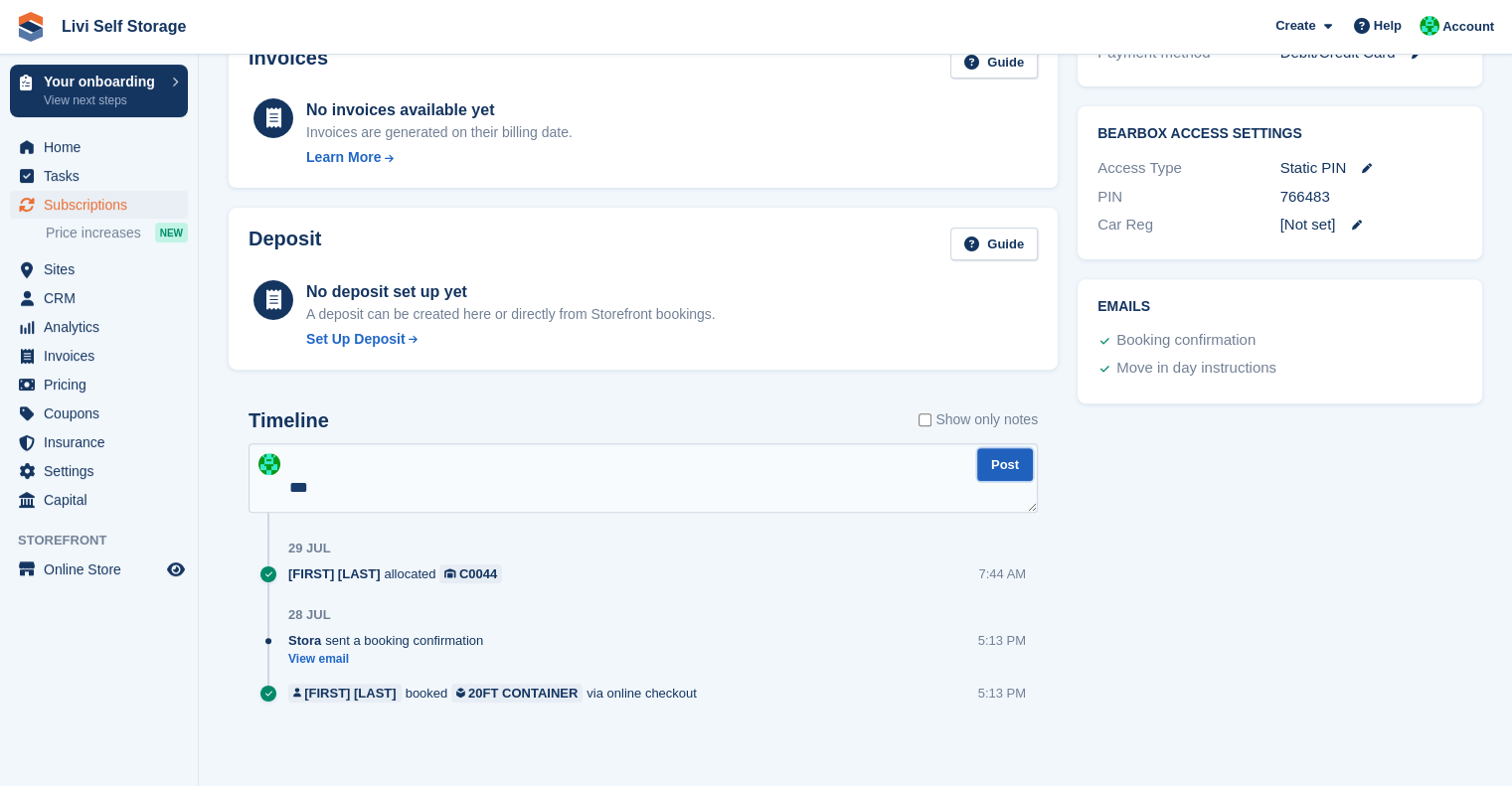 click on "Post" at bounding box center [1005, 464] 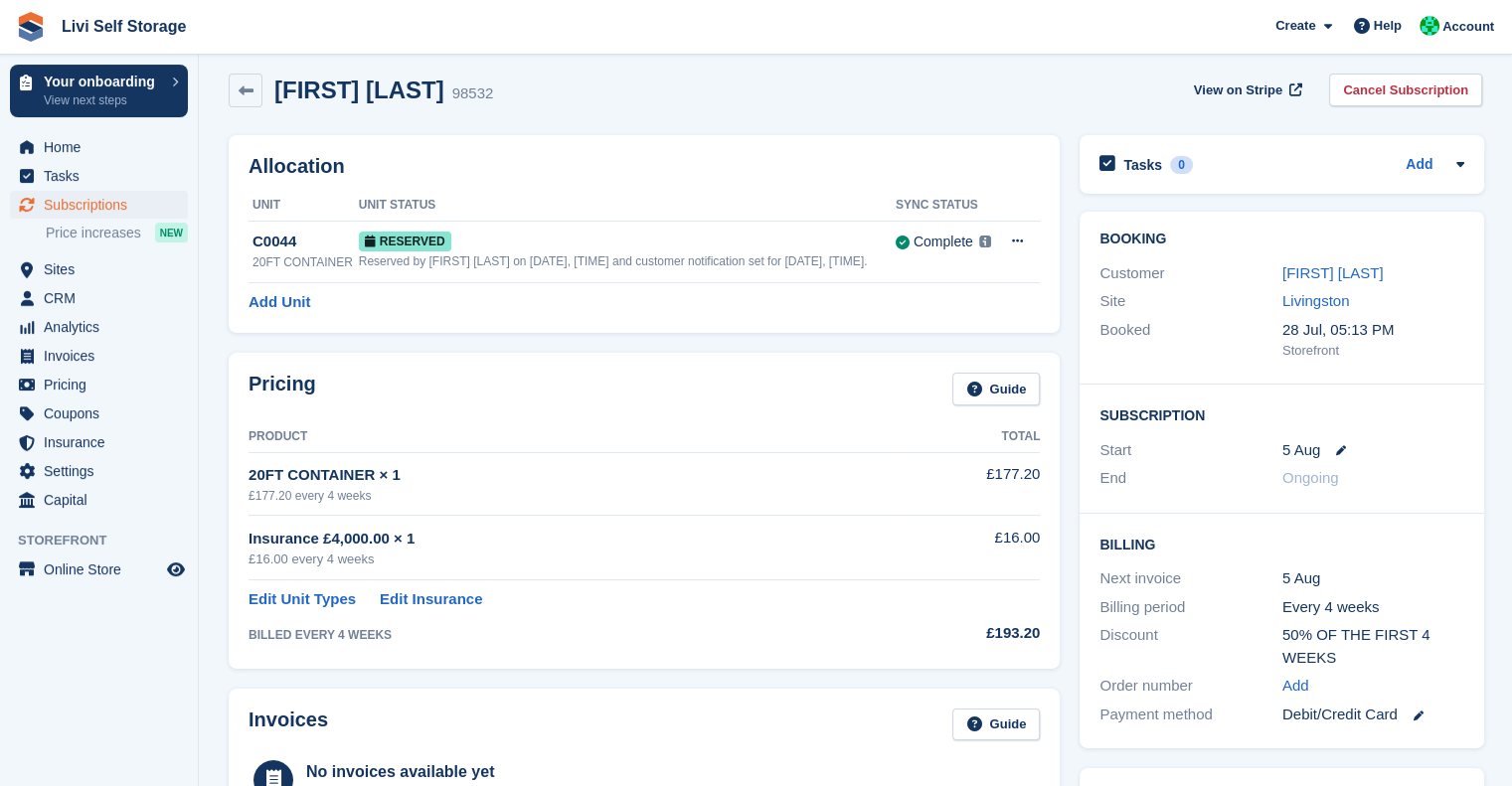 scroll, scrollTop: 15, scrollLeft: 0, axis: vertical 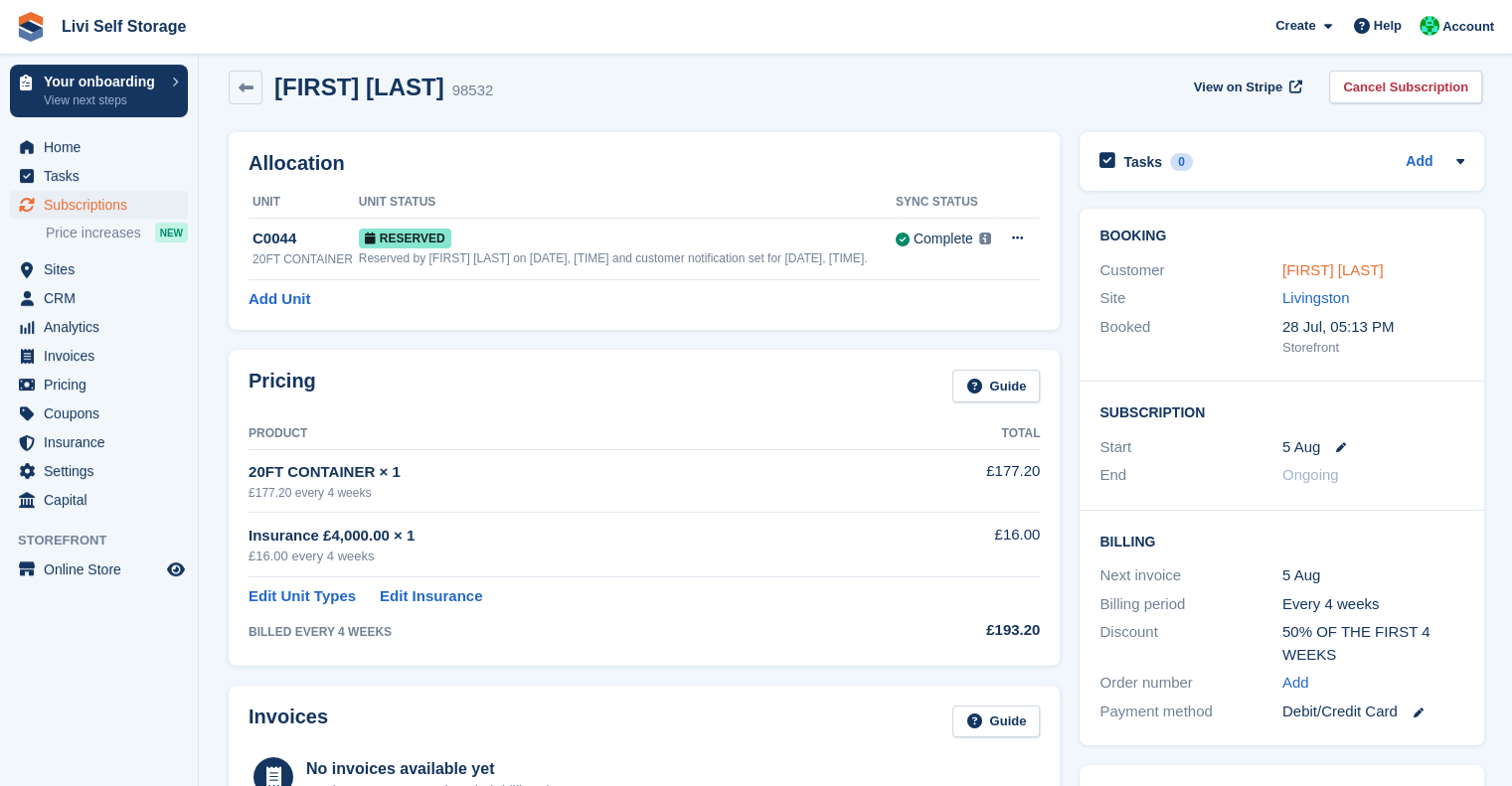 click on "[FIRST] [LAST]" at bounding box center (1333, 269) 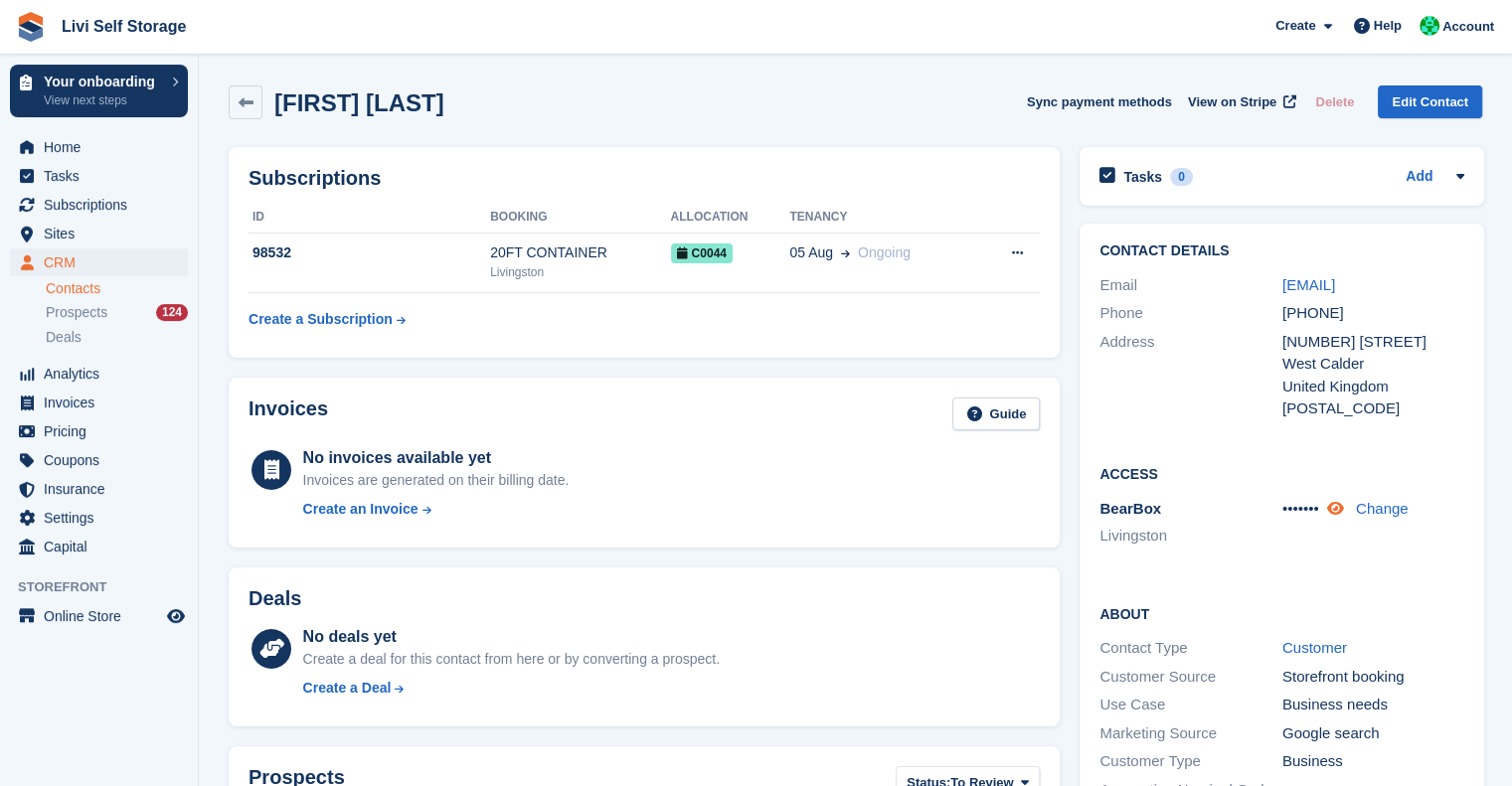 click at bounding box center [1335, 508] 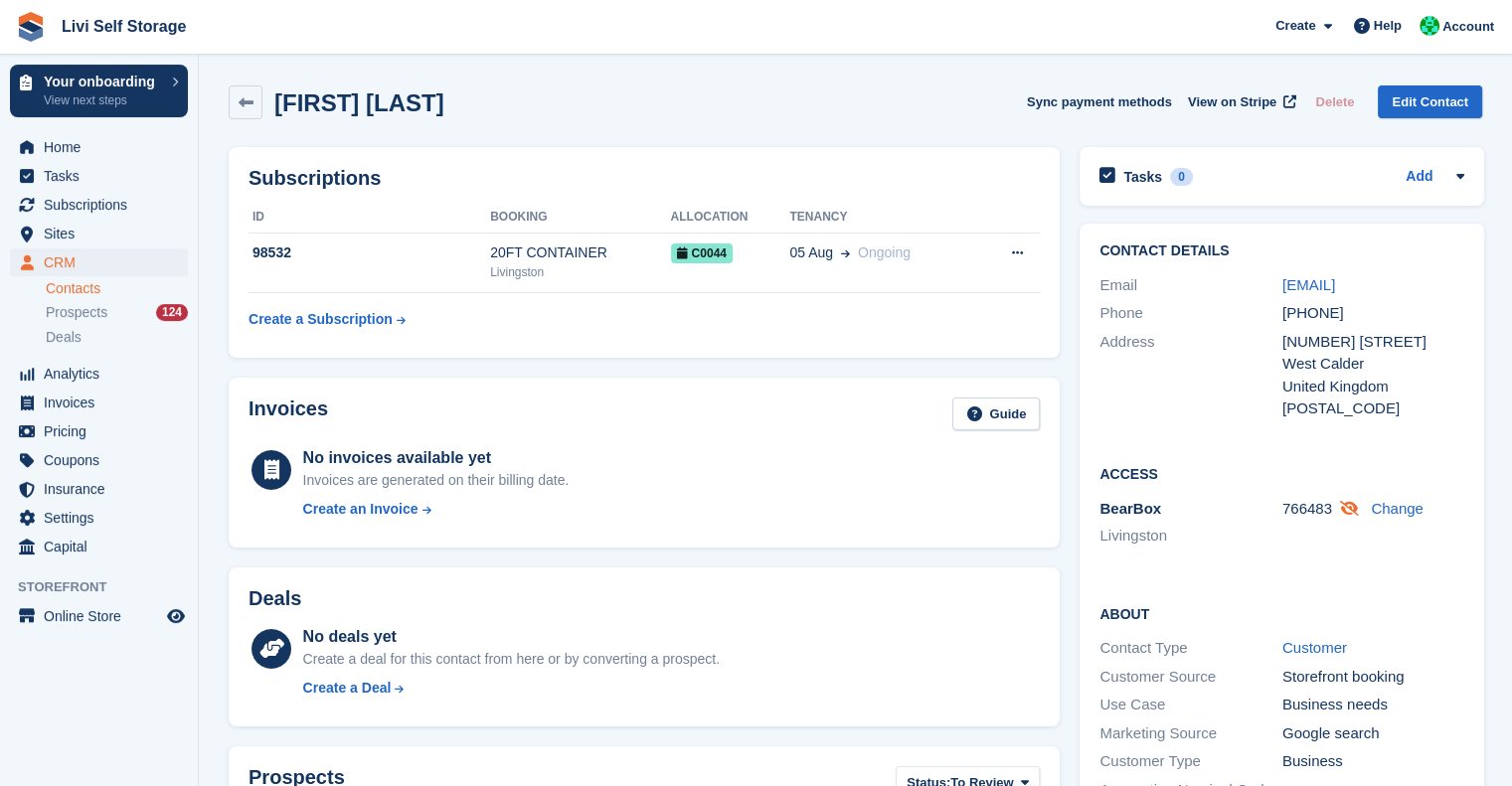 click at bounding box center [1349, 508] 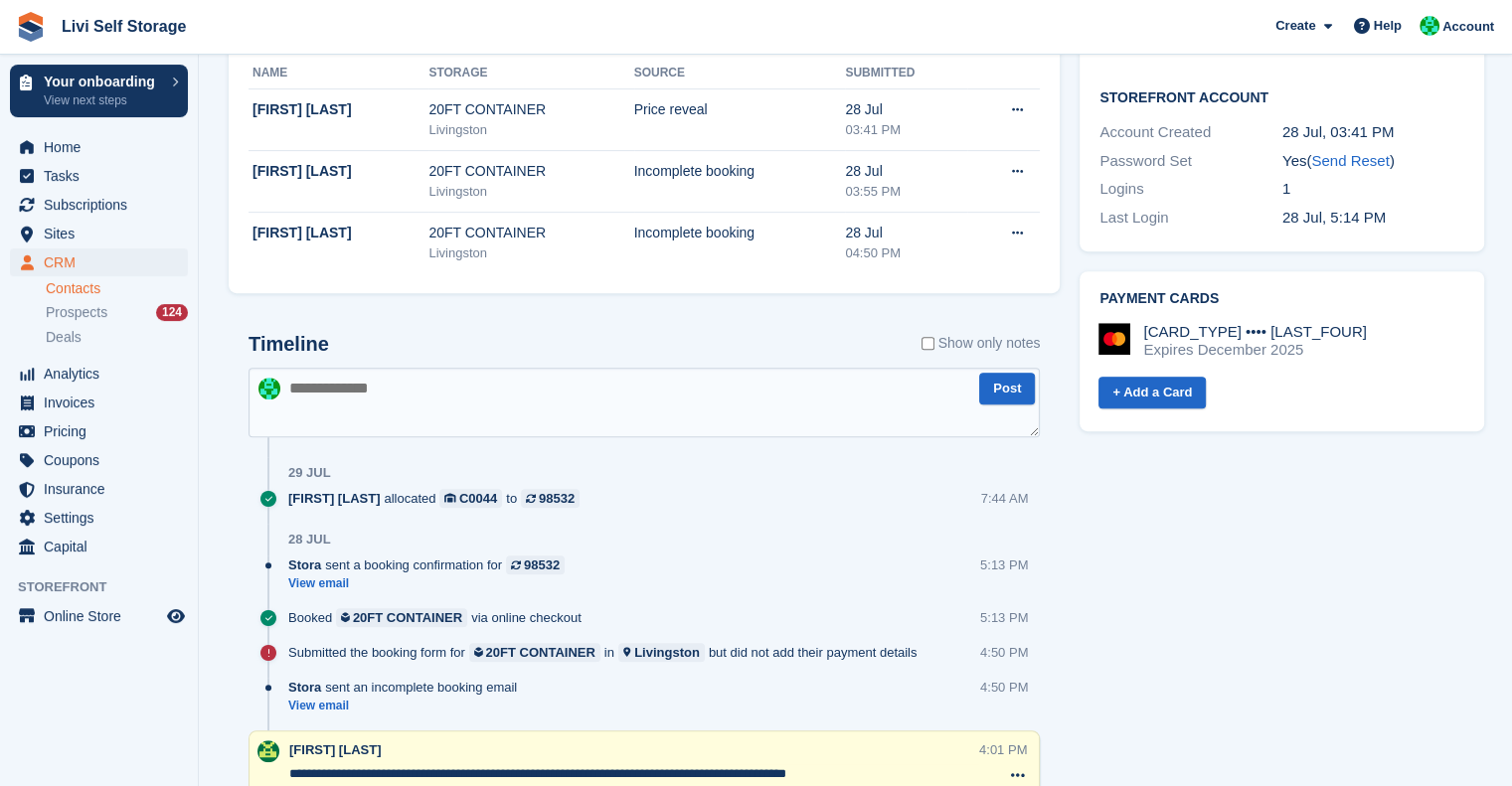 scroll, scrollTop: 763, scrollLeft: 0, axis: vertical 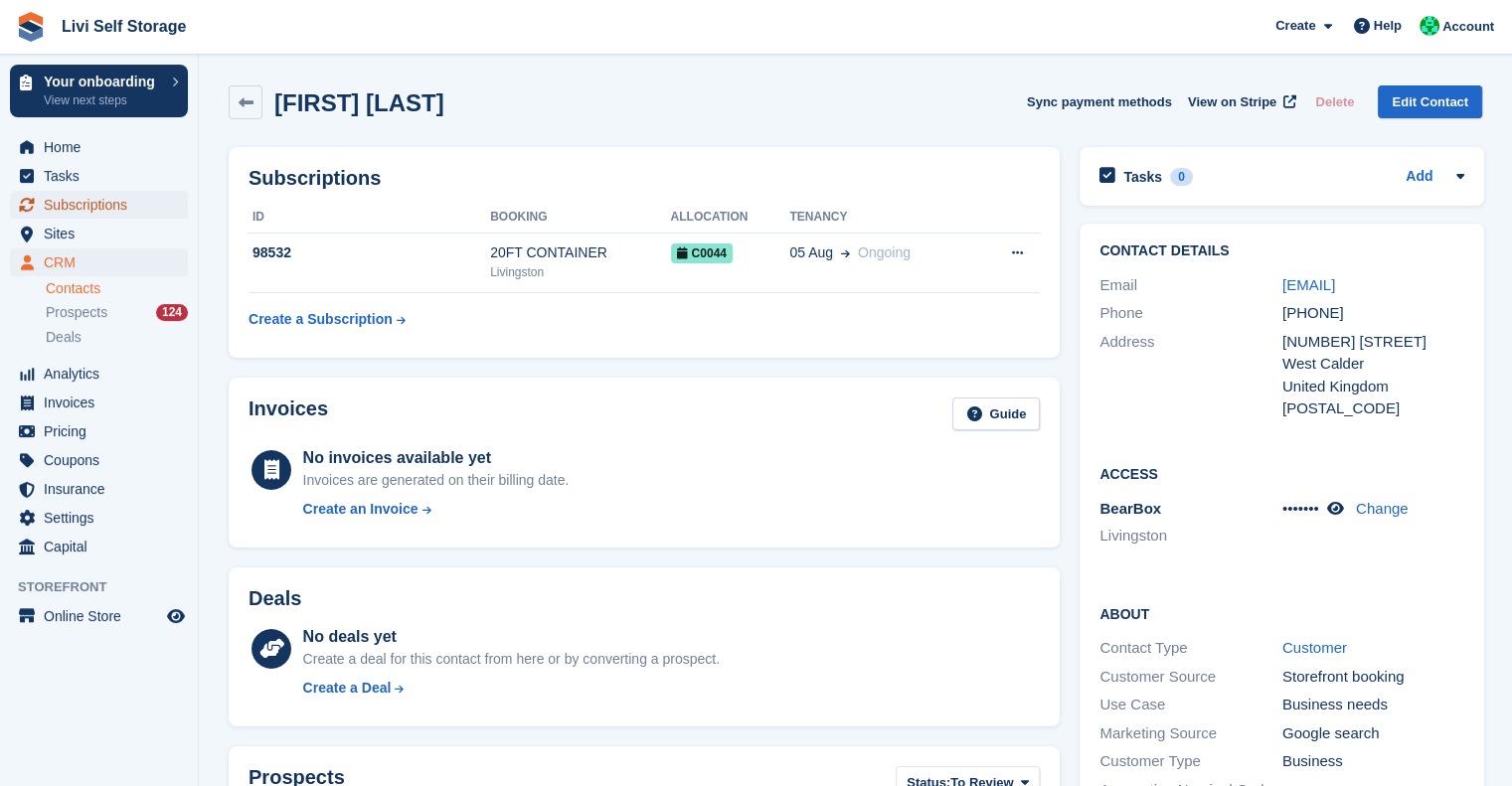 click on "Subscriptions" at bounding box center [103, 205] 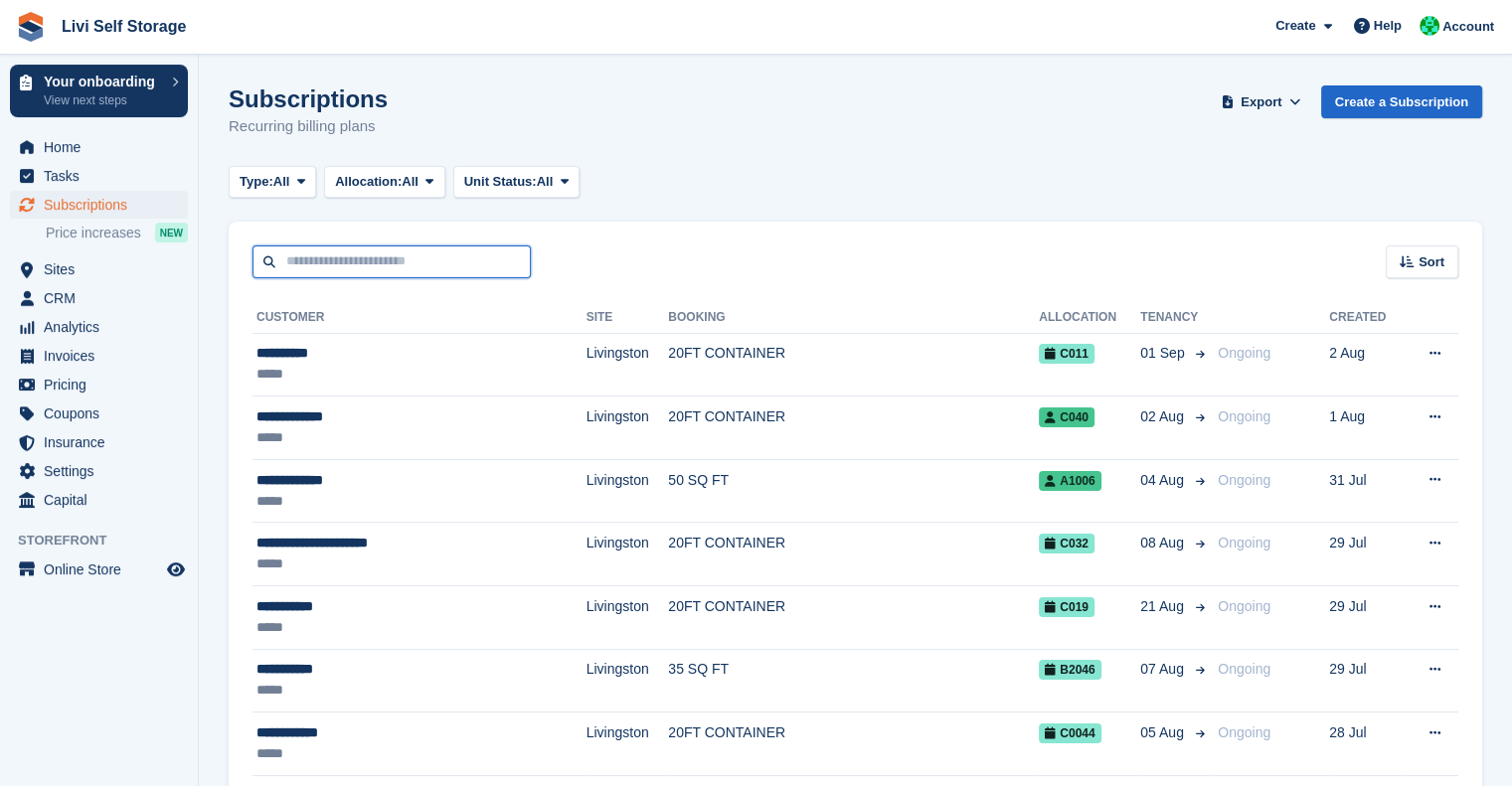 click at bounding box center [392, 261] 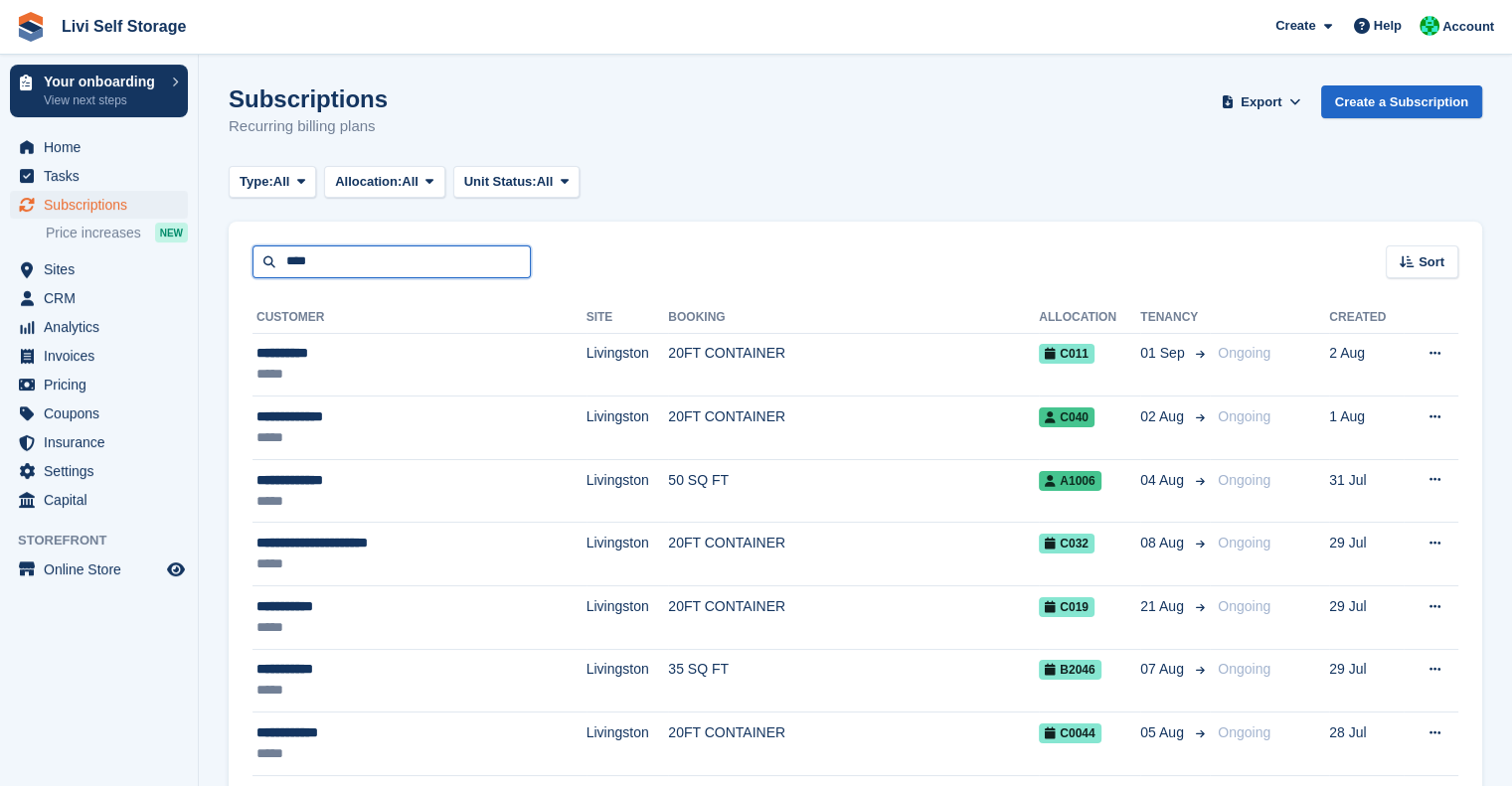 type on "****" 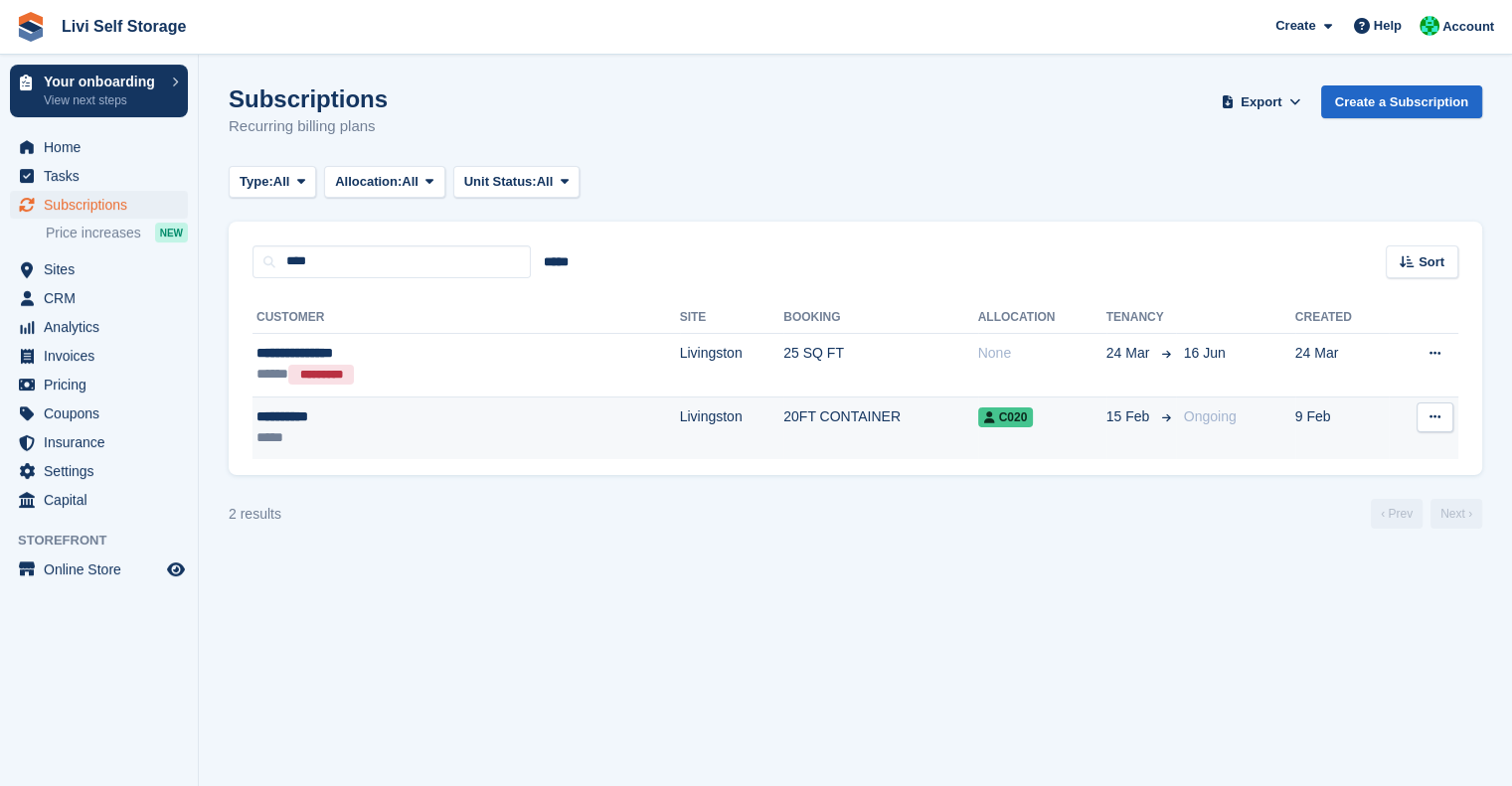 click on "**********" at bounding box center [383, 416] 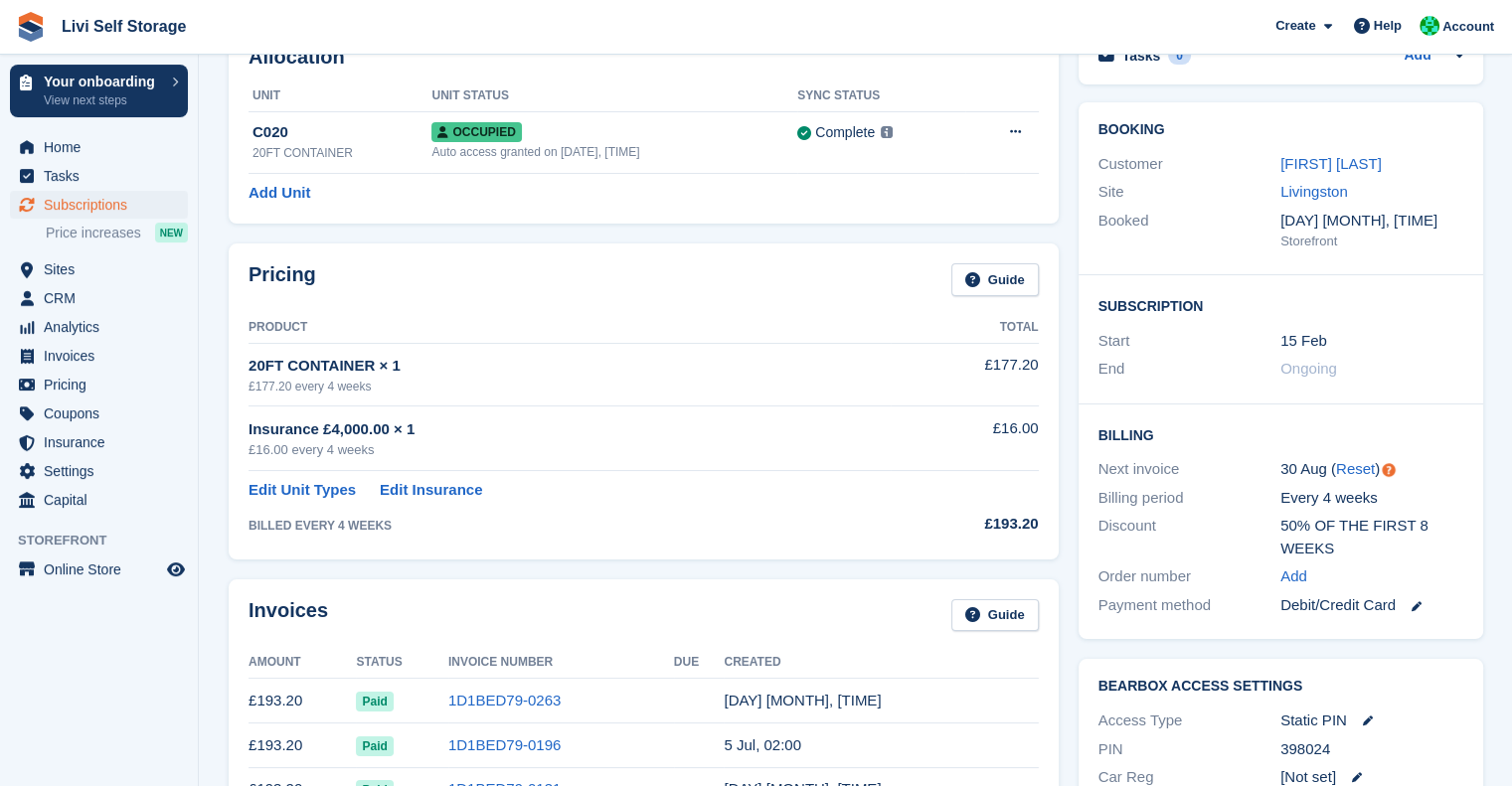 scroll, scrollTop: 102, scrollLeft: 0, axis: vertical 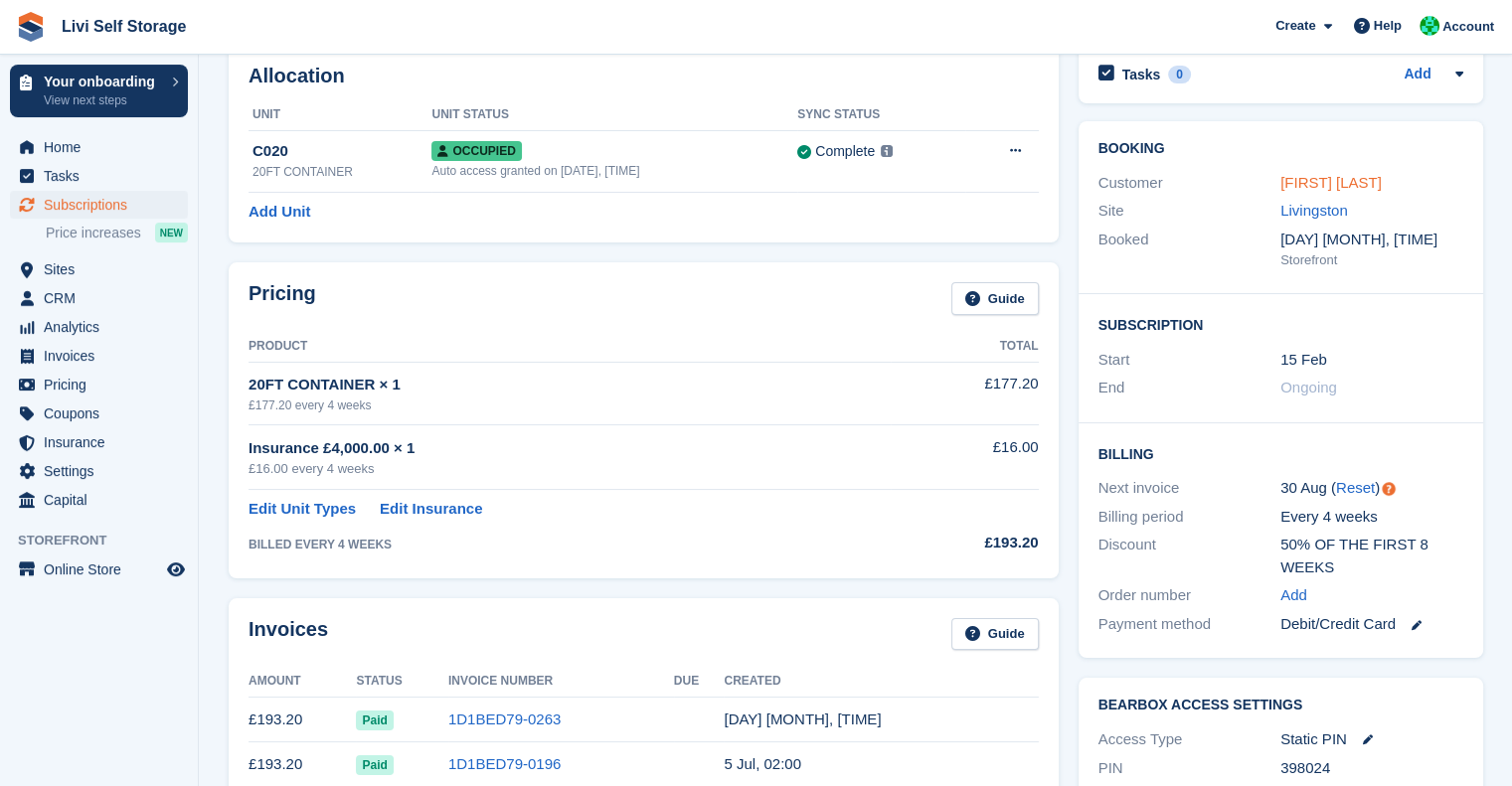 click on "Philip Lau" at bounding box center [1331, 182] 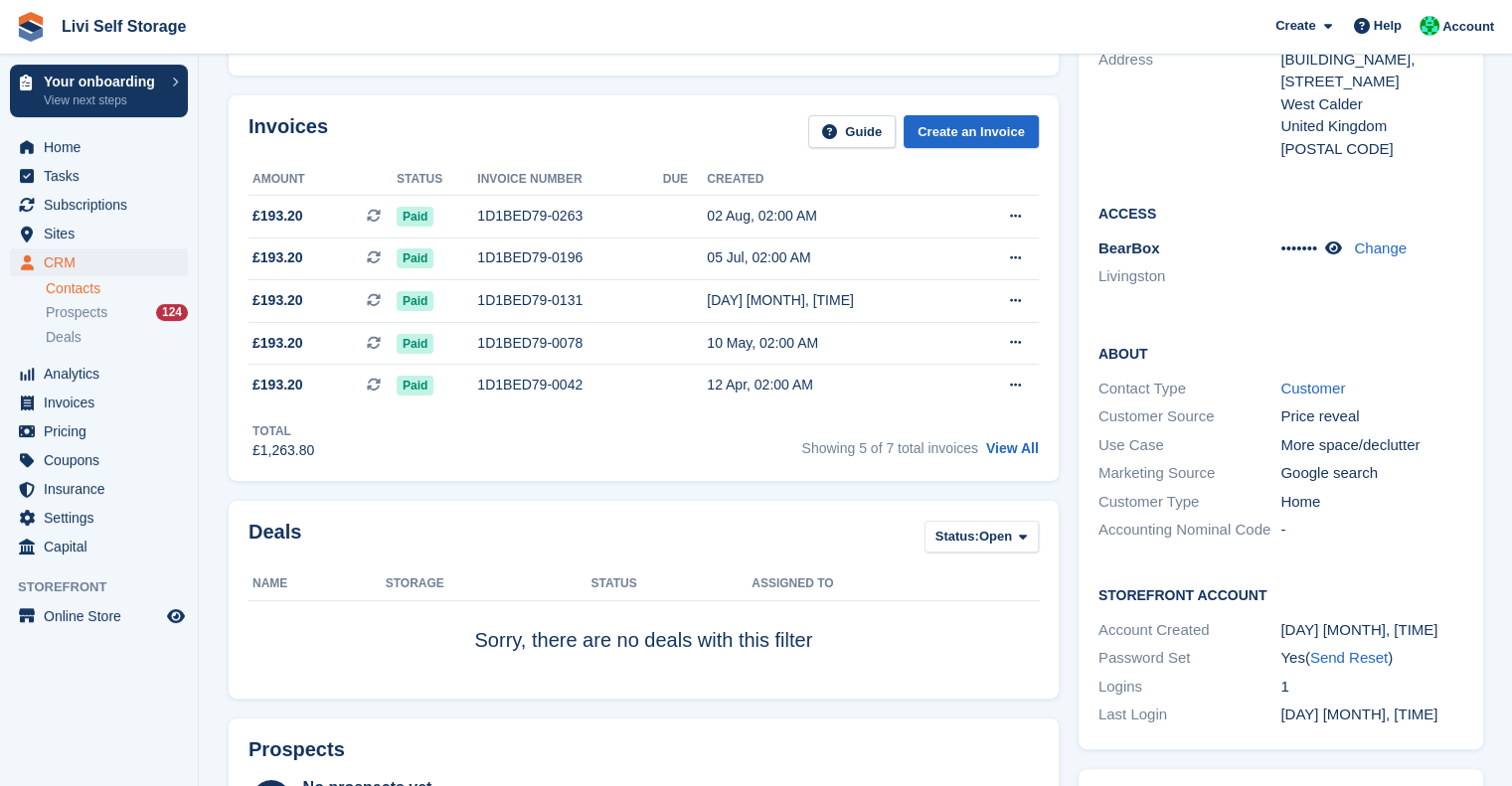 scroll, scrollTop: 0, scrollLeft: 0, axis: both 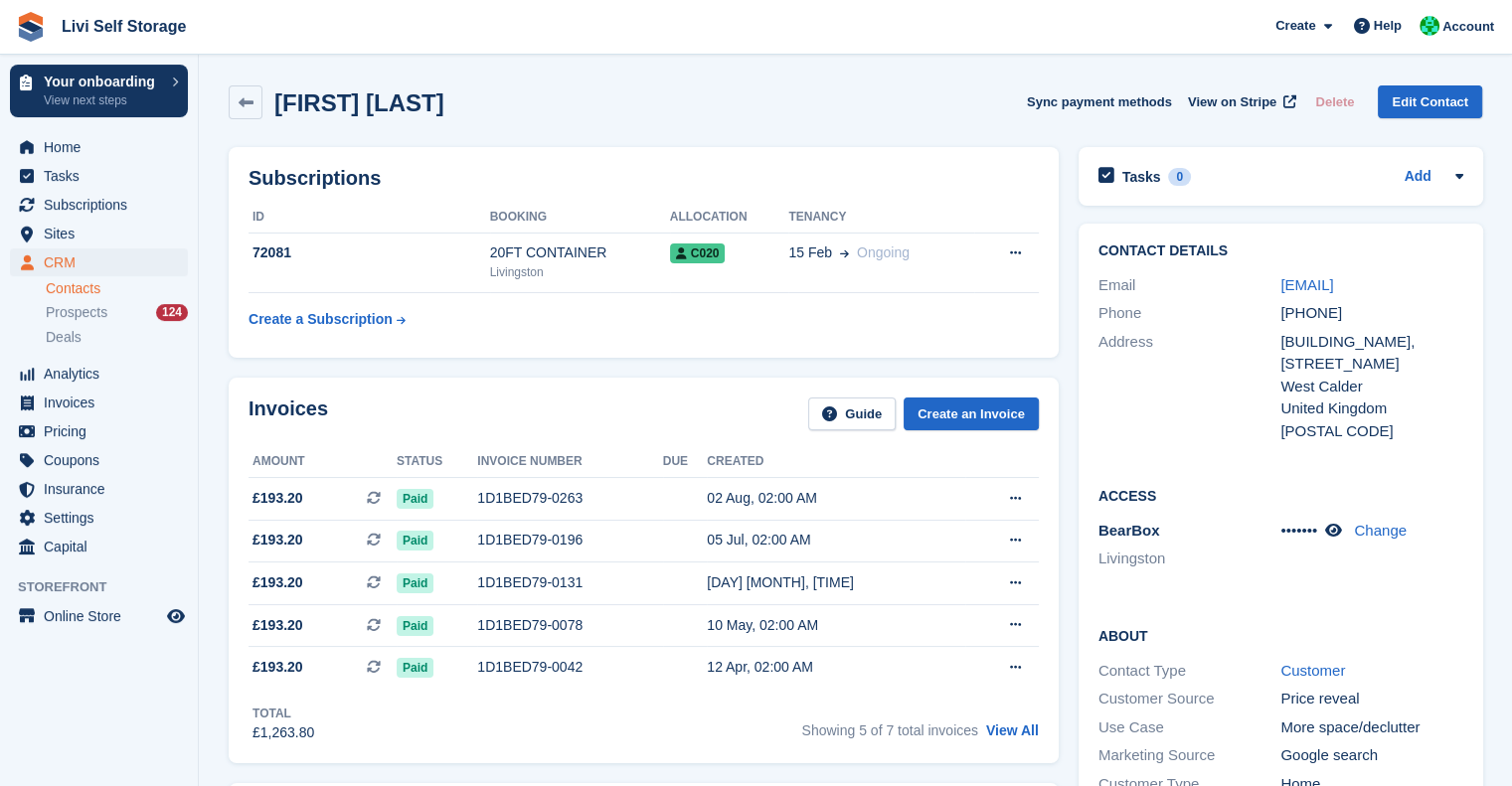 click on "Invoices
Guide
Create an Invoice" at bounding box center [643, 419] 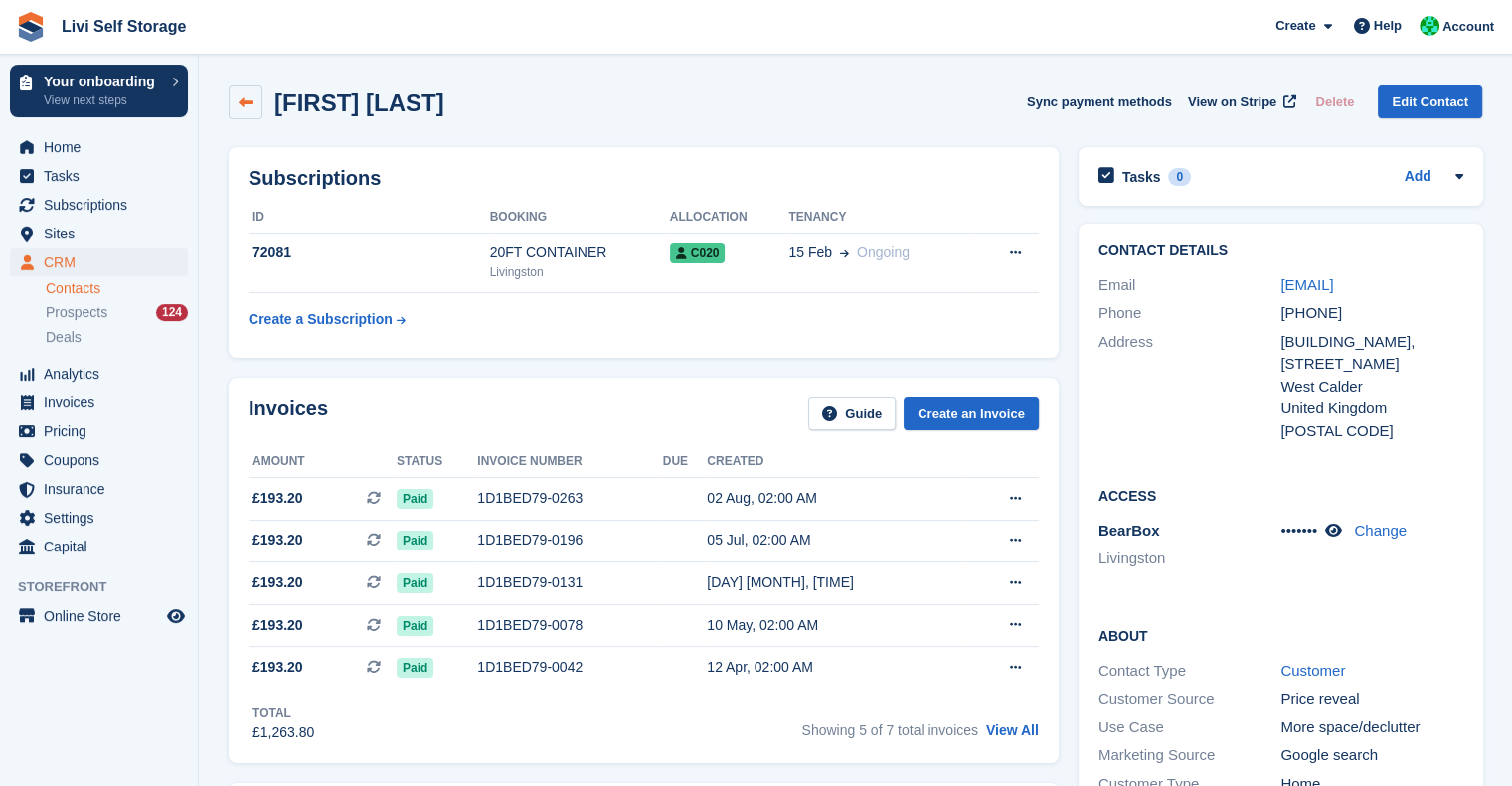 click at bounding box center [246, 102] 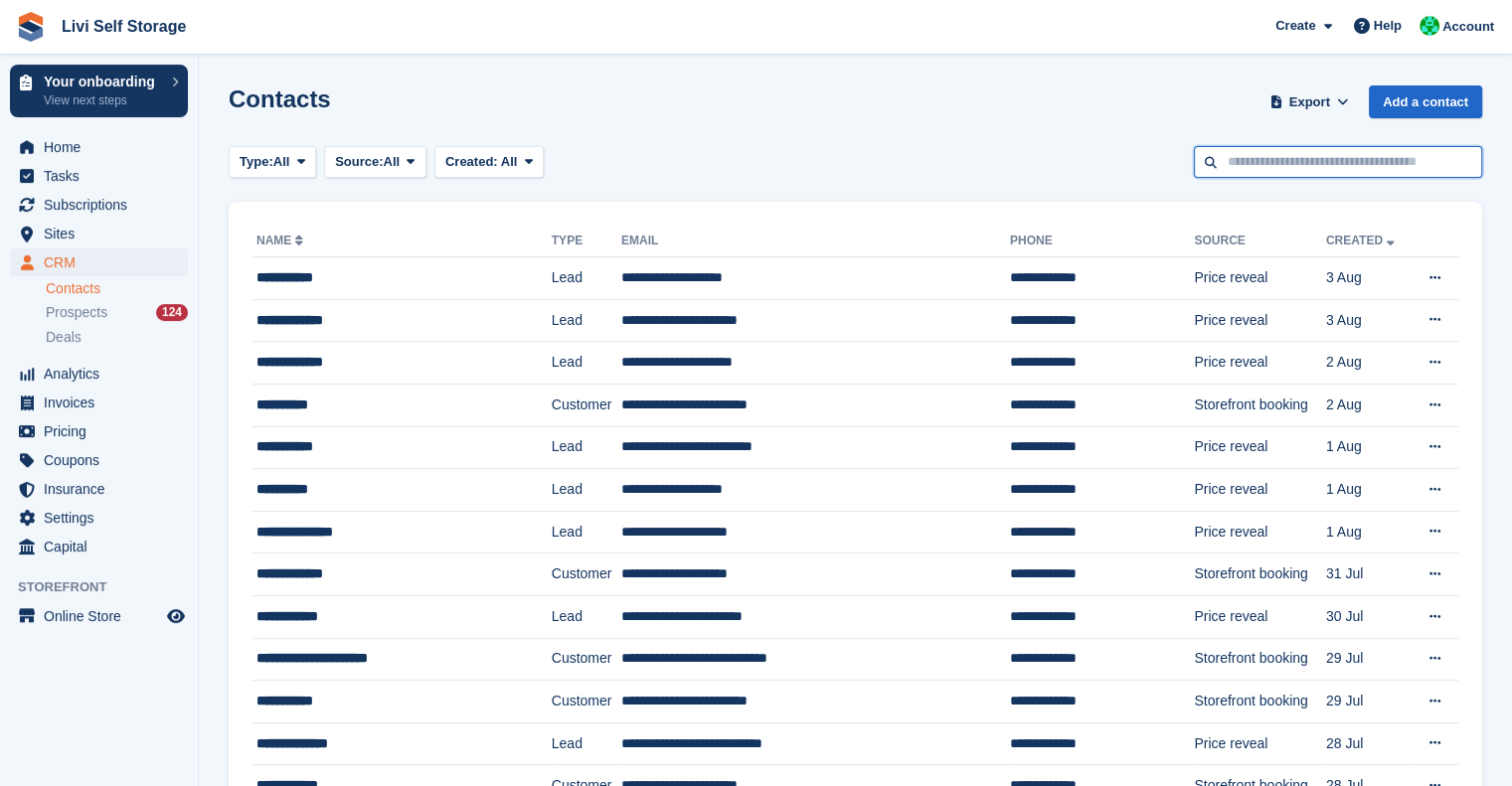click at bounding box center (1338, 162) 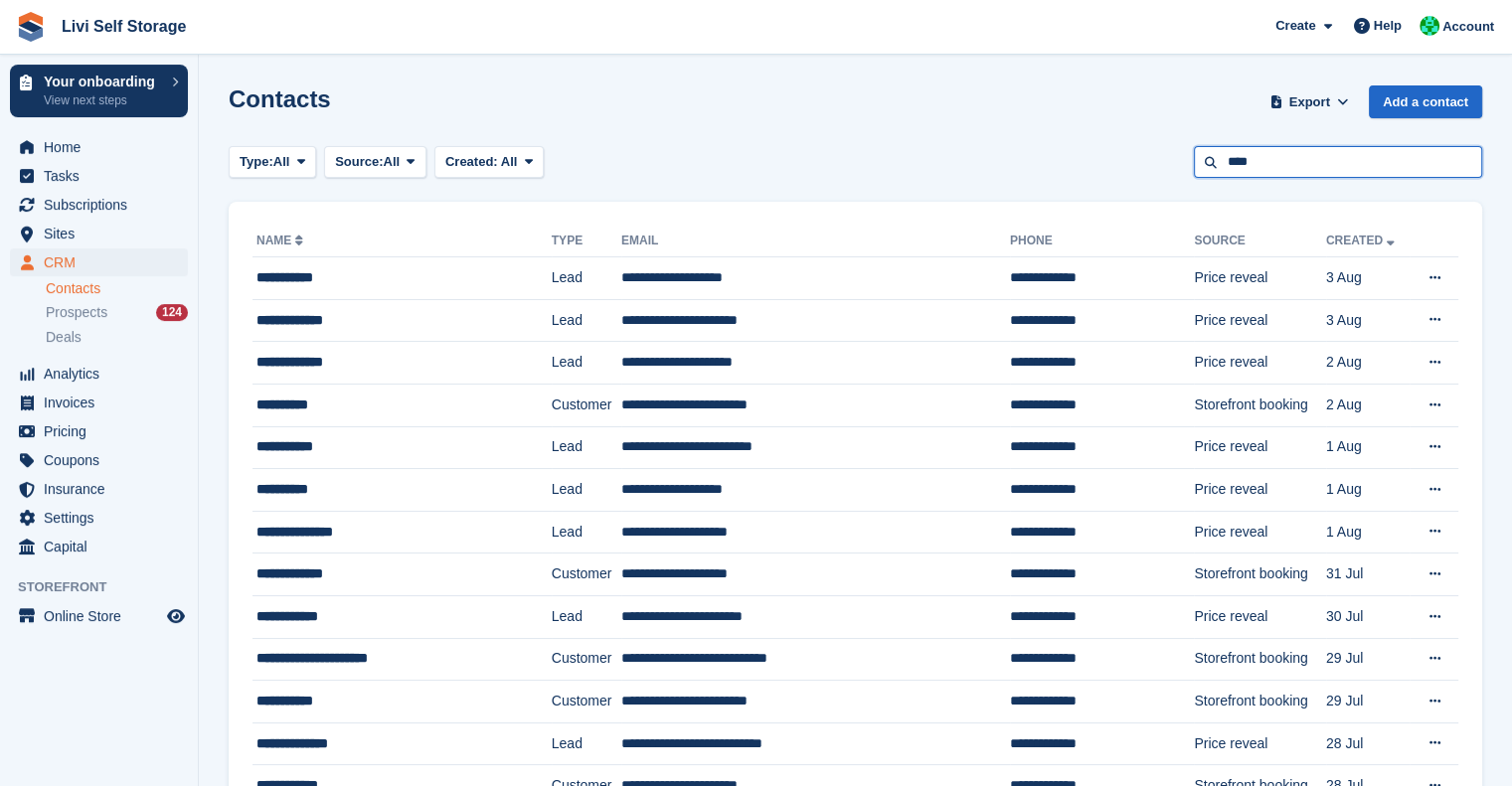 type on "****" 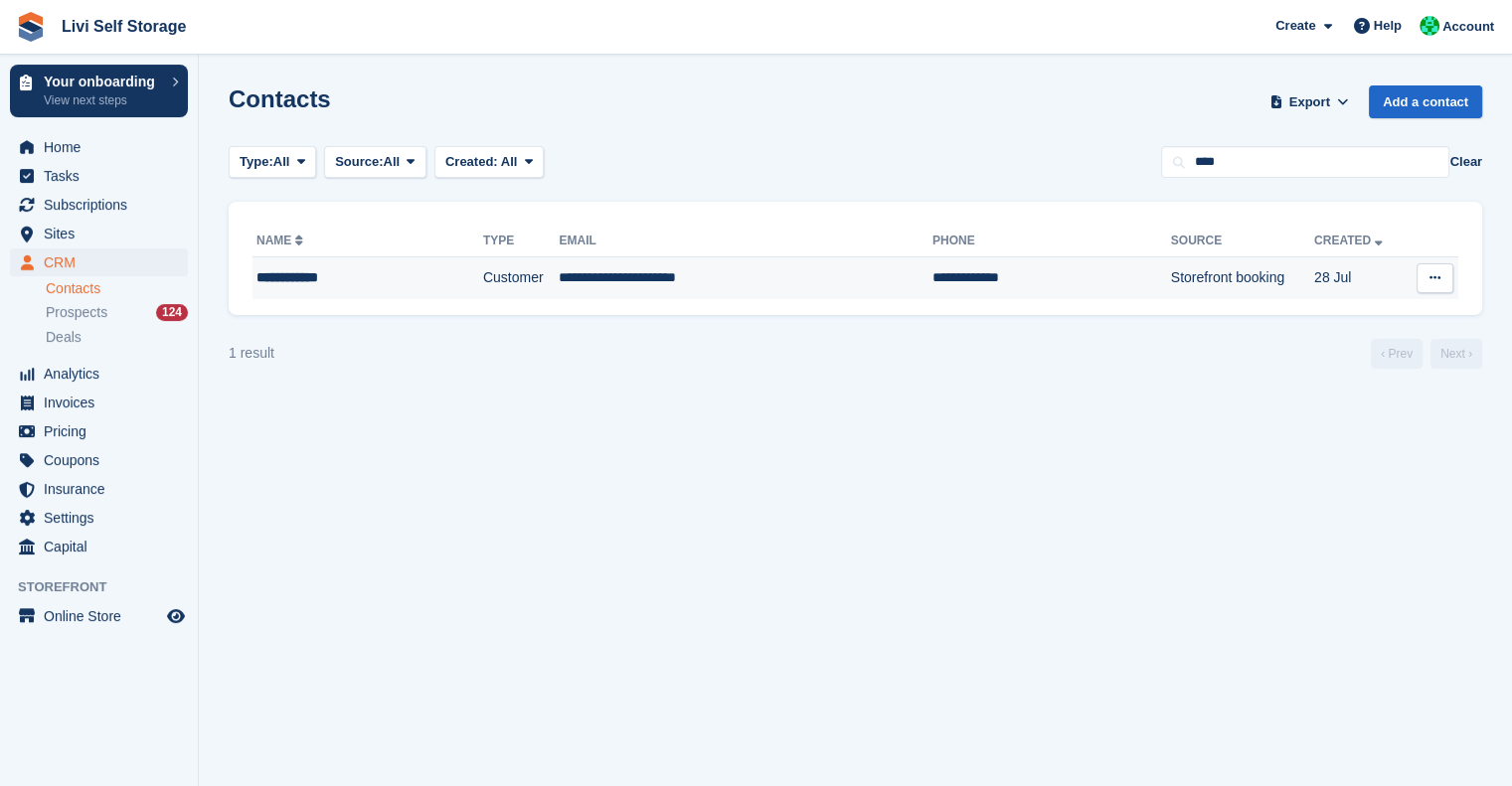 click on "**********" at bounding box center (346, 277) 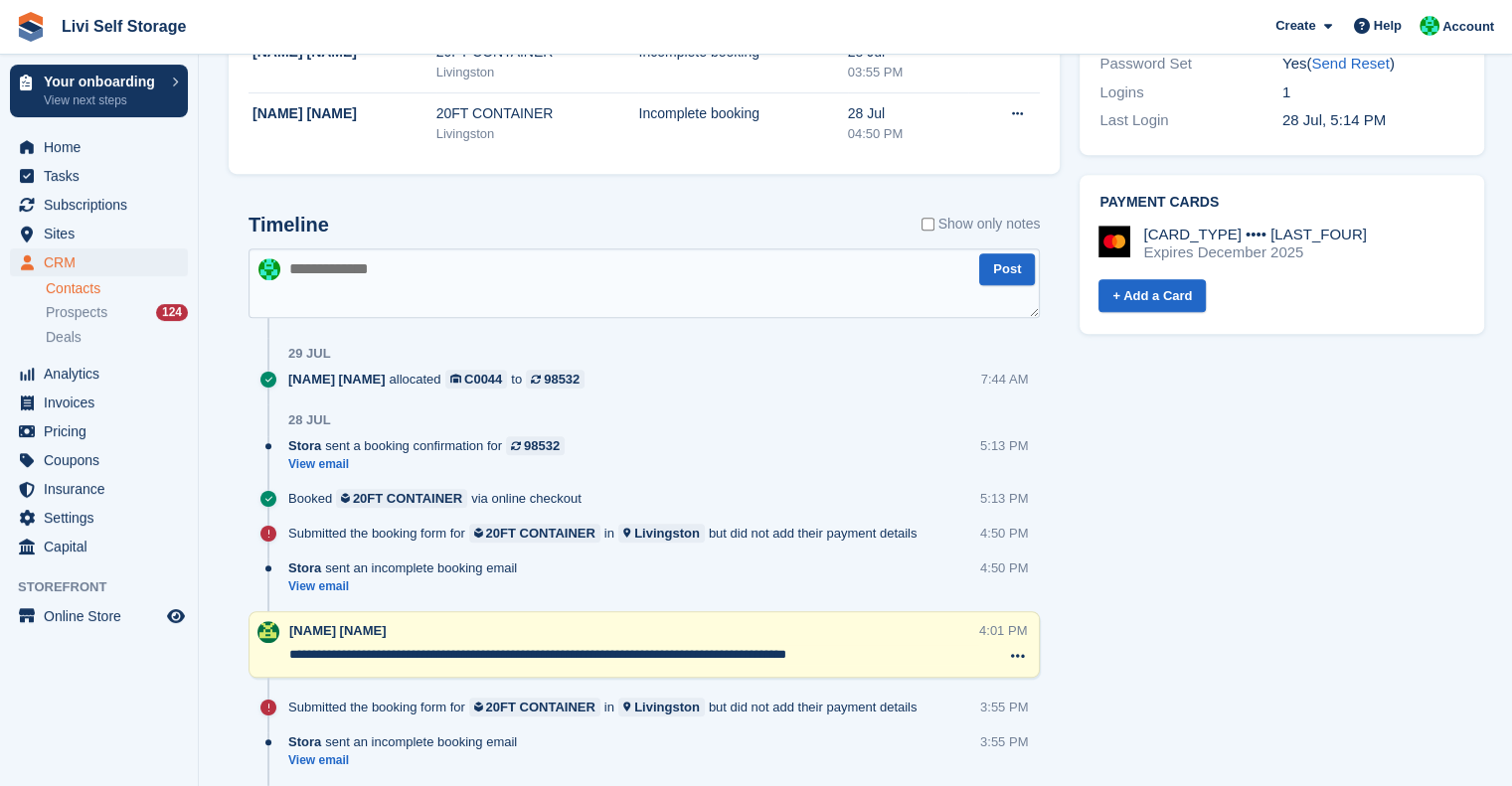 scroll, scrollTop: 871, scrollLeft: 0, axis: vertical 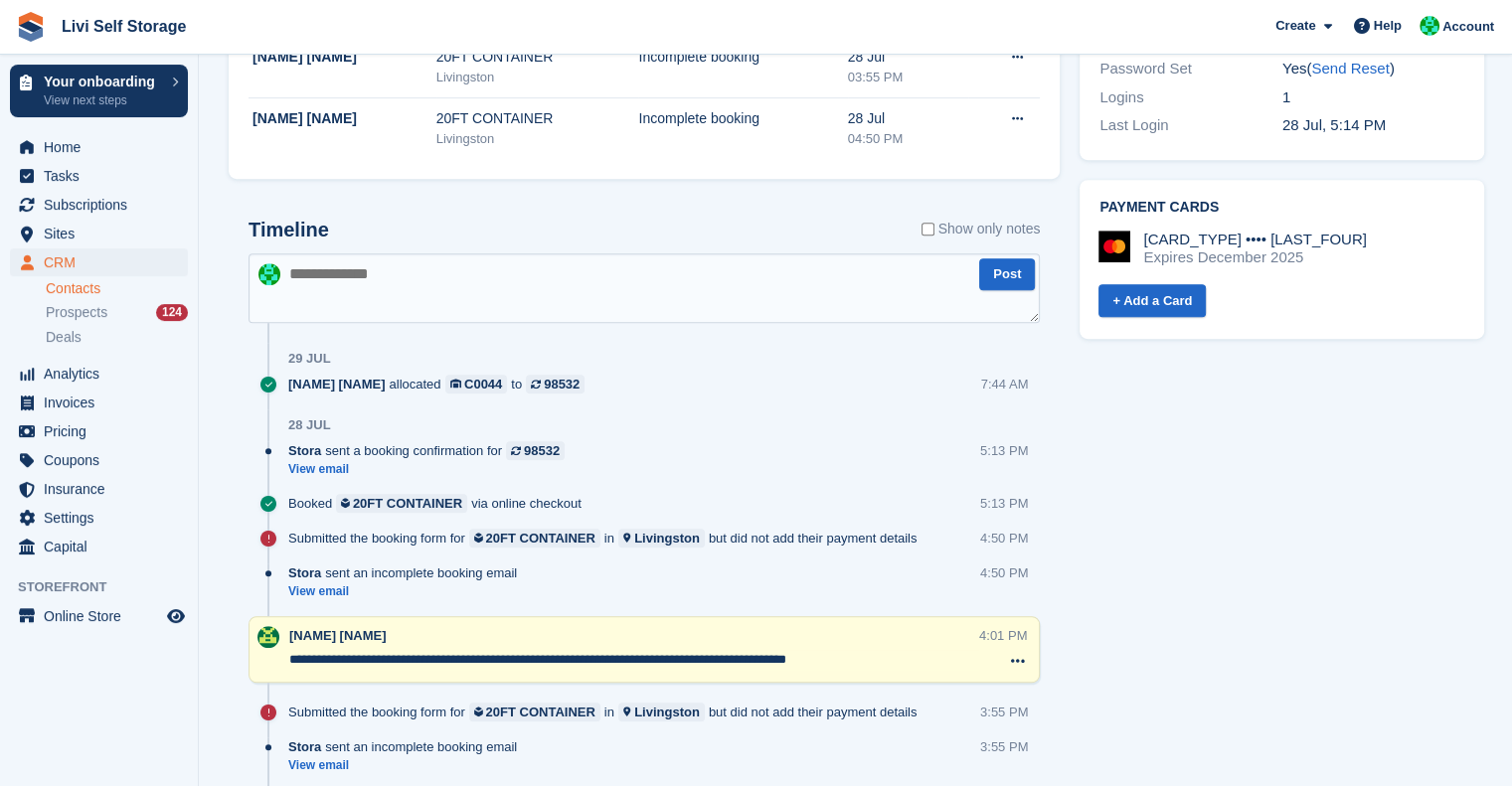 click at bounding box center (644, 288) 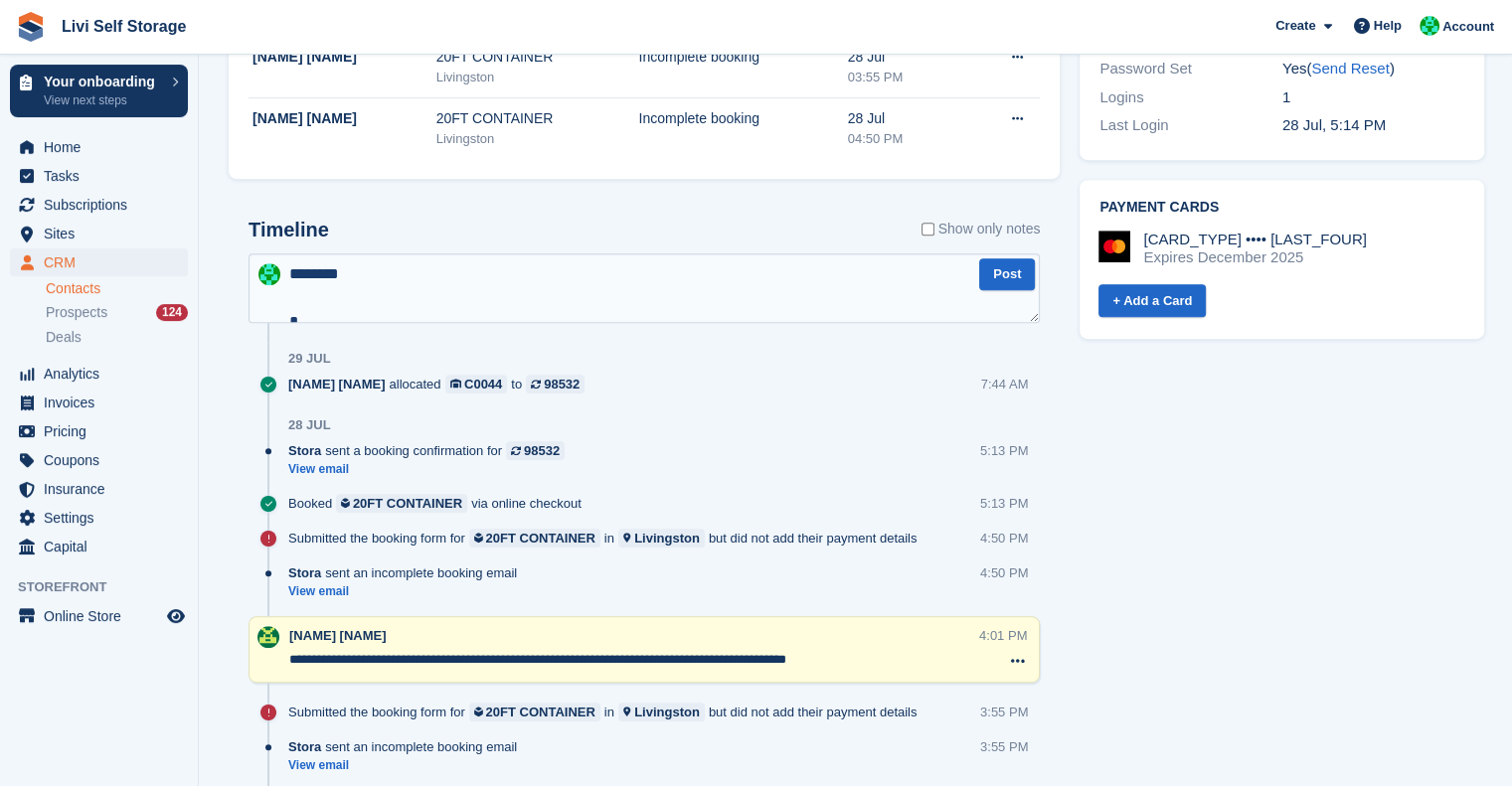scroll, scrollTop: 464, scrollLeft: 0, axis: vertical 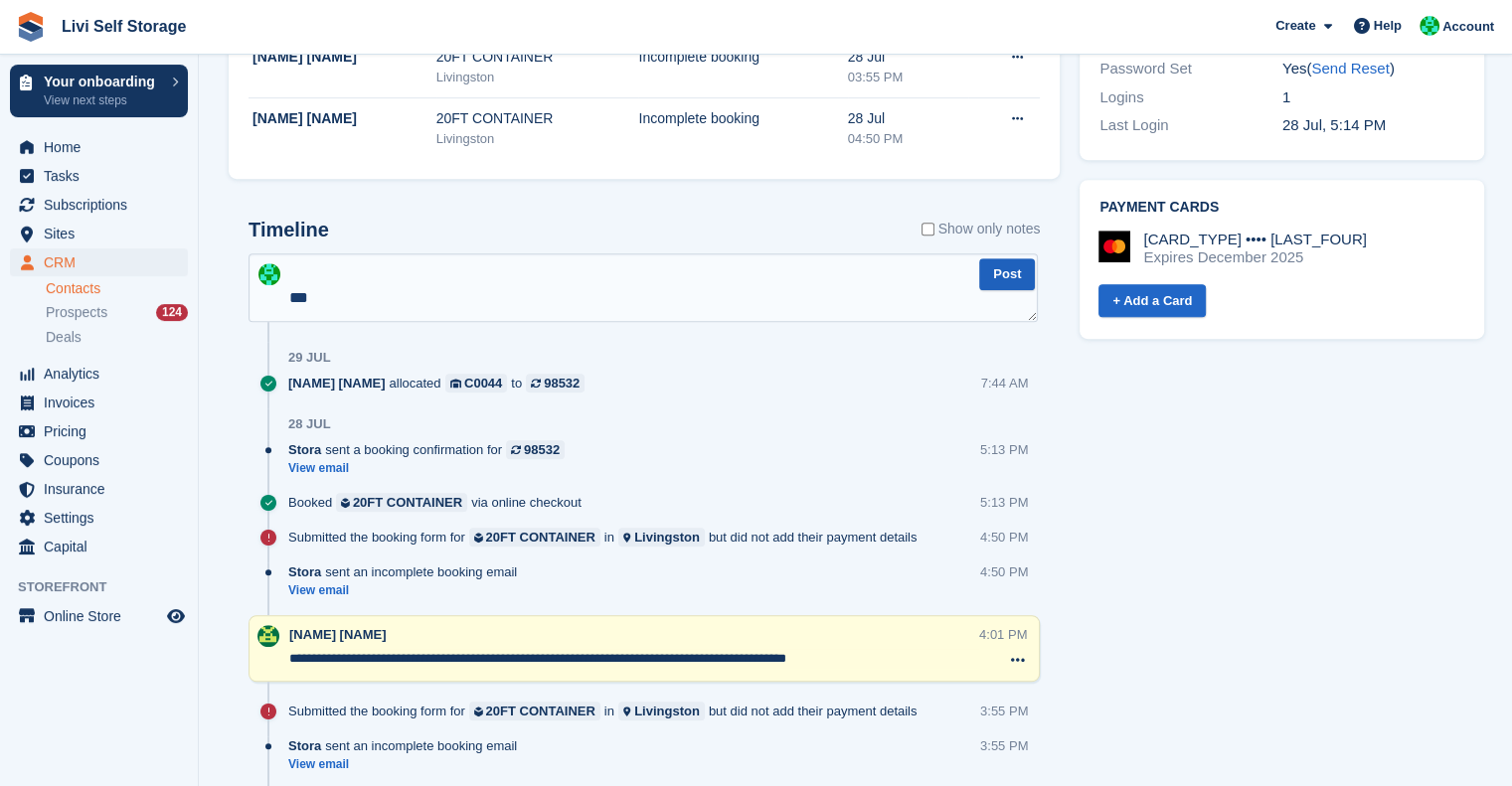 type on "**********" 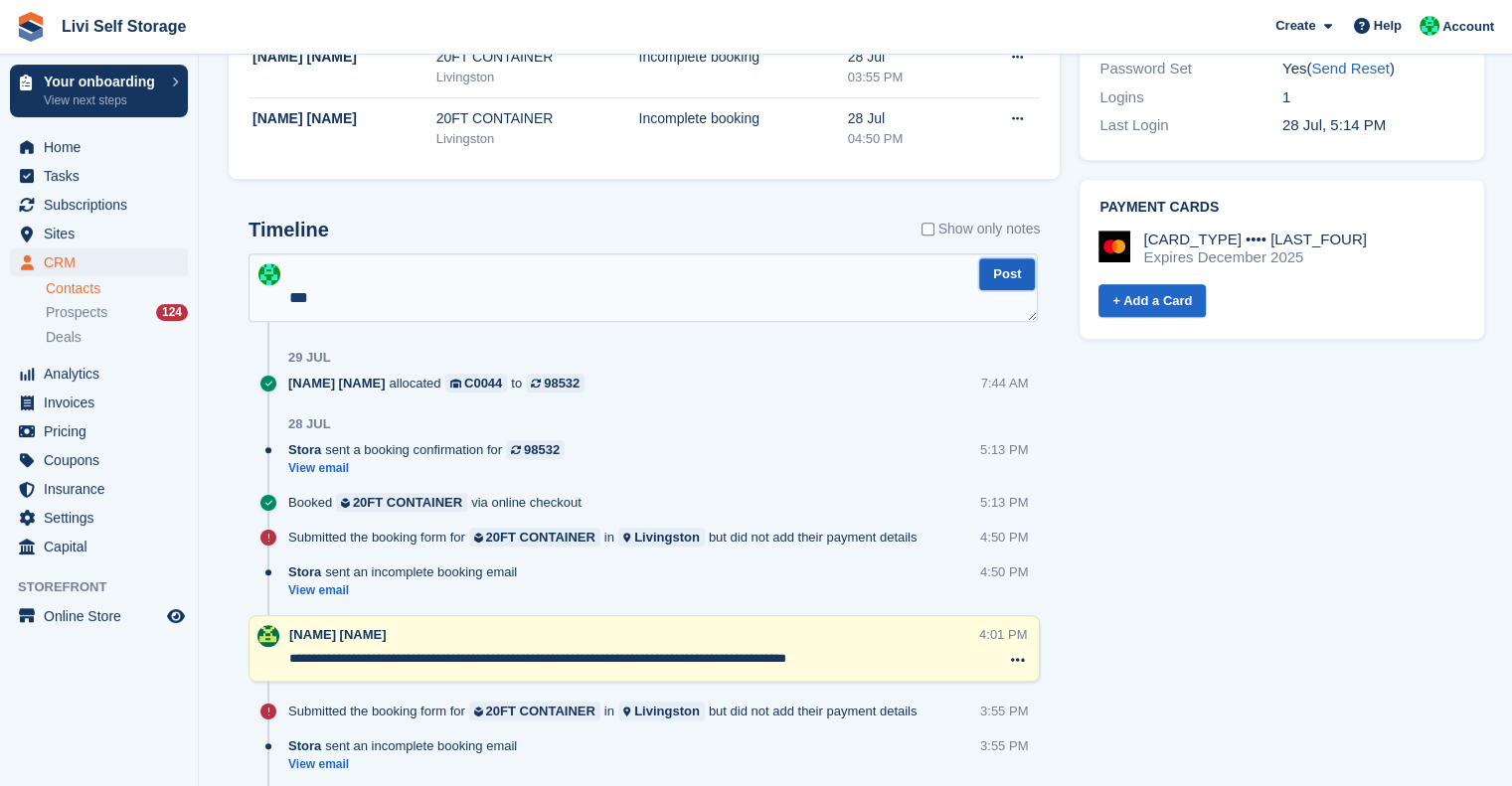 click on "Post" at bounding box center [1007, 274] 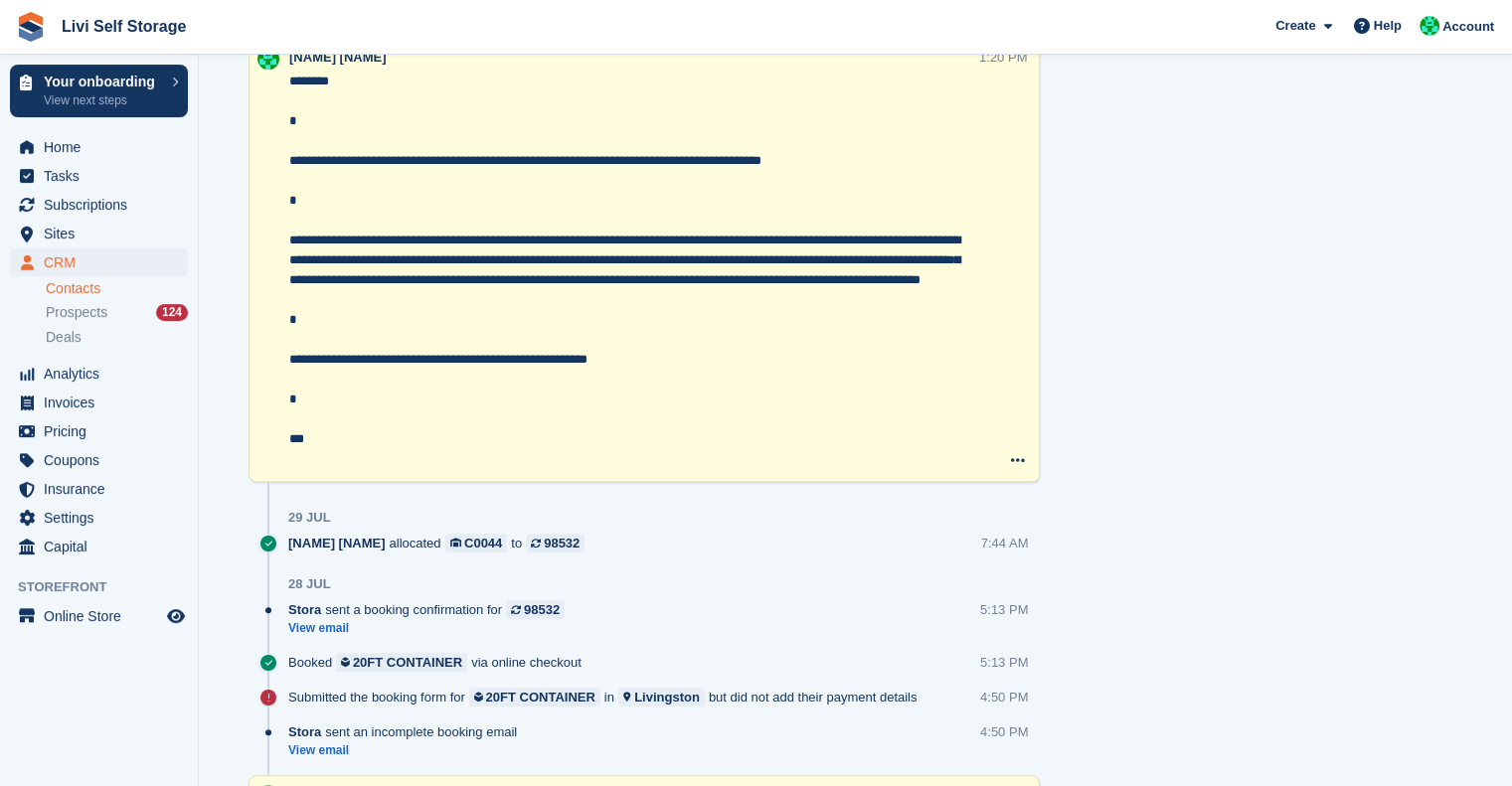 scroll, scrollTop: 1224, scrollLeft: 0, axis: vertical 